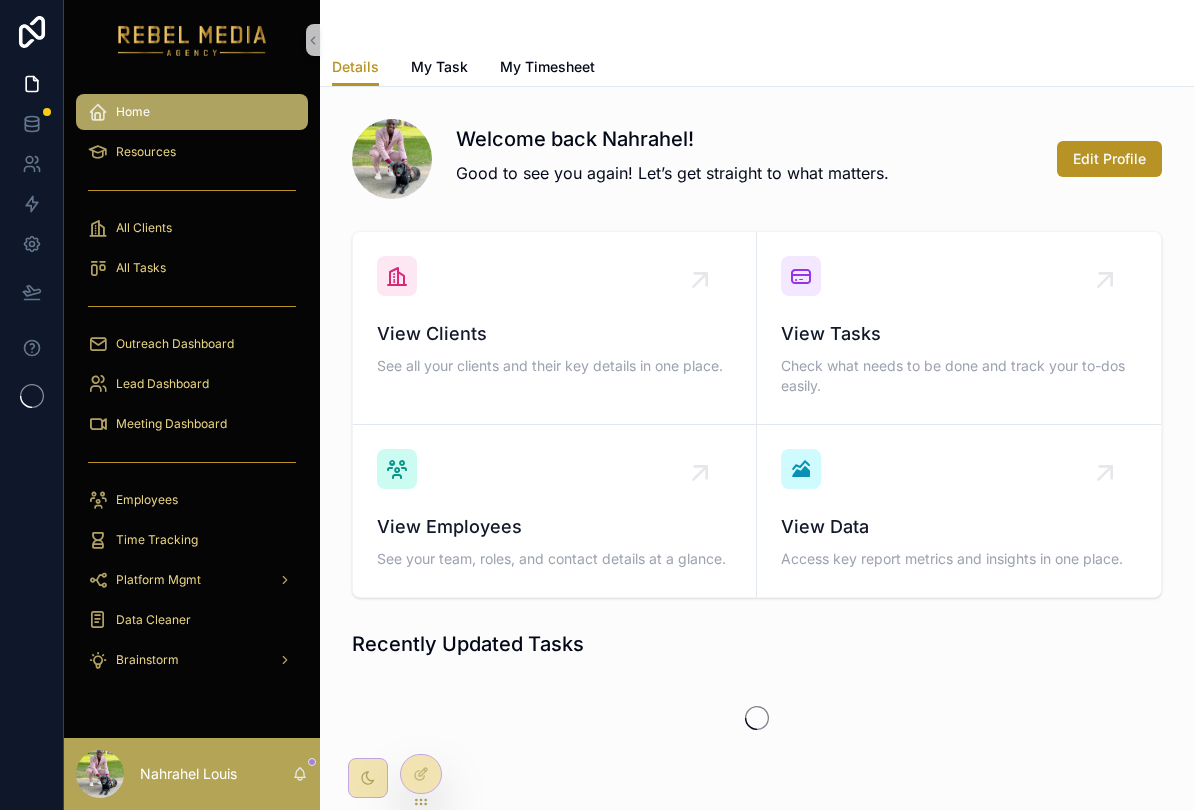 scroll, scrollTop: 0, scrollLeft: 0, axis: both 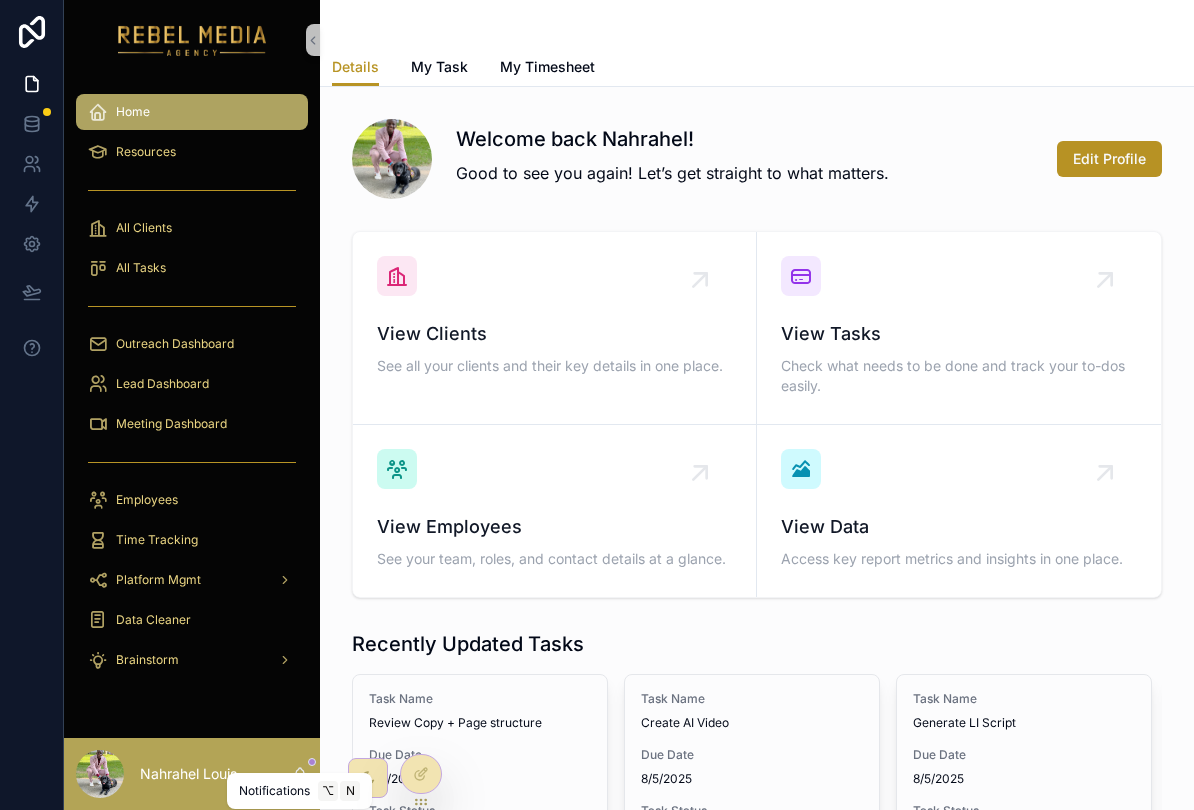 click 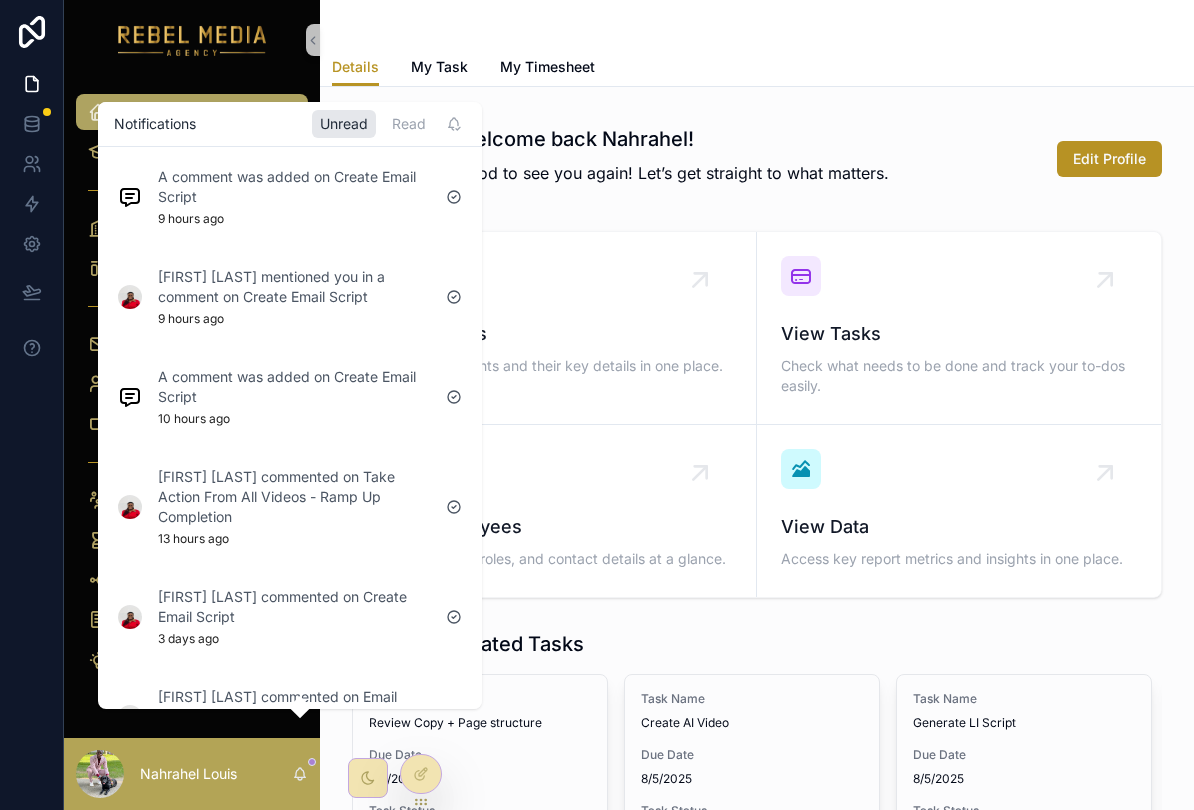 click on "Welcome back [FIRST]! Good to see you again! Let’s get straight to what matters. Edit Profile" at bounding box center (757, 159) 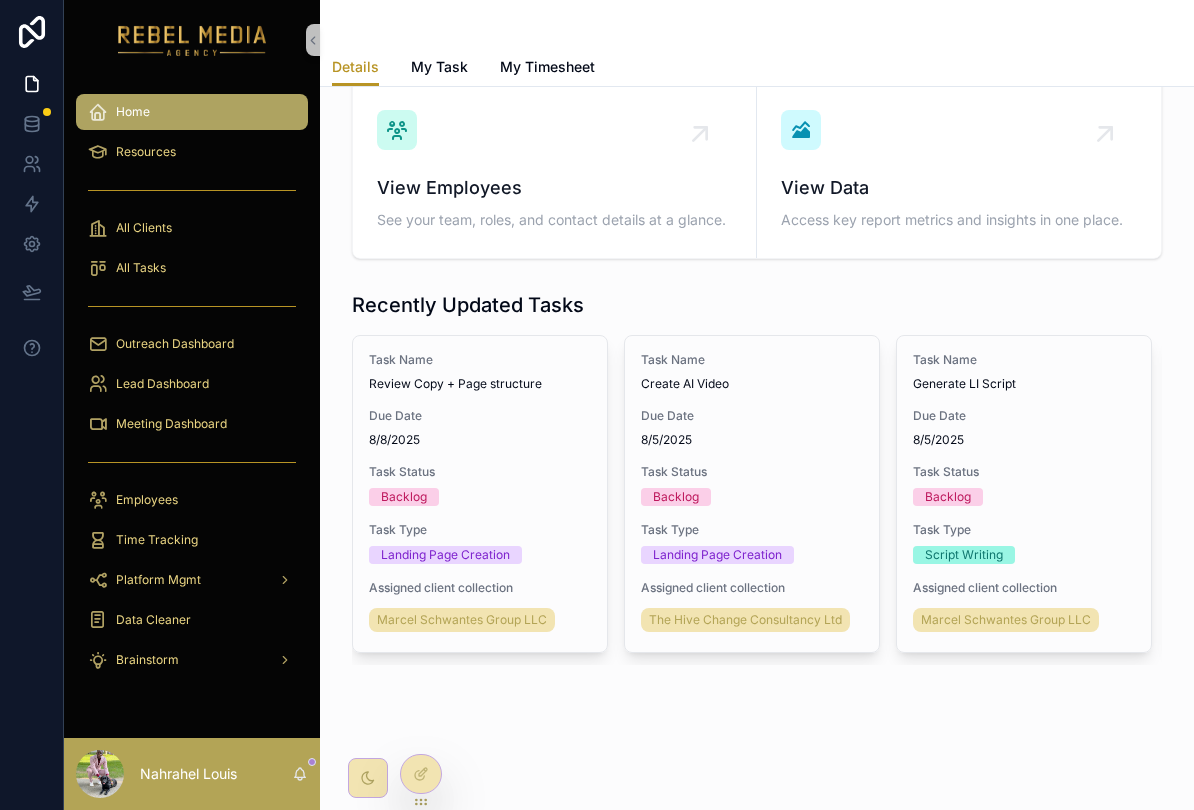 scroll, scrollTop: 338, scrollLeft: 0, axis: vertical 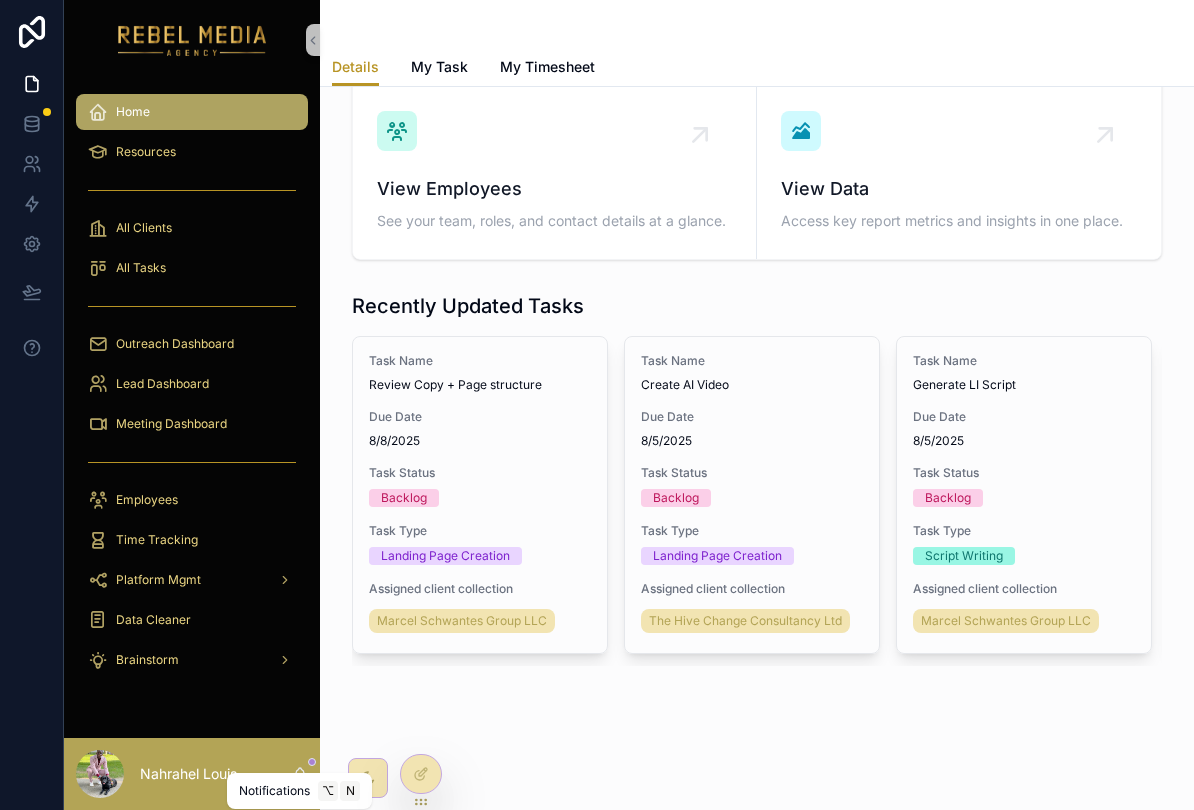 click 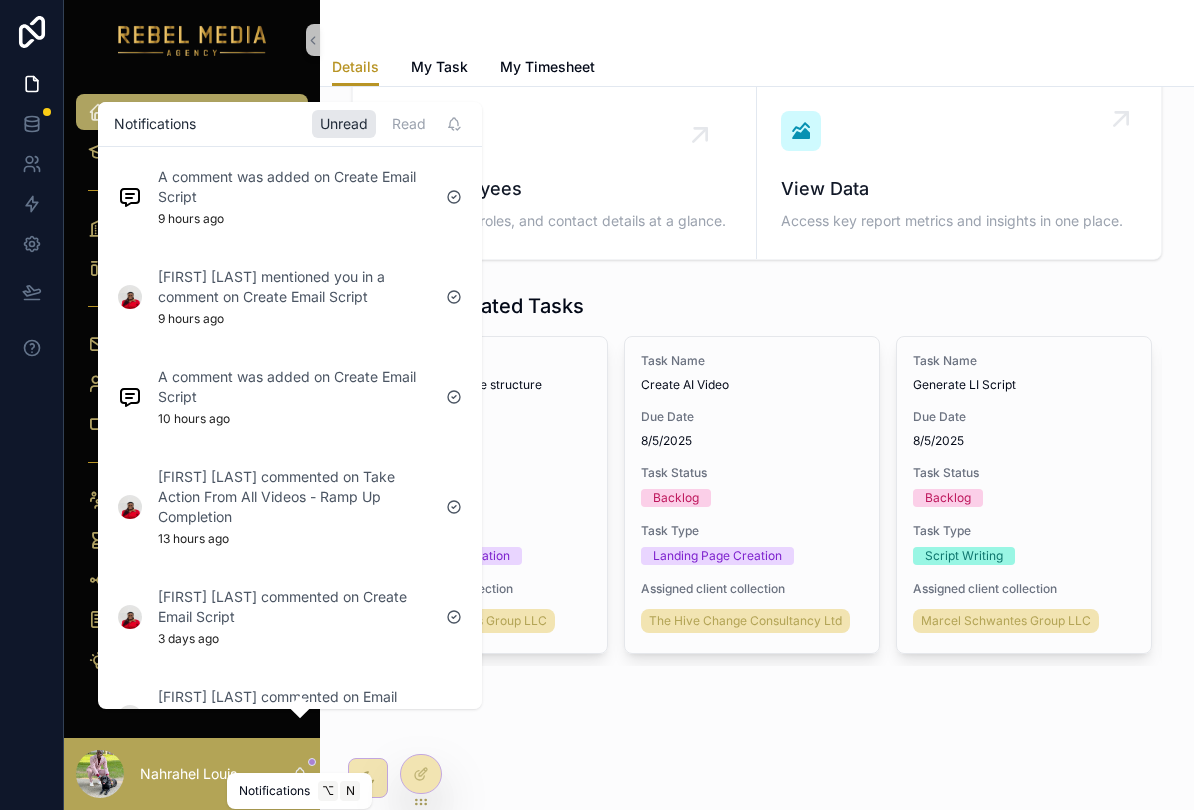 click on "View Data Access key report metrics and insights in one place." at bounding box center (959, 173) 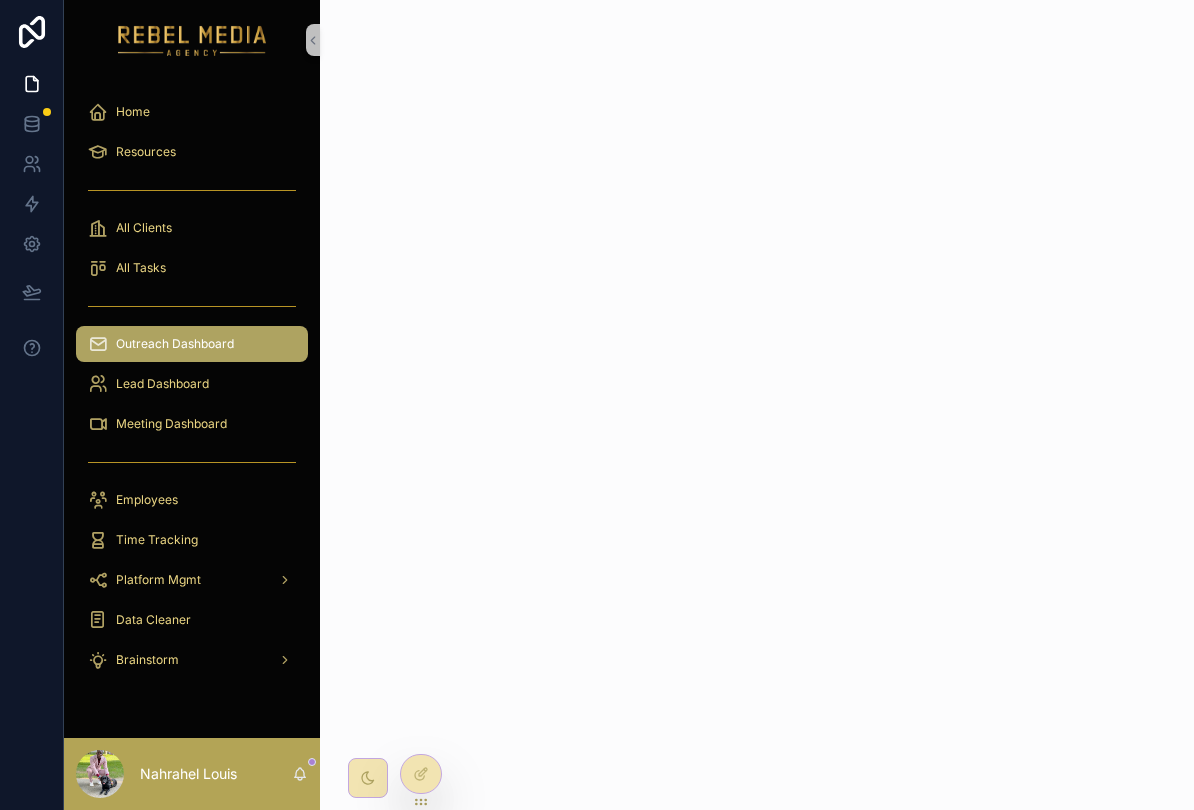 scroll, scrollTop: 0, scrollLeft: 0, axis: both 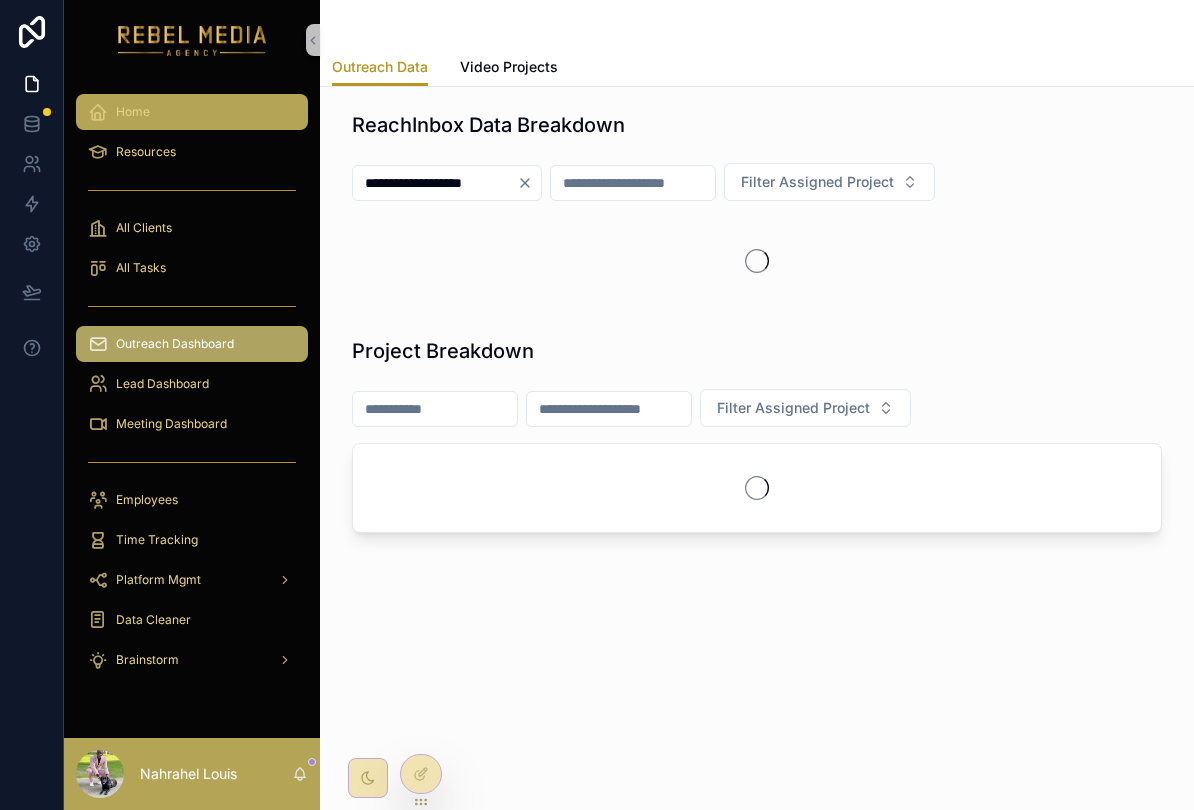 click on "Home" at bounding box center [192, 112] 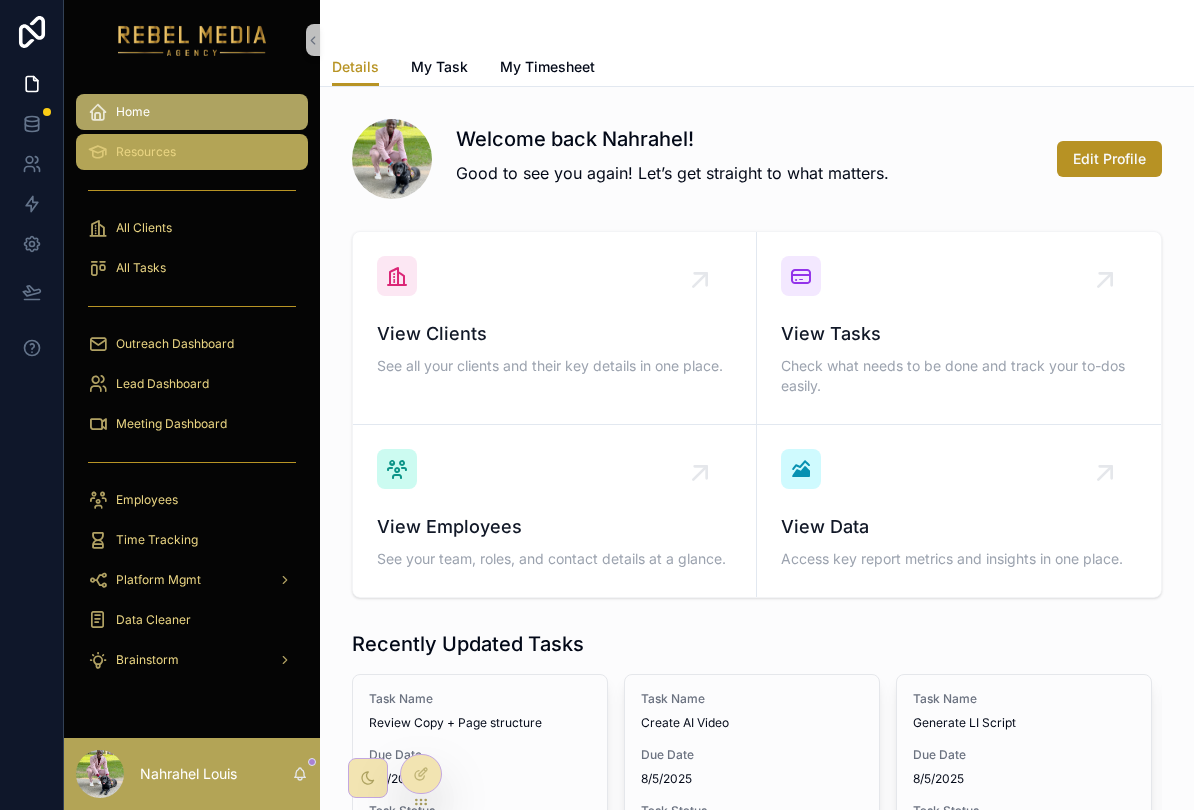click on "Resources" at bounding box center (192, 152) 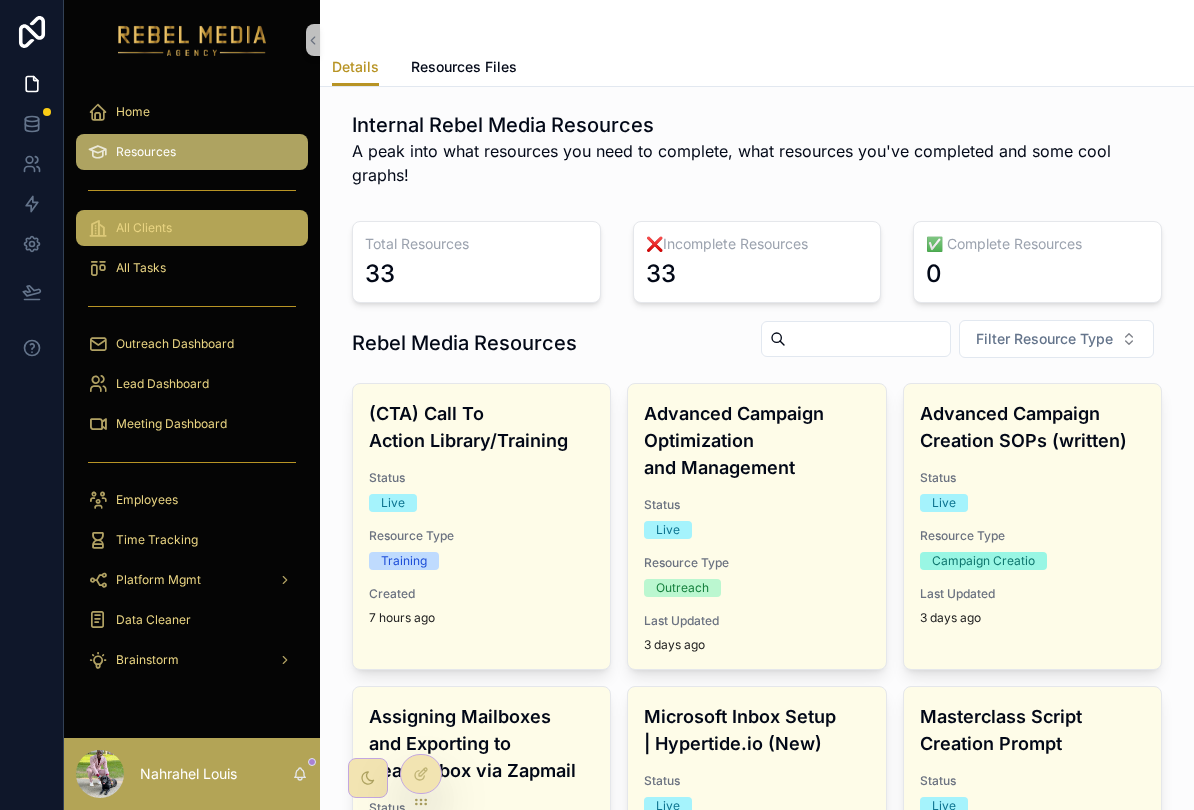 click on "All Clients" at bounding box center (192, 228) 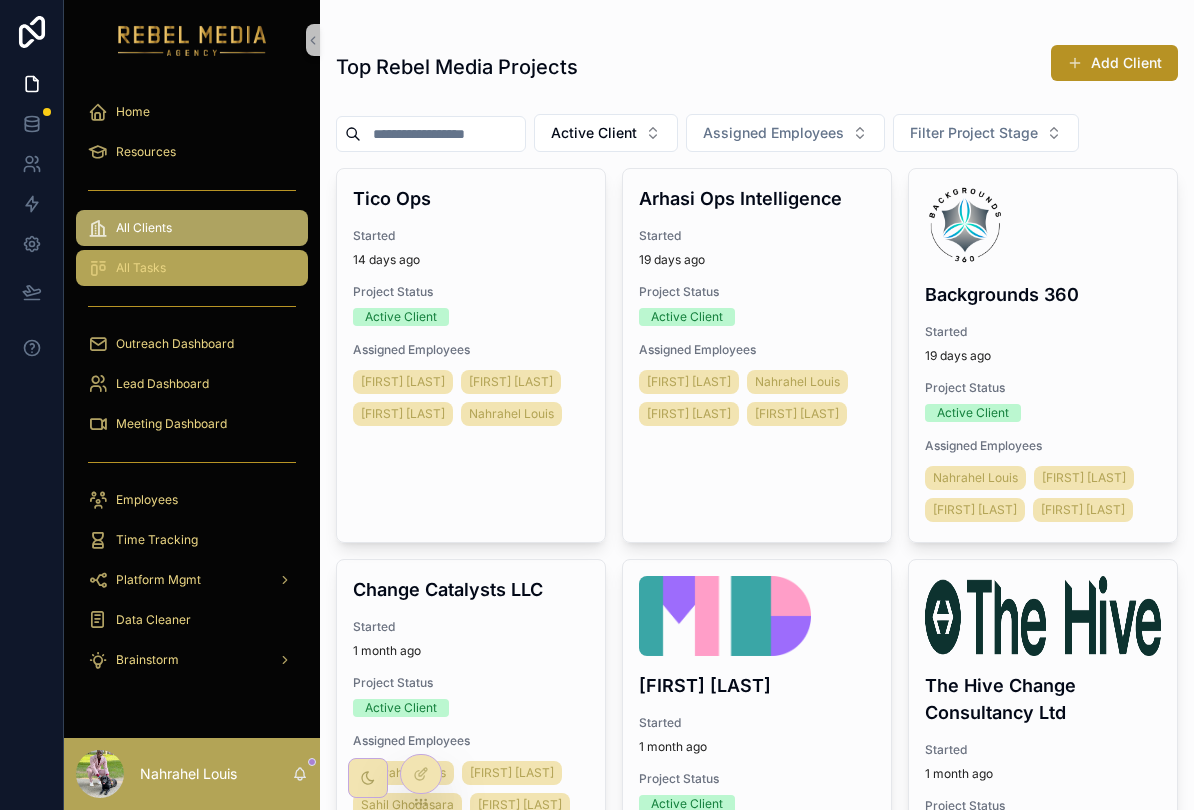 click at bounding box center [98, 268] 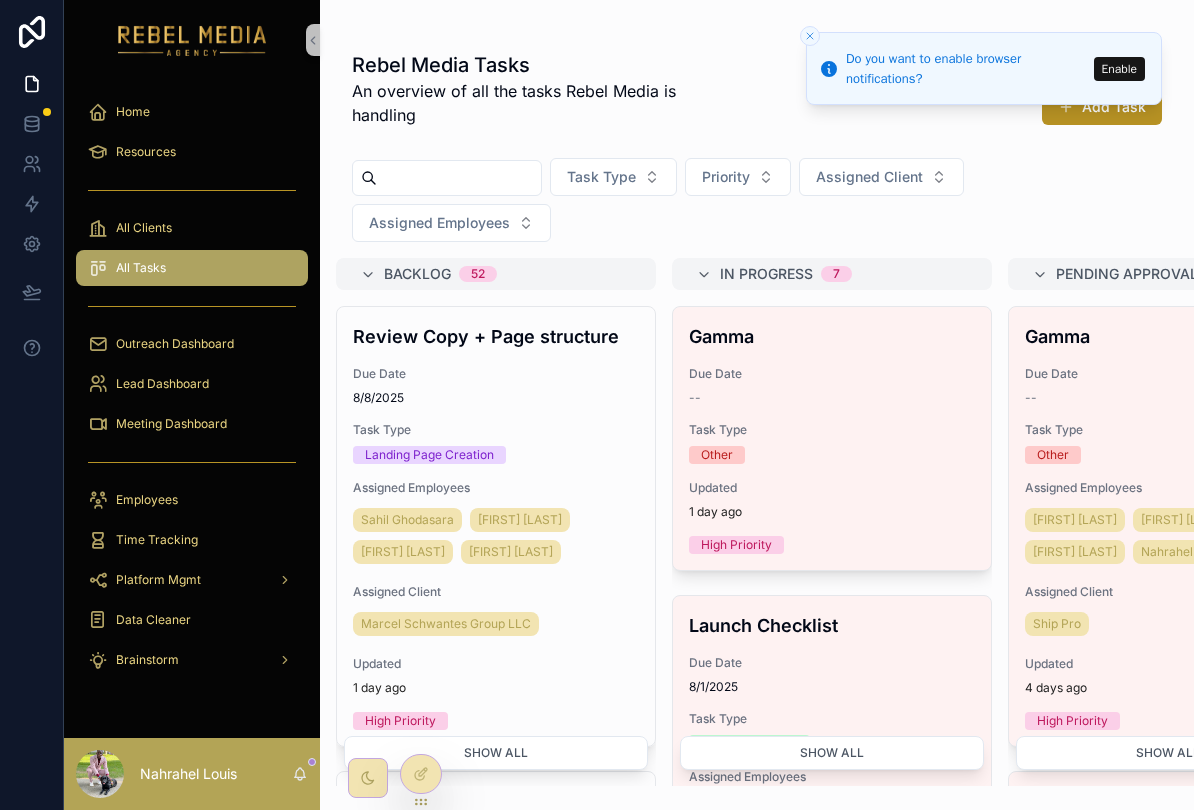 click 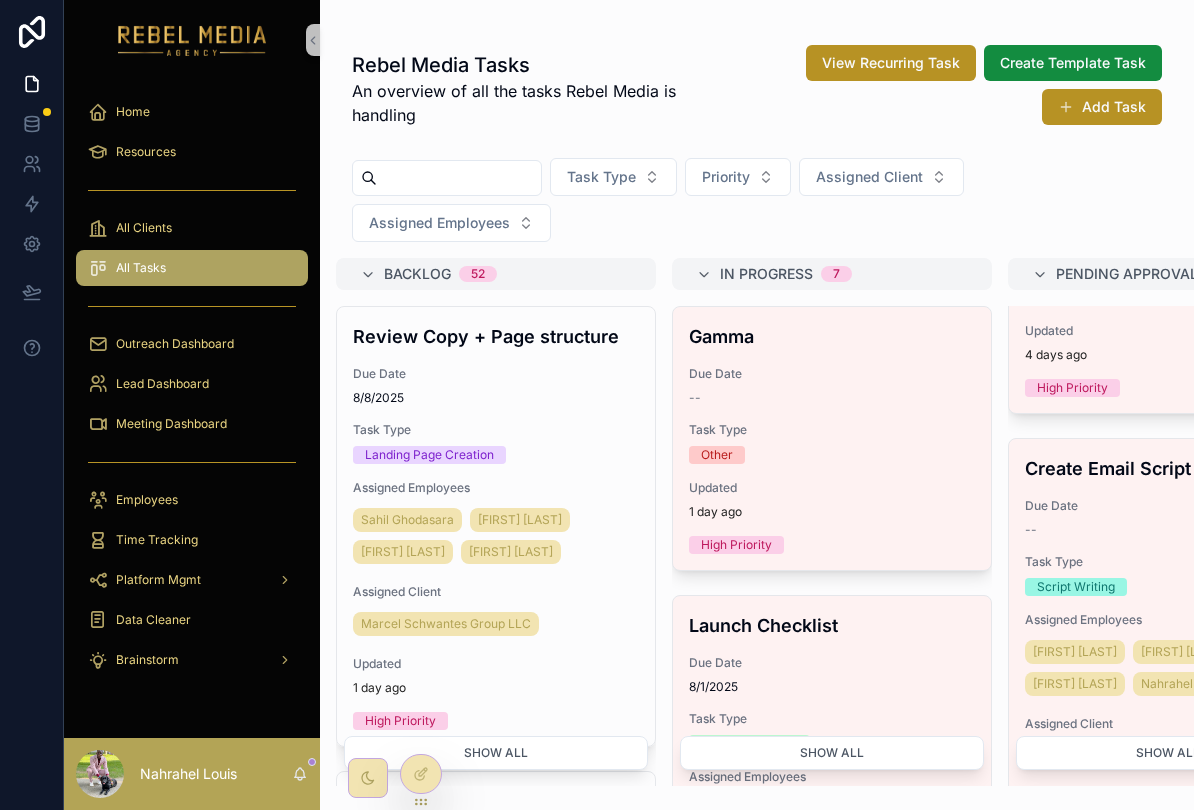 scroll, scrollTop: 335, scrollLeft: 0, axis: vertical 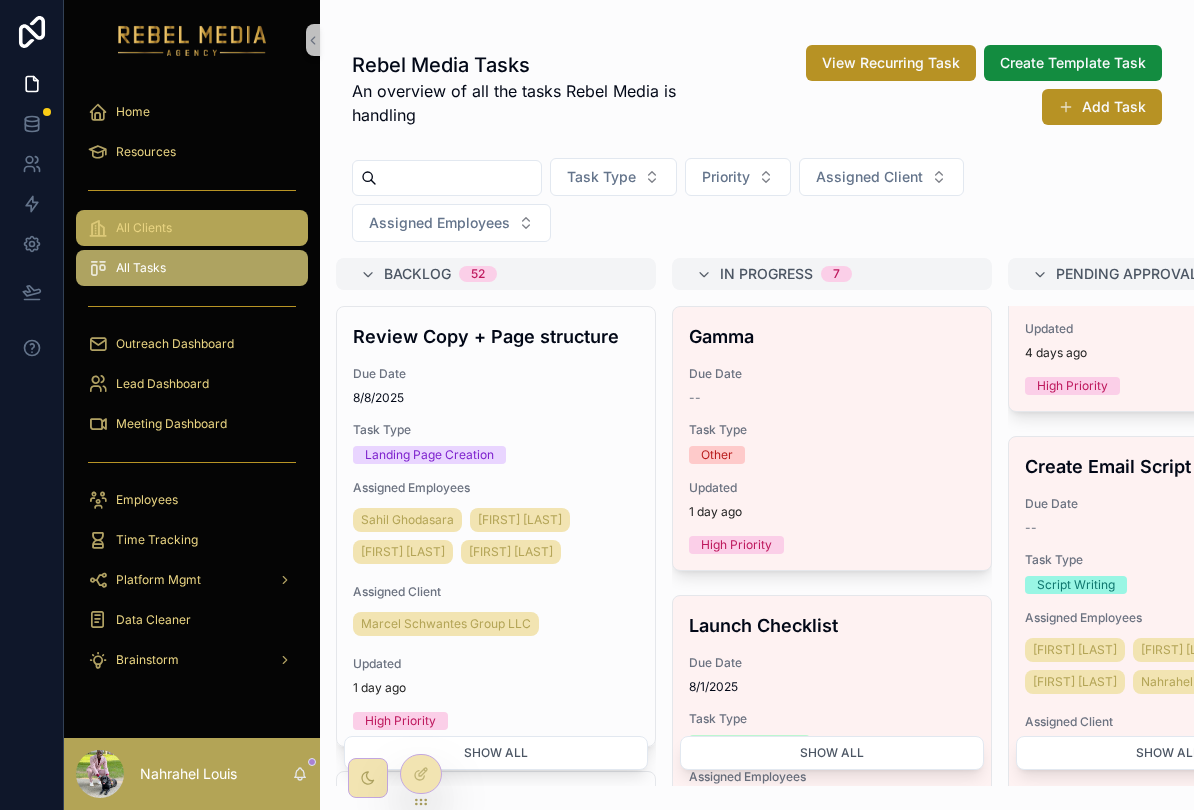 click on "All Clients" at bounding box center [144, 228] 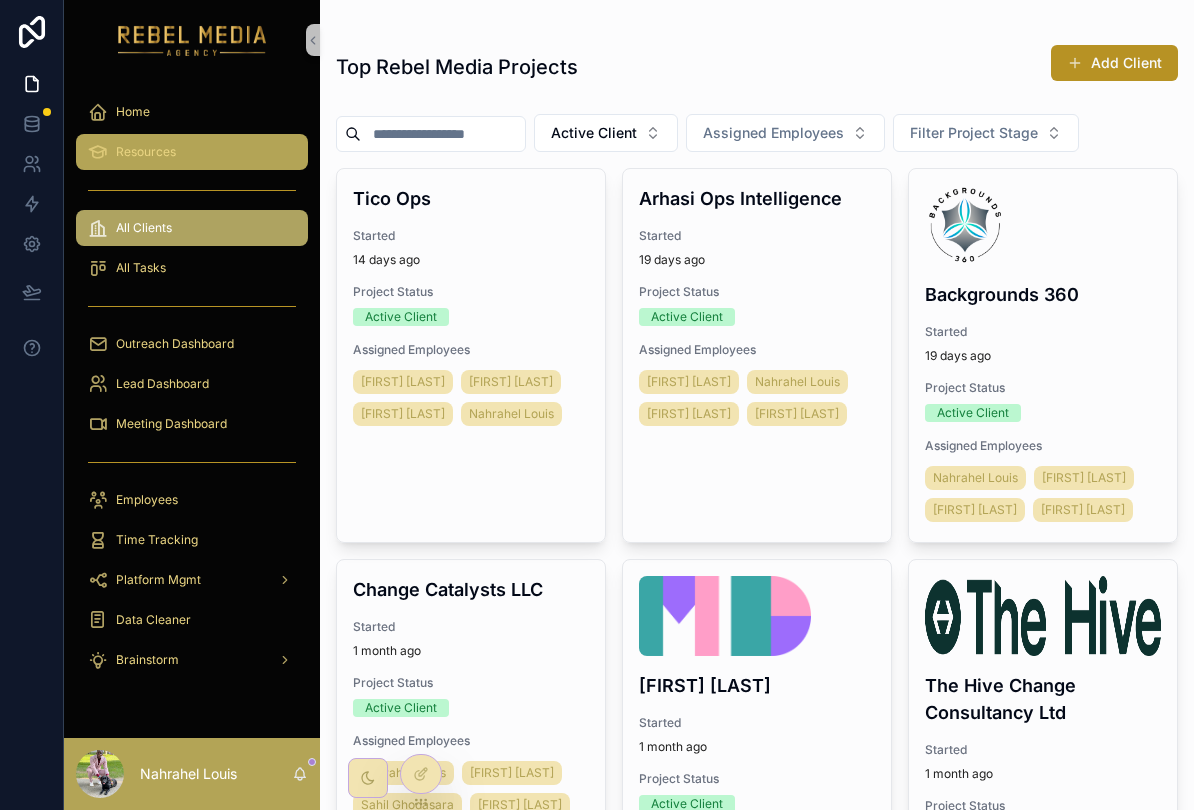 click on "Resources" at bounding box center (146, 152) 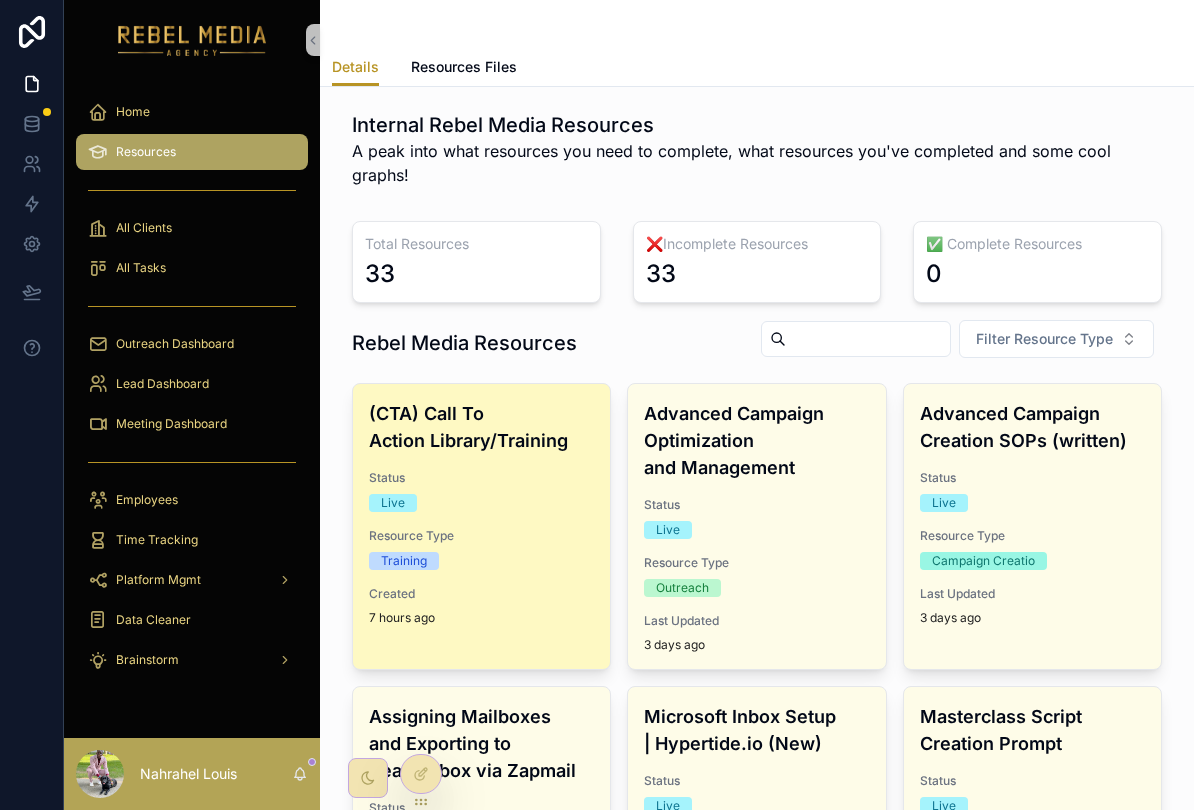 click on "(CTA) Call To Action Library/Training" at bounding box center (481, 427) 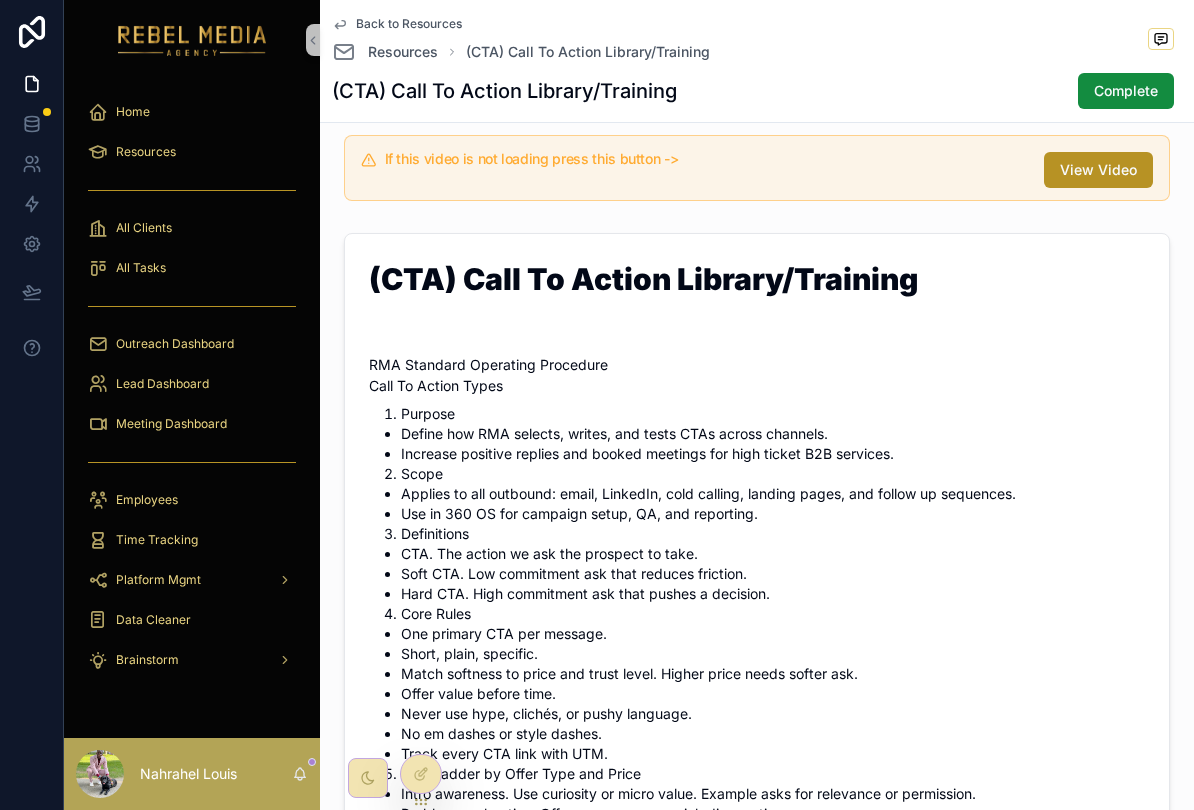 scroll, scrollTop: 161, scrollLeft: 0, axis: vertical 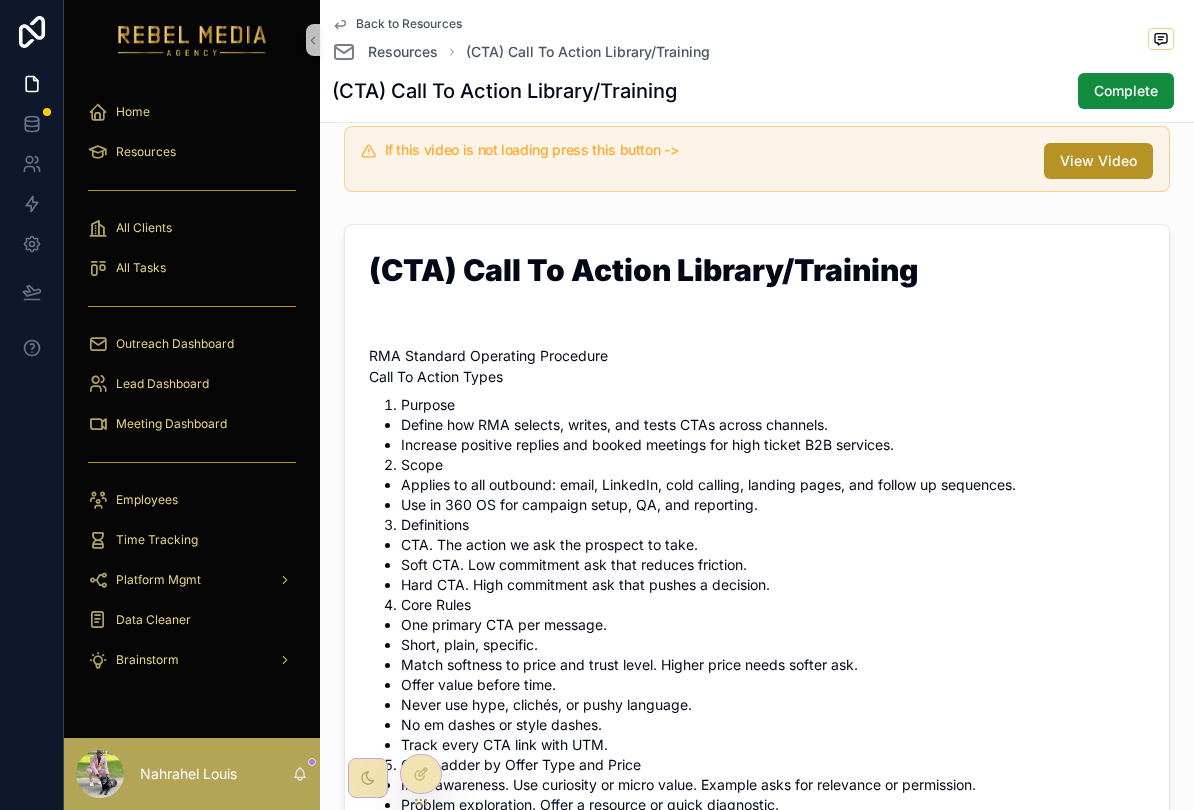 click on "Applies to all outbound: email, LinkedIn, cold calling, landing pages, and follow up sequences." at bounding box center [773, 485] 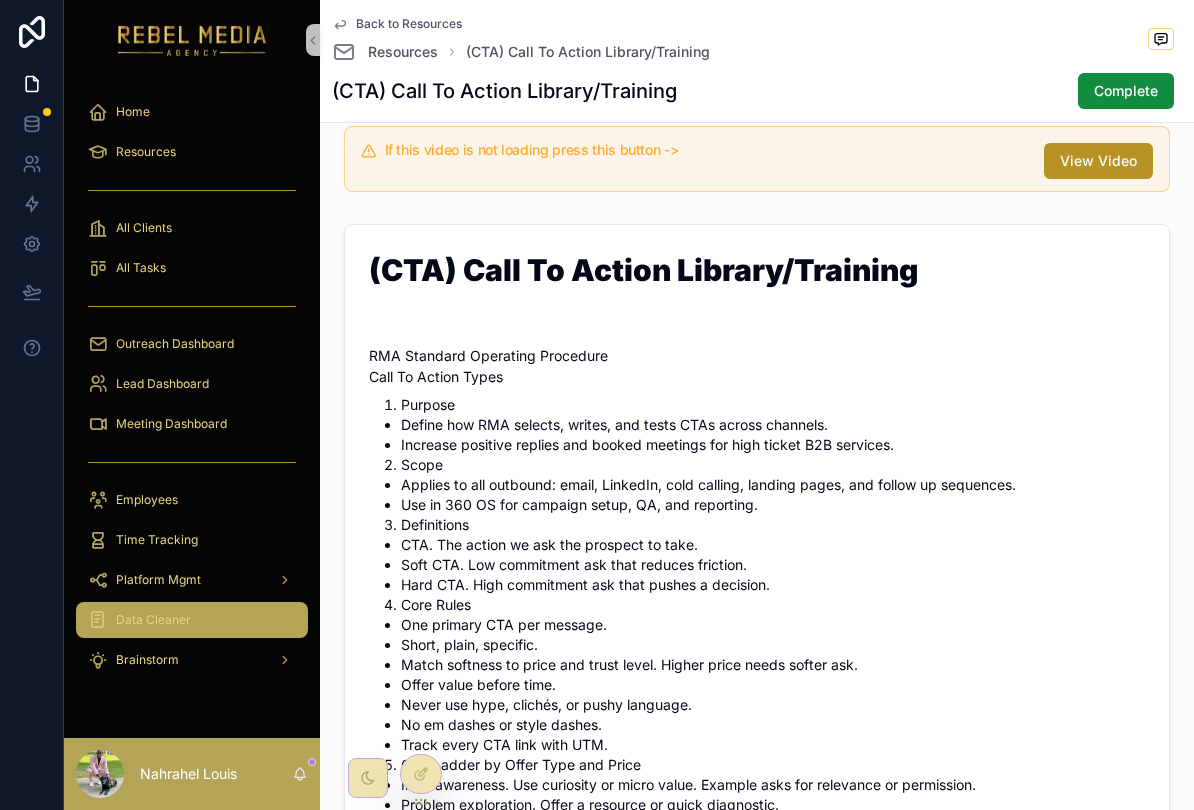 click on "Data Cleaner" at bounding box center (192, 620) 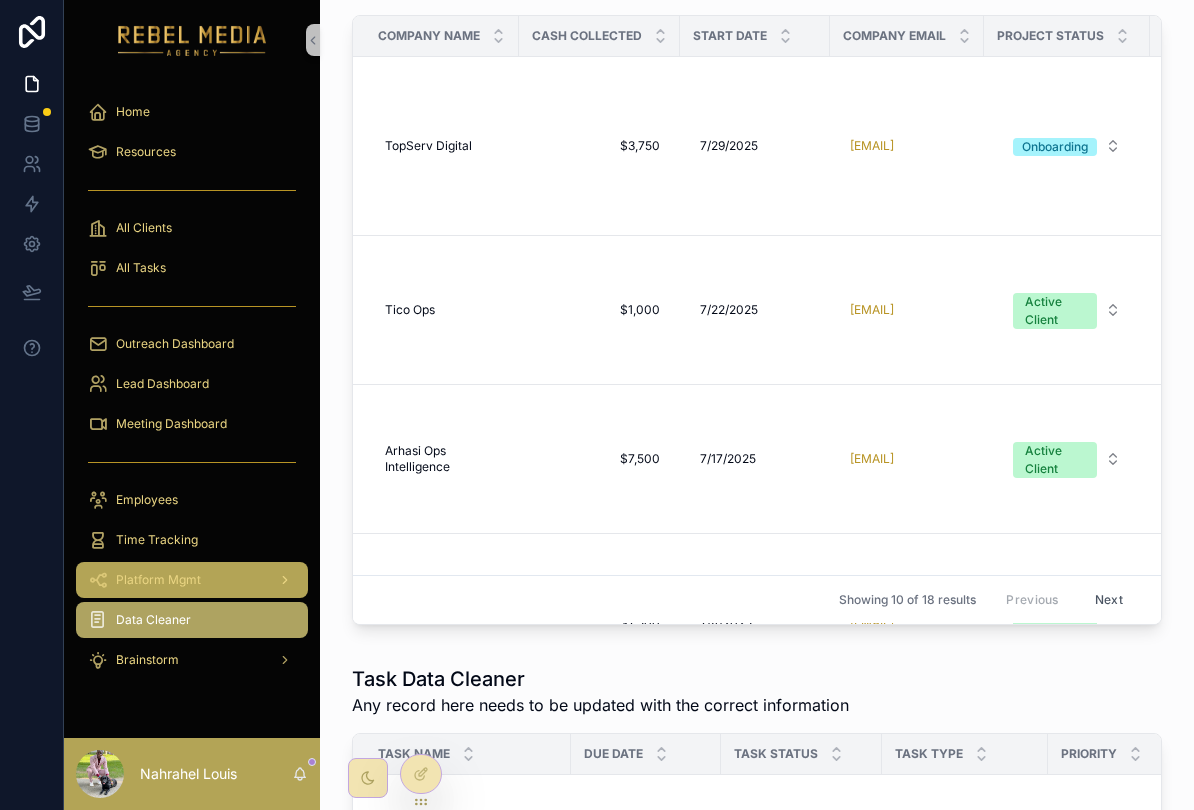 click on "Platform Mgmt" at bounding box center (192, 580) 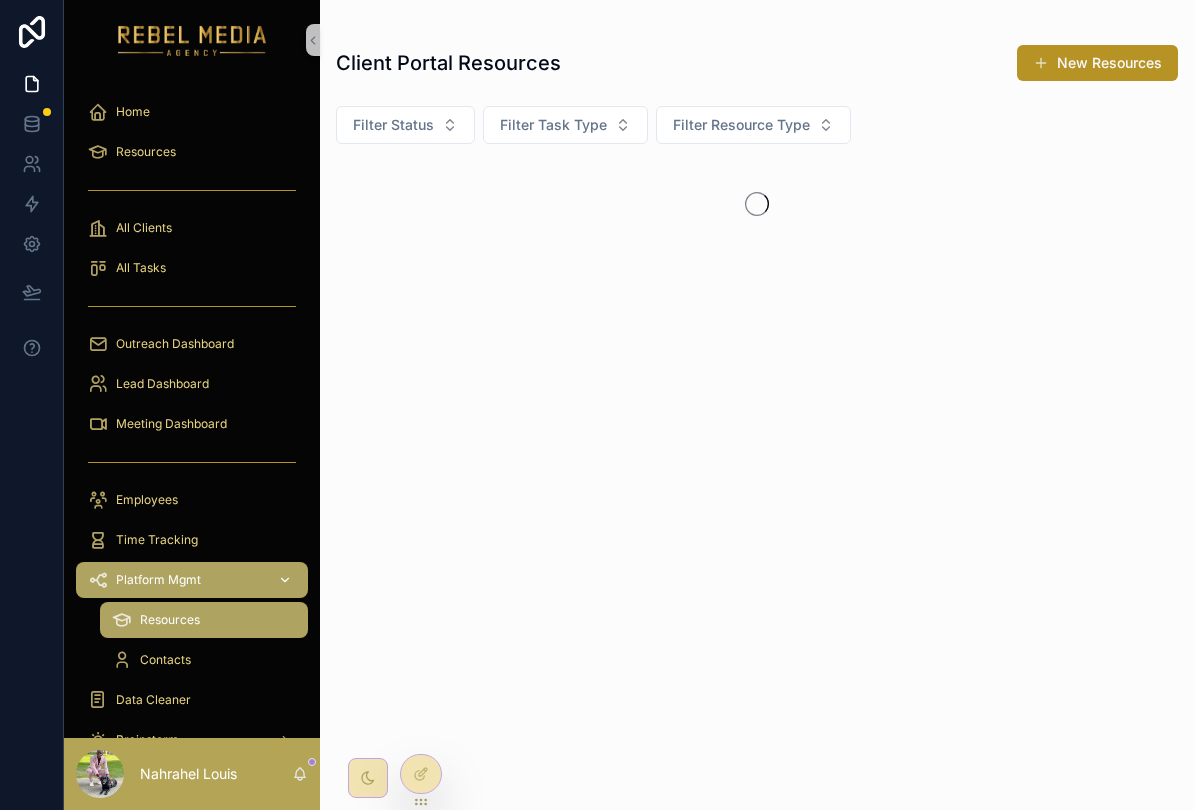 scroll, scrollTop: 0, scrollLeft: 0, axis: both 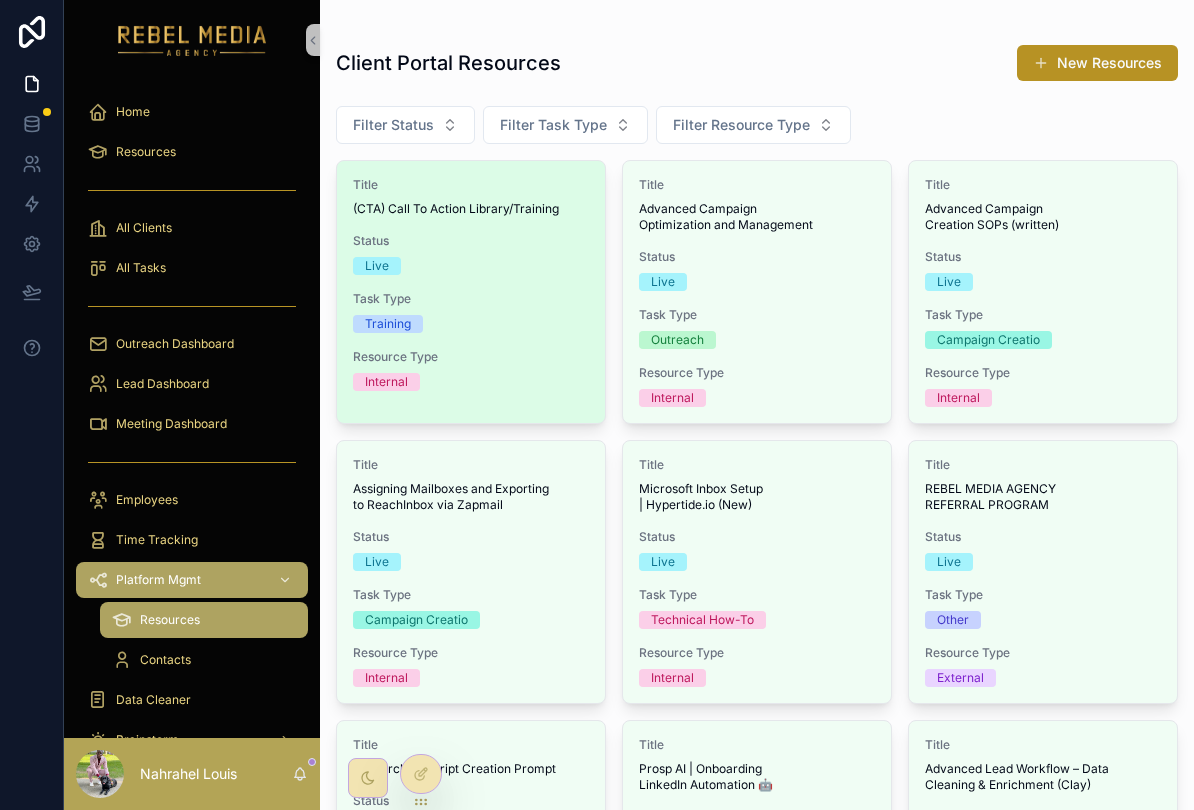 click on "Task Type" at bounding box center [471, 299] 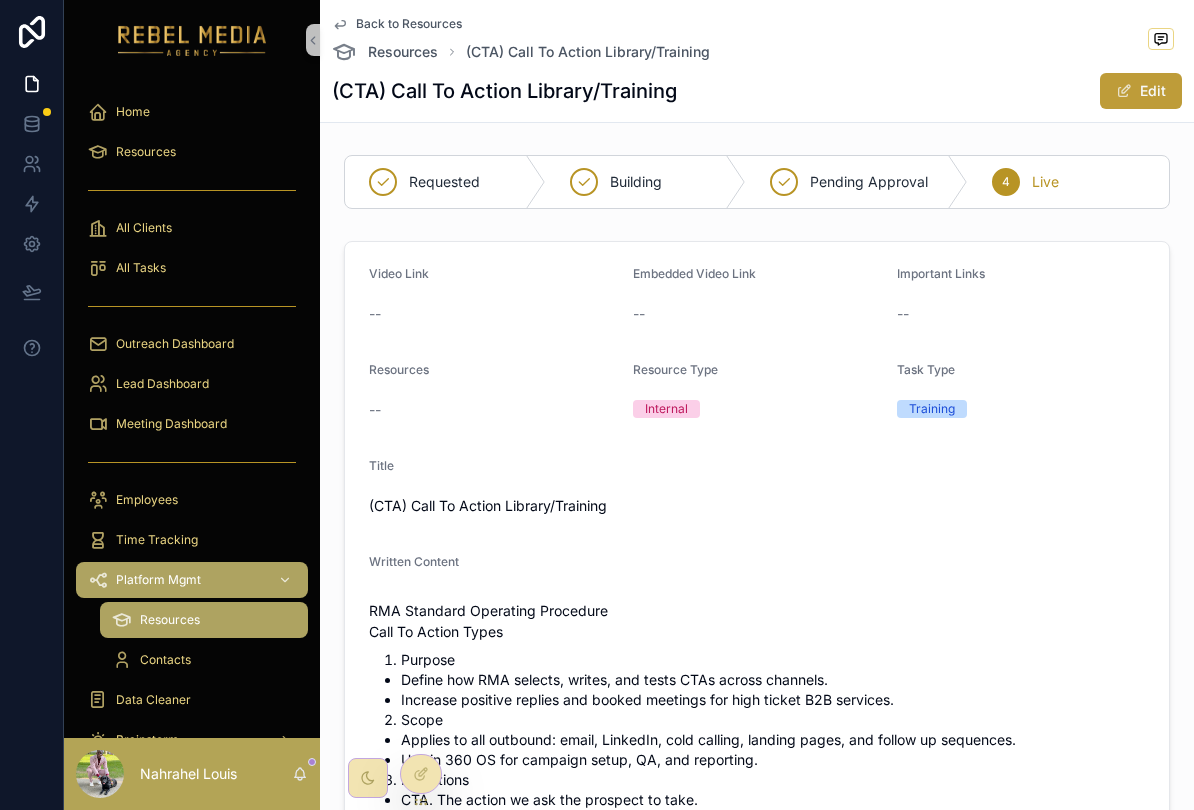 click on "Edit" at bounding box center (1141, 91) 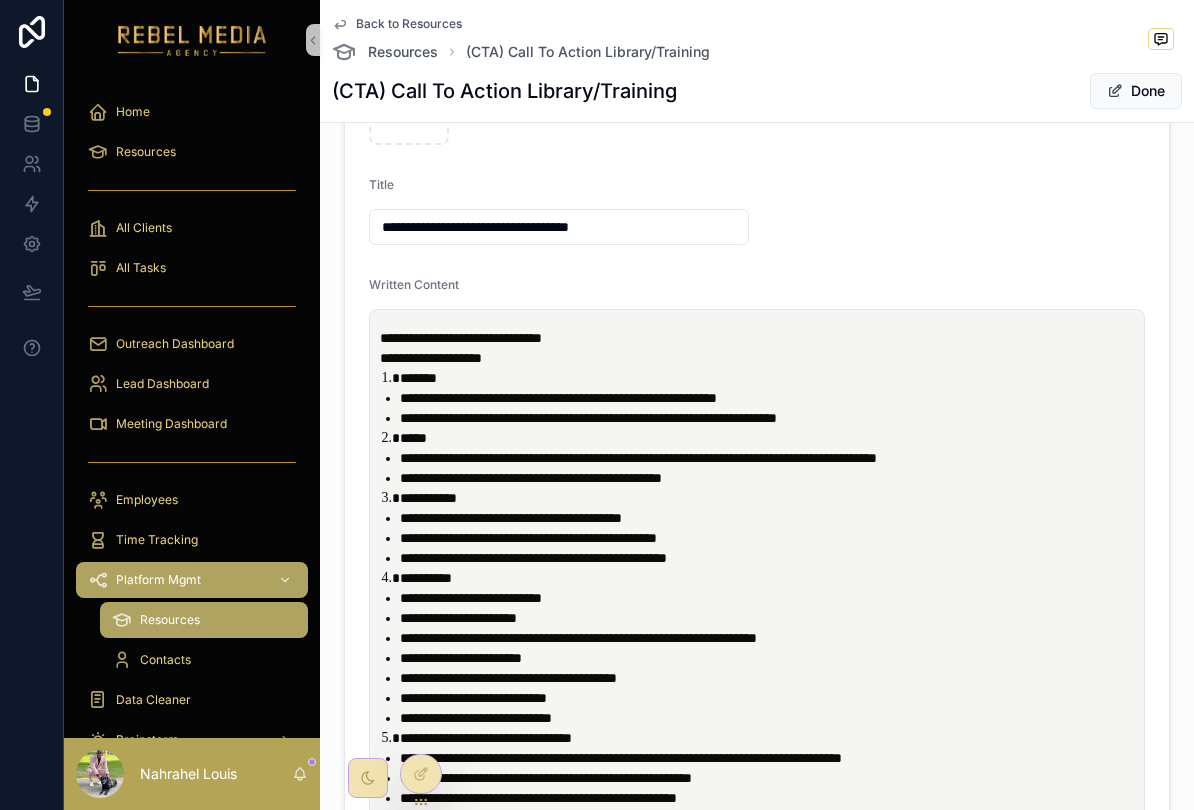click on "**********" at bounding box center (771, 538) 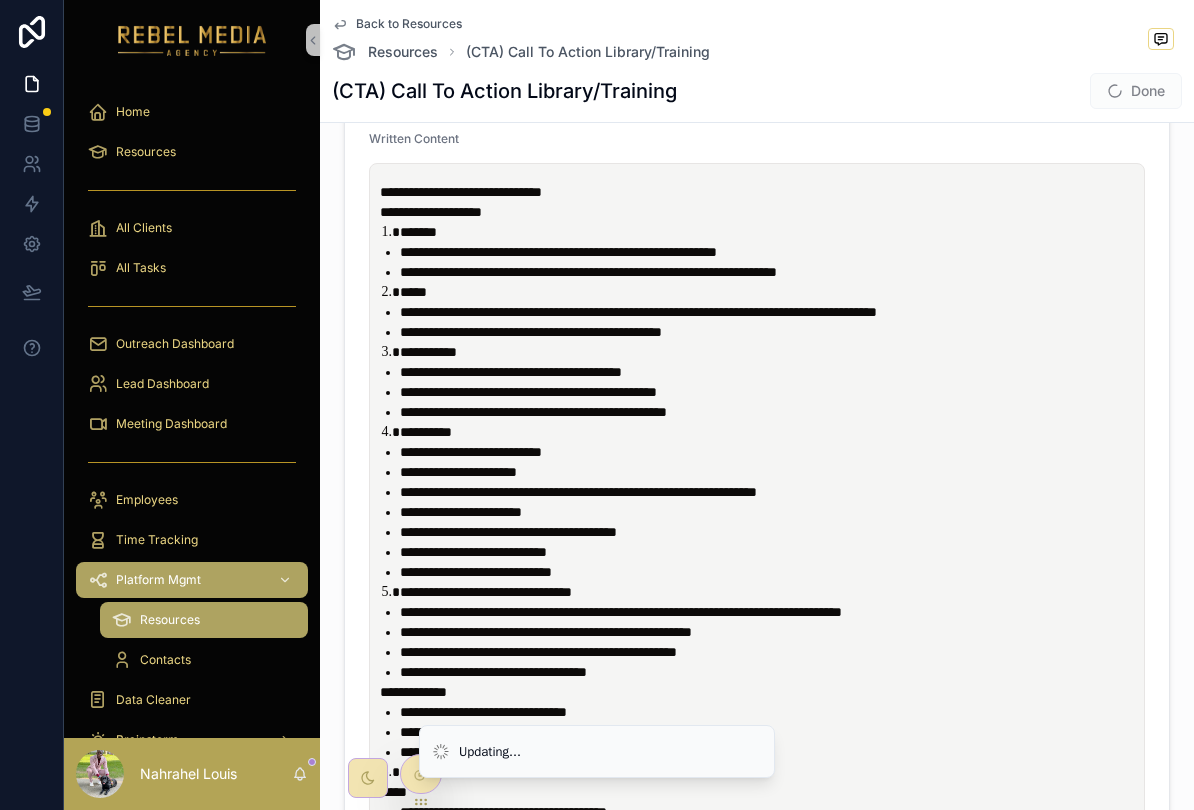 scroll, scrollTop: 500, scrollLeft: 0, axis: vertical 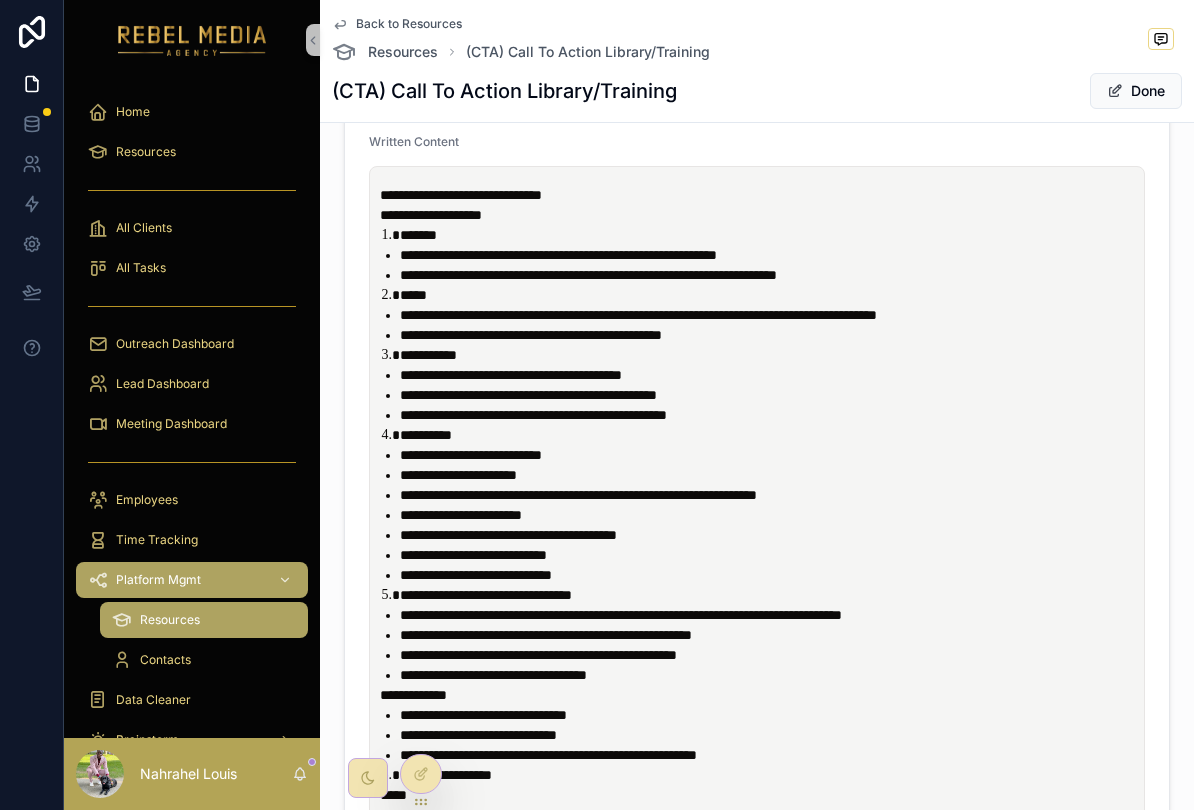 click on "**********" at bounding box center [638, 315] 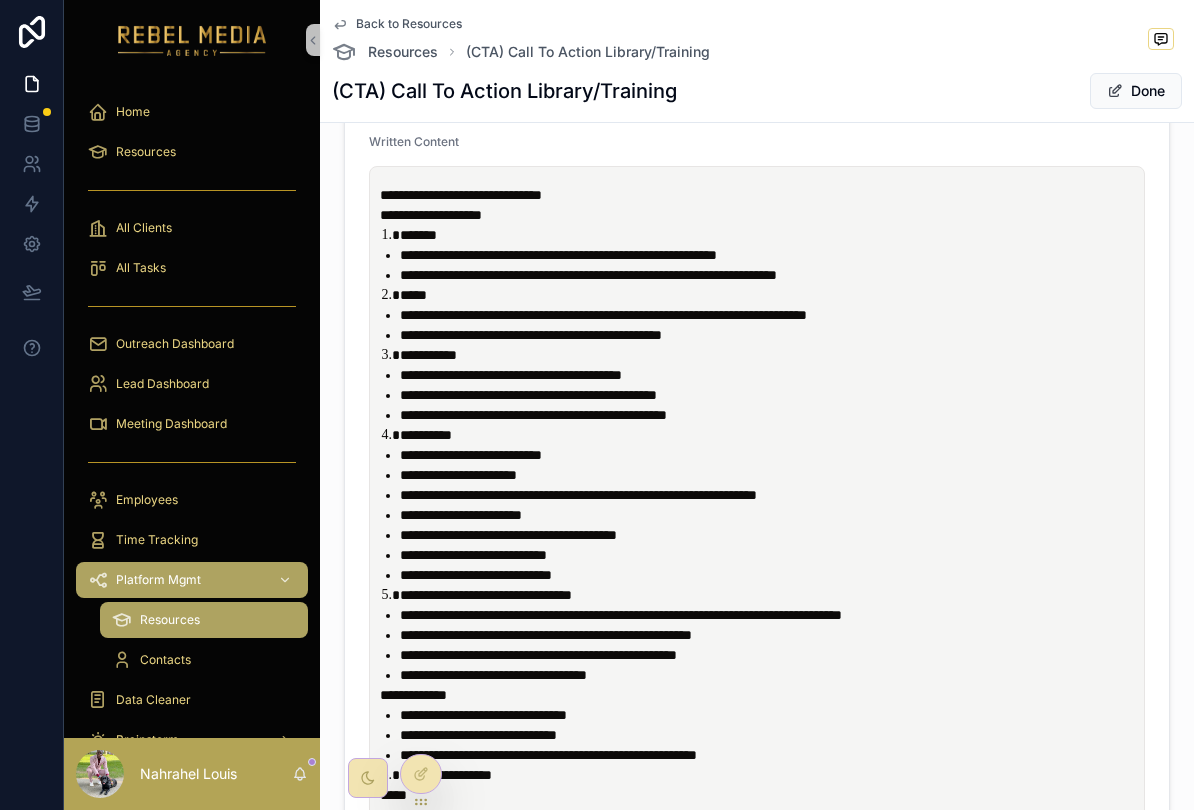 click on "**********" at bounding box center (771, 335) 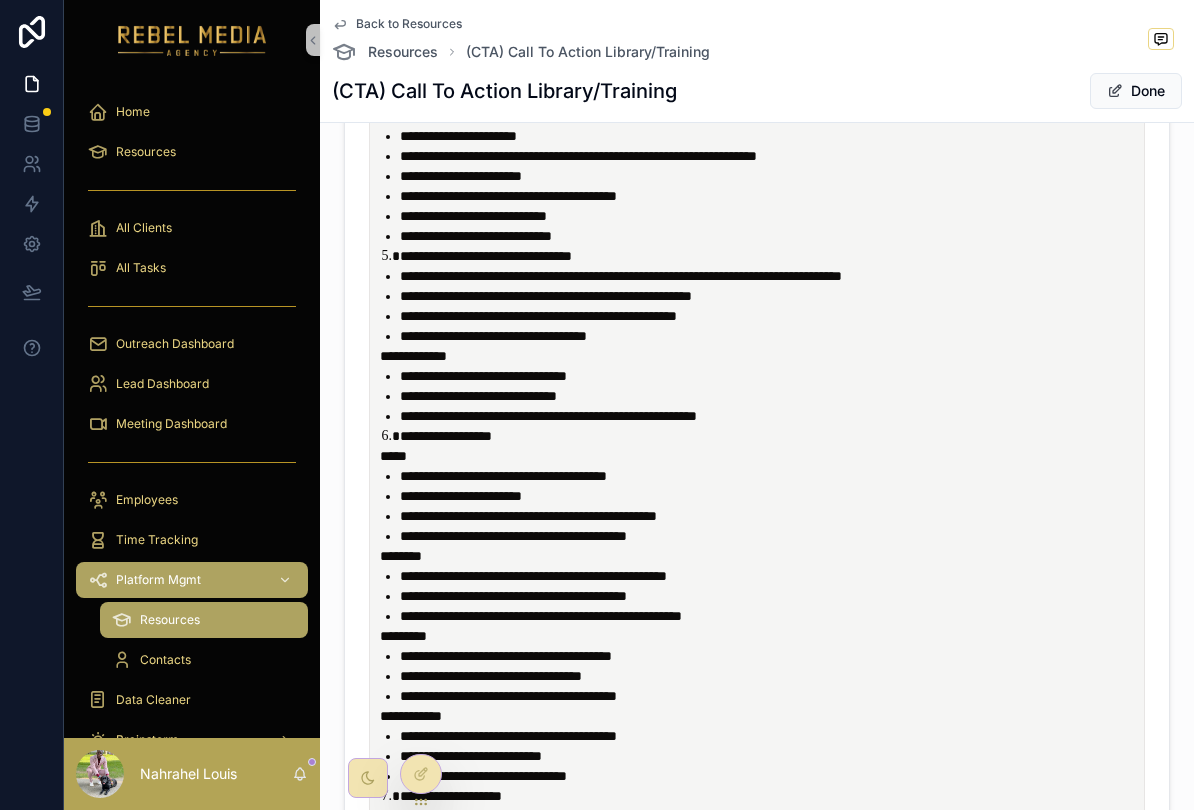 scroll, scrollTop: 841, scrollLeft: 0, axis: vertical 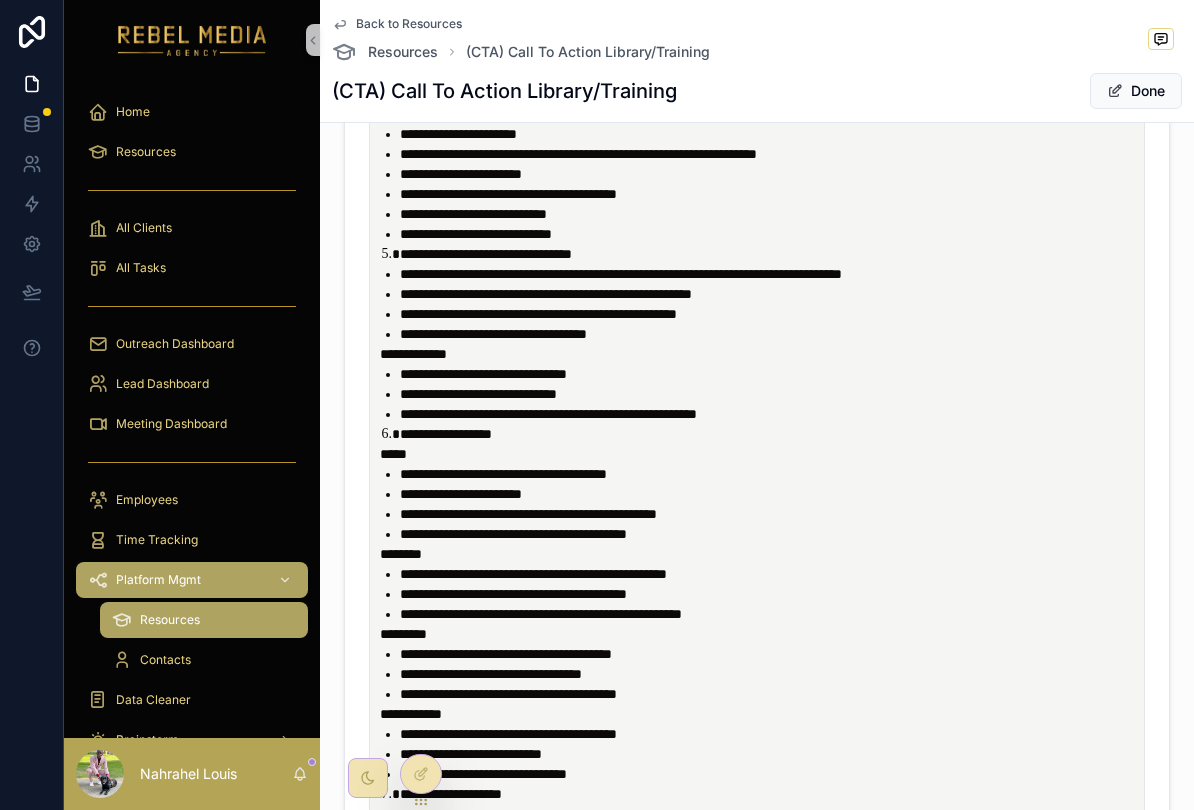 click on "**********" at bounding box center (771, 474) 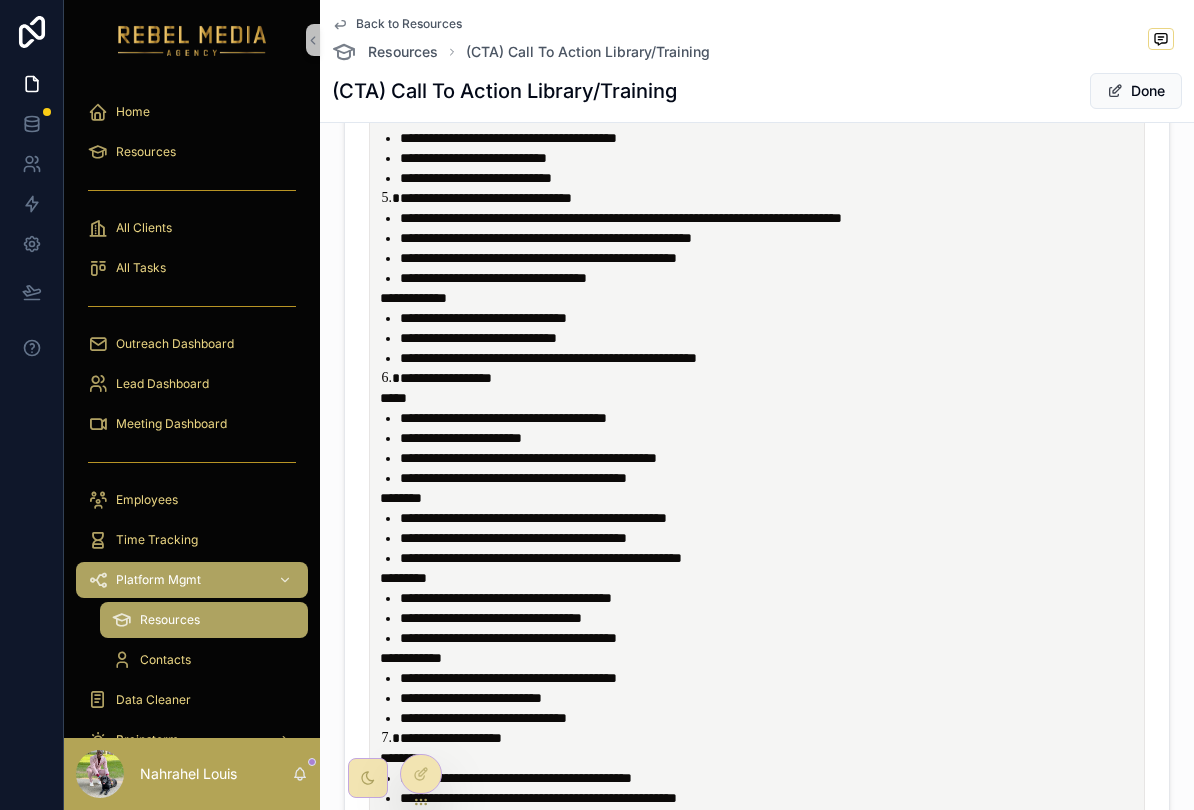 scroll, scrollTop: 898, scrollLeft: 0, axis: vertical 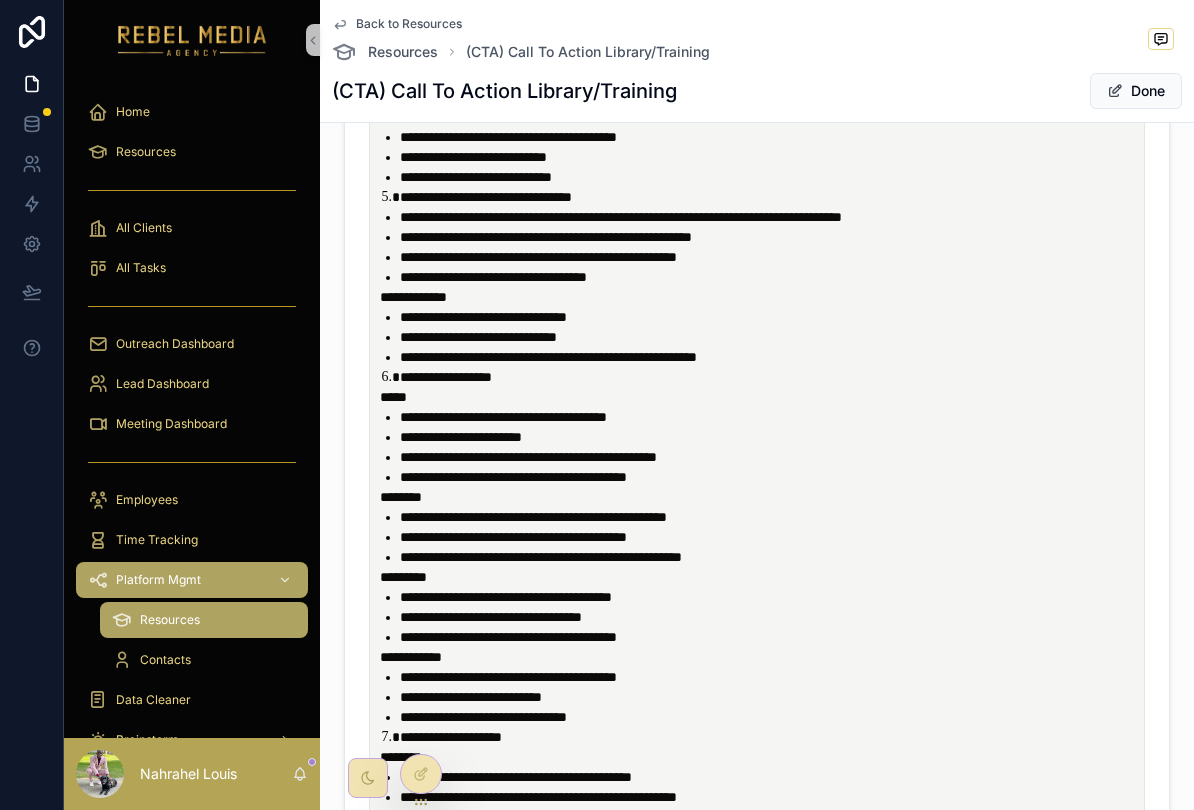 click on "**********" at bounding box center [528, 457] 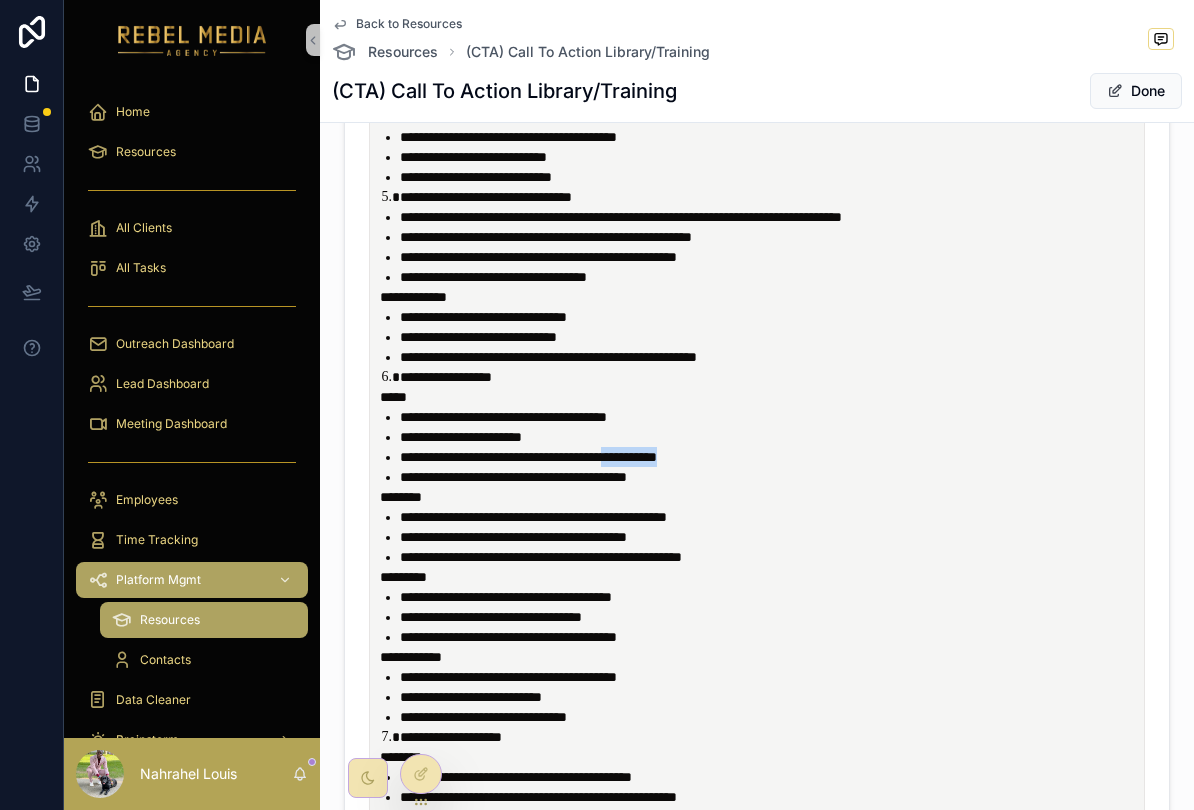click on "********" at bounding box center [761, 497] 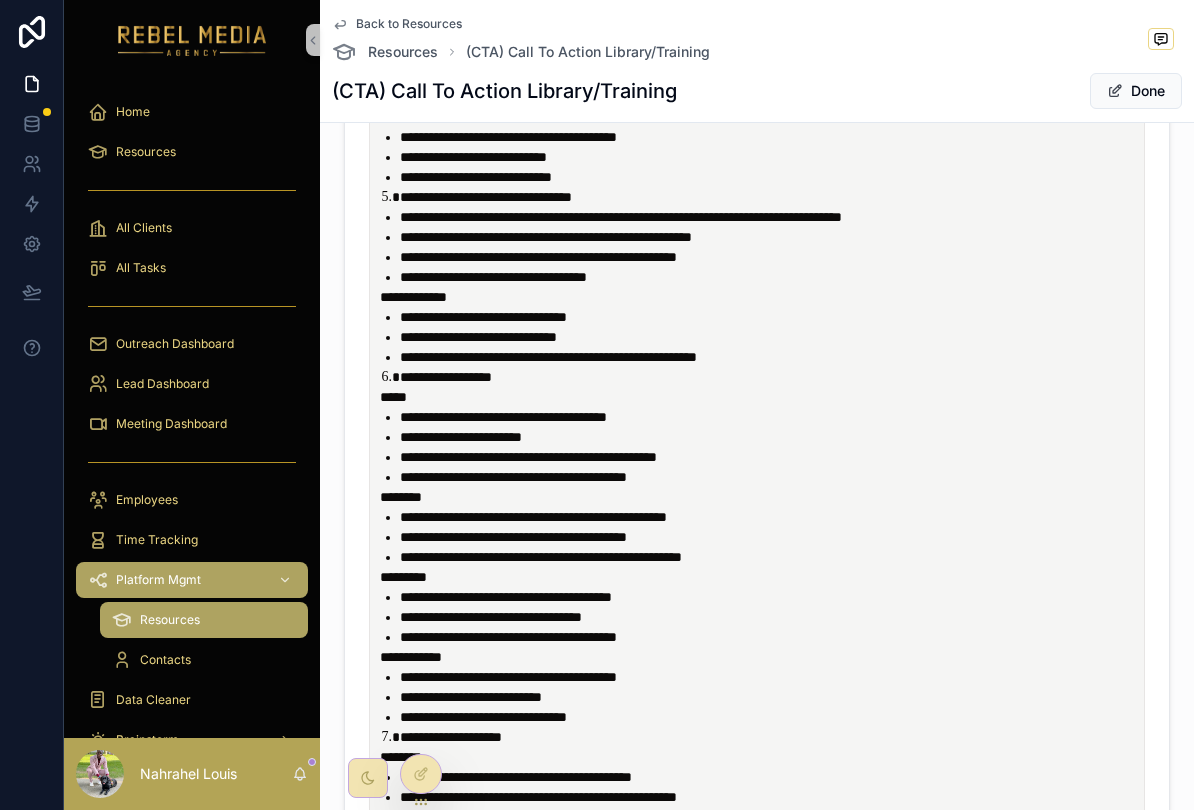 click on "**********" at bounding box center [528, 457] 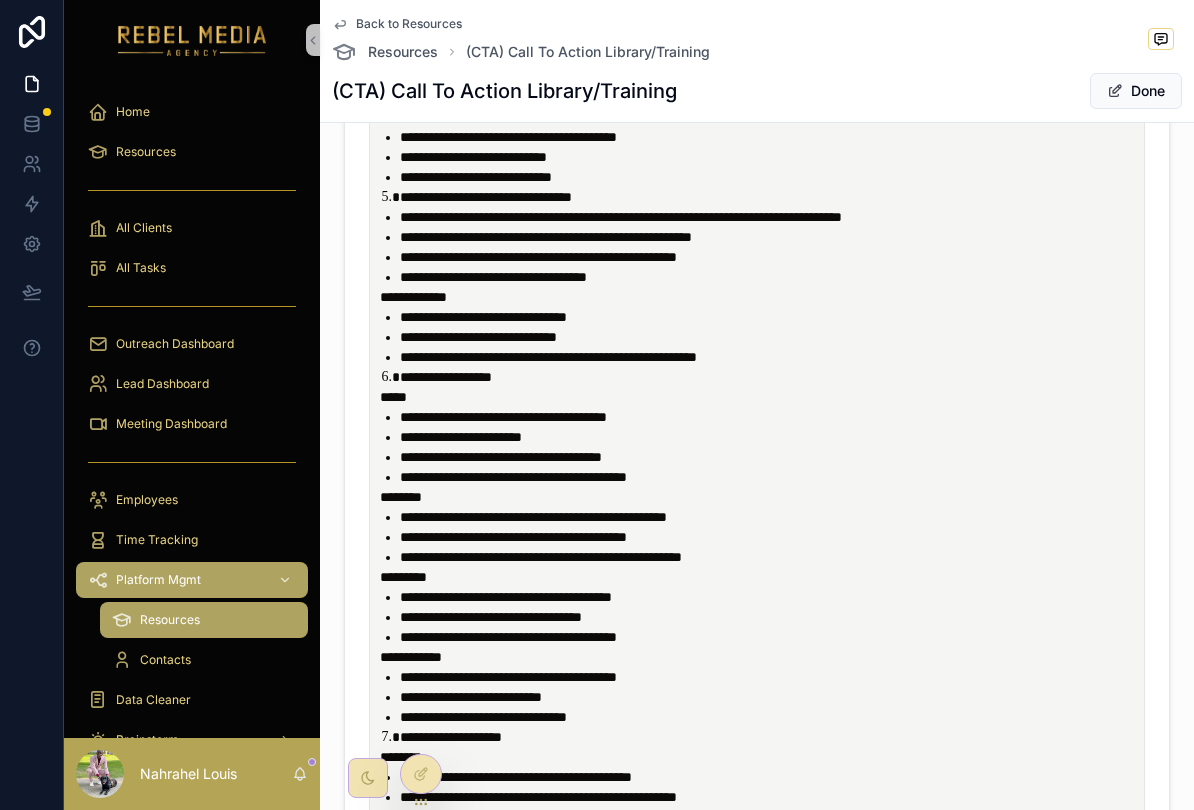 type 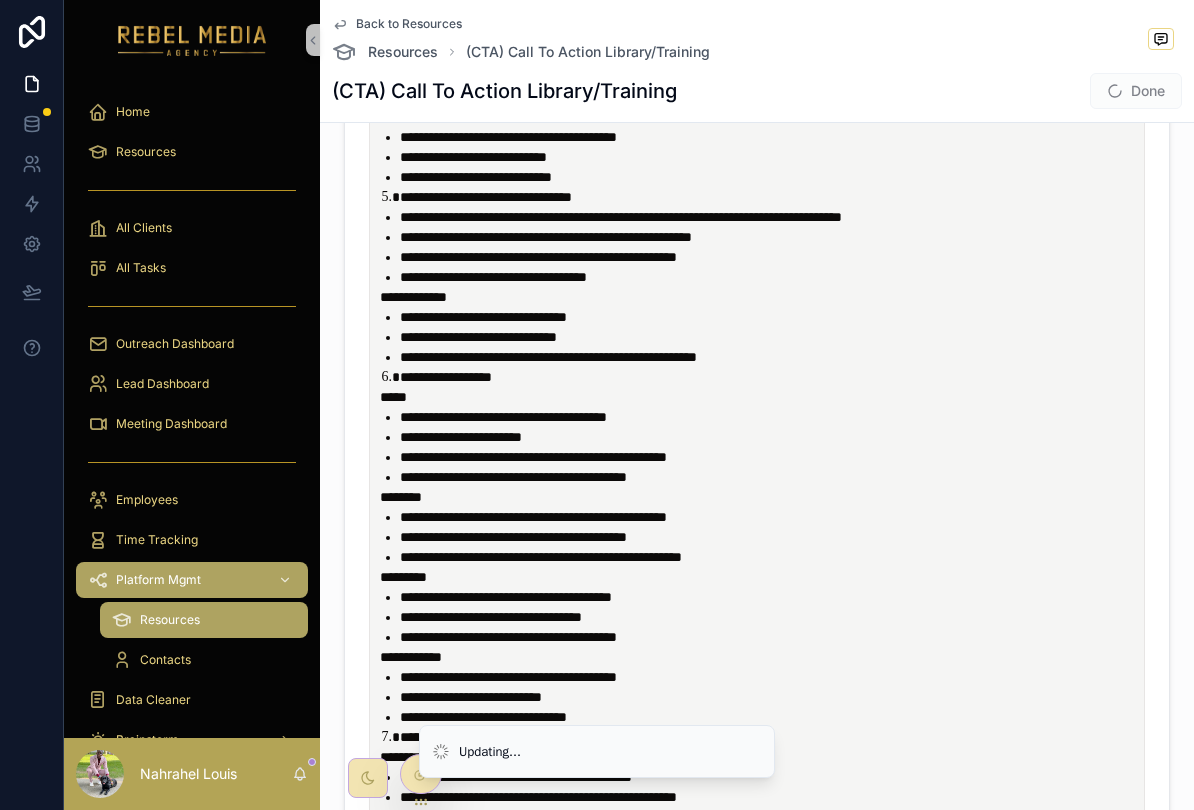 click on "**********" at bounding box center [513, 477] 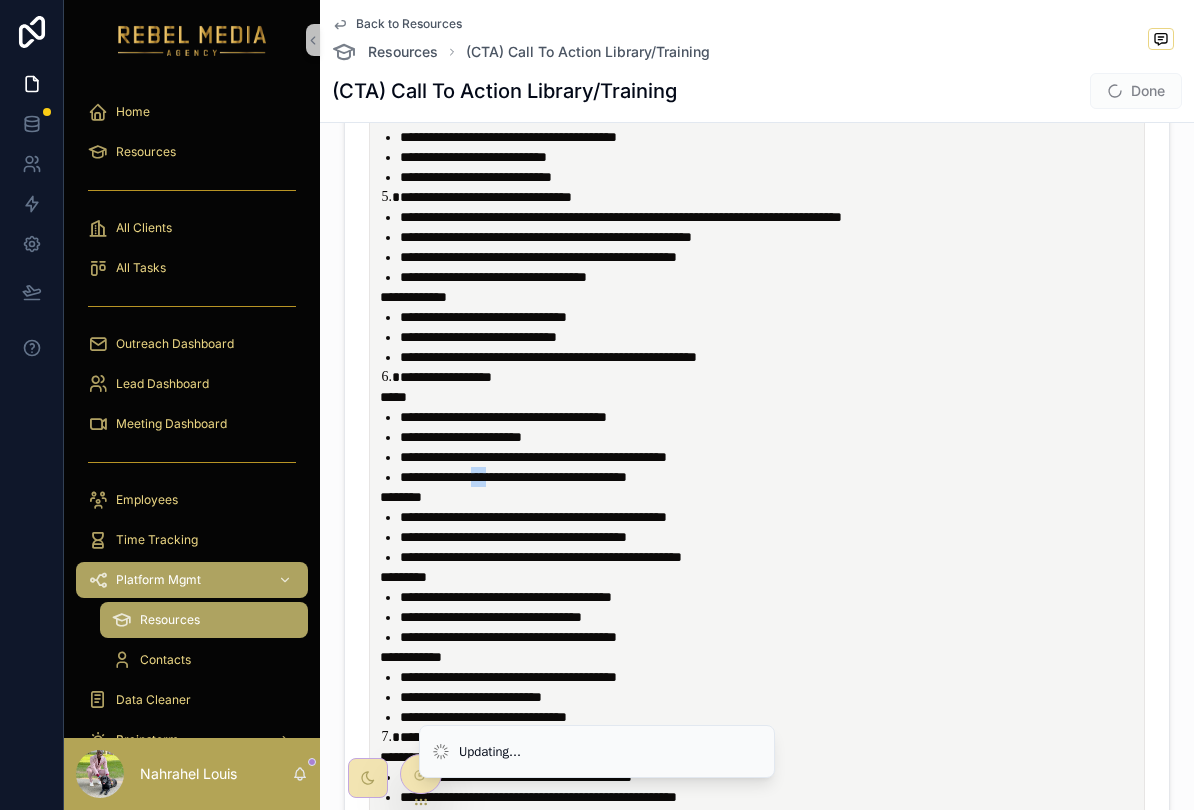 click on "*********" at bounding box center (761, 577) 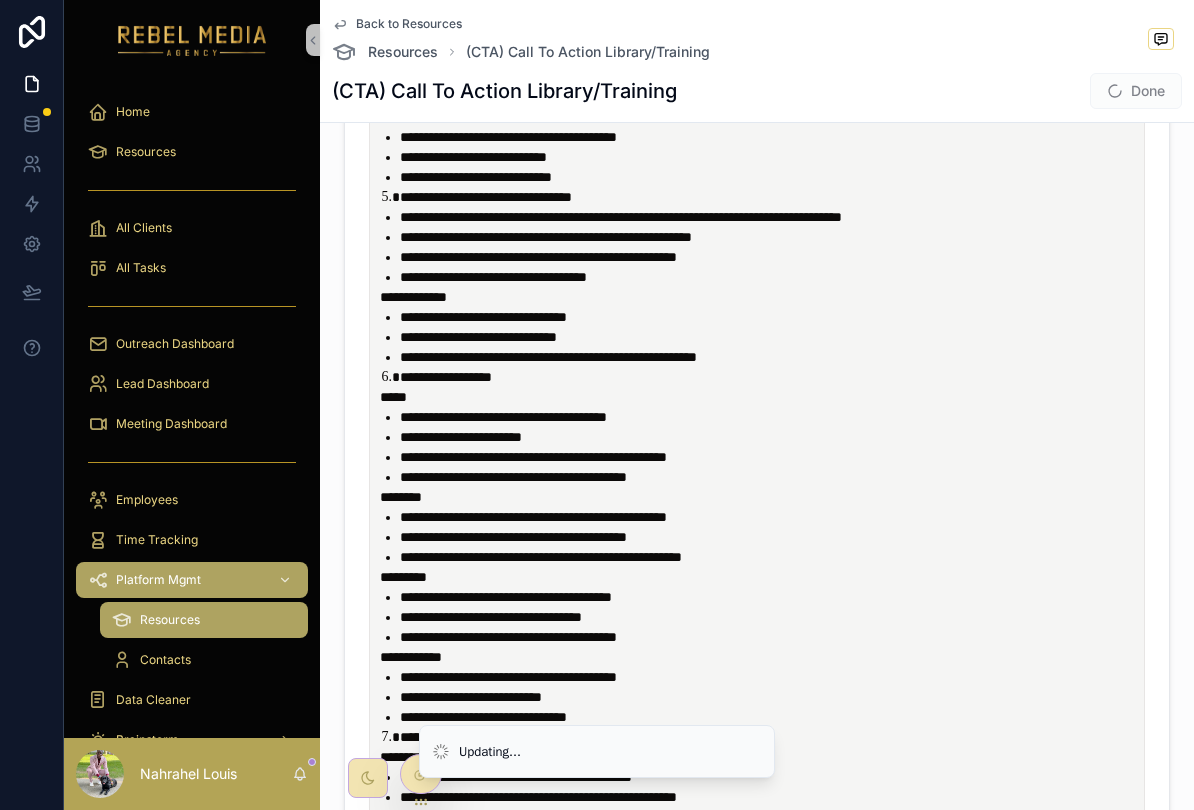 click on "**********" at bounding box center [513, 477] 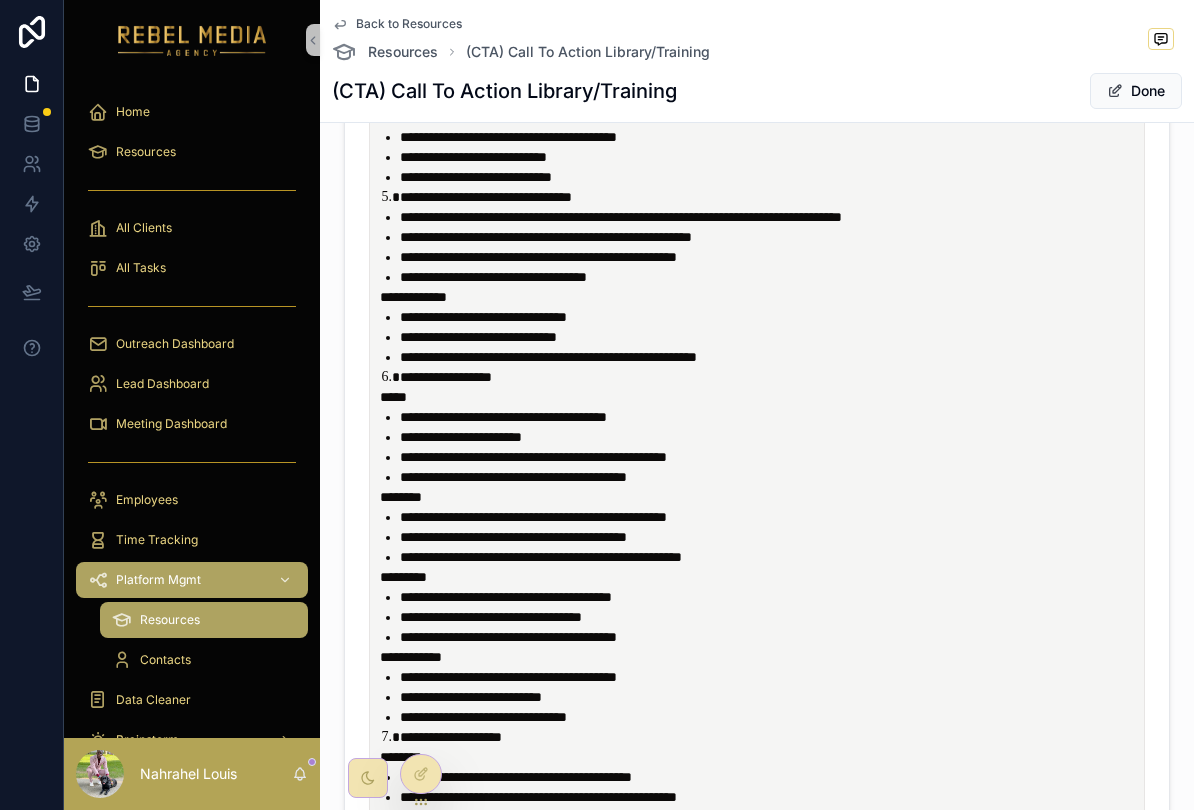click on "**********" at bounding box center [513, 477] 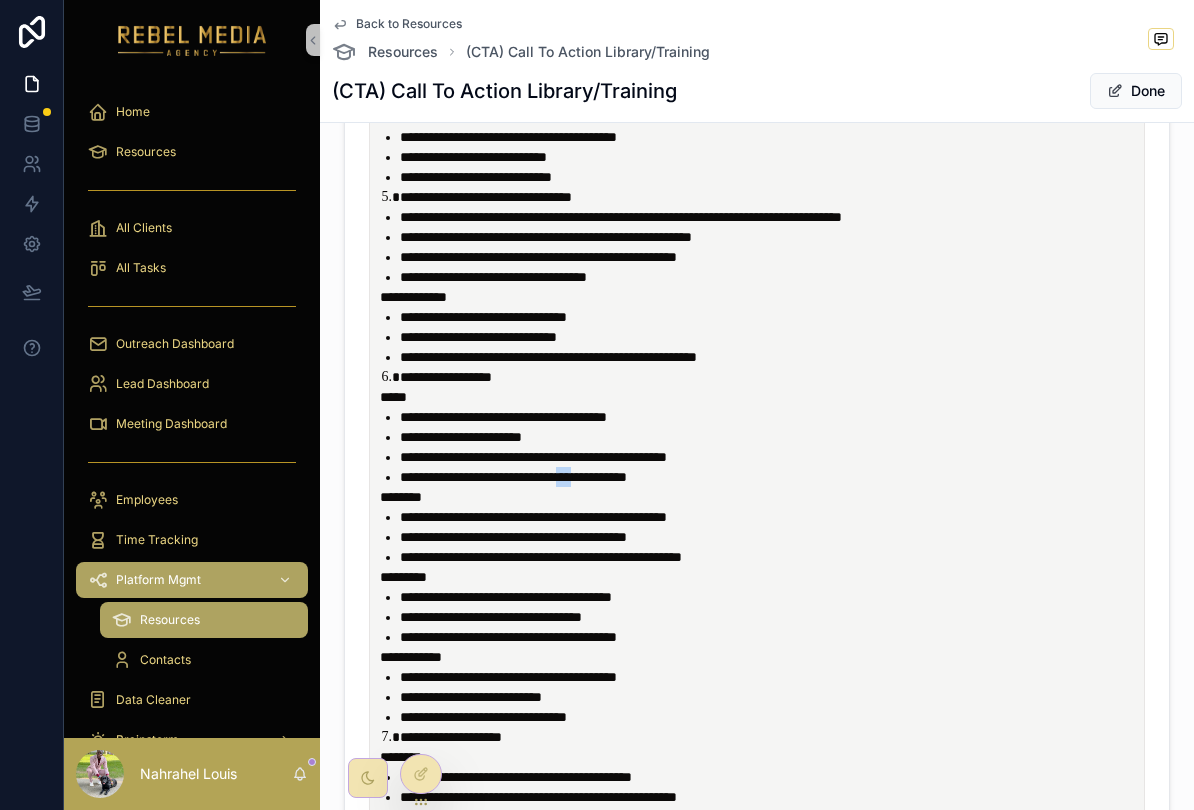 click on "**********" at bounding box center (771, 557) 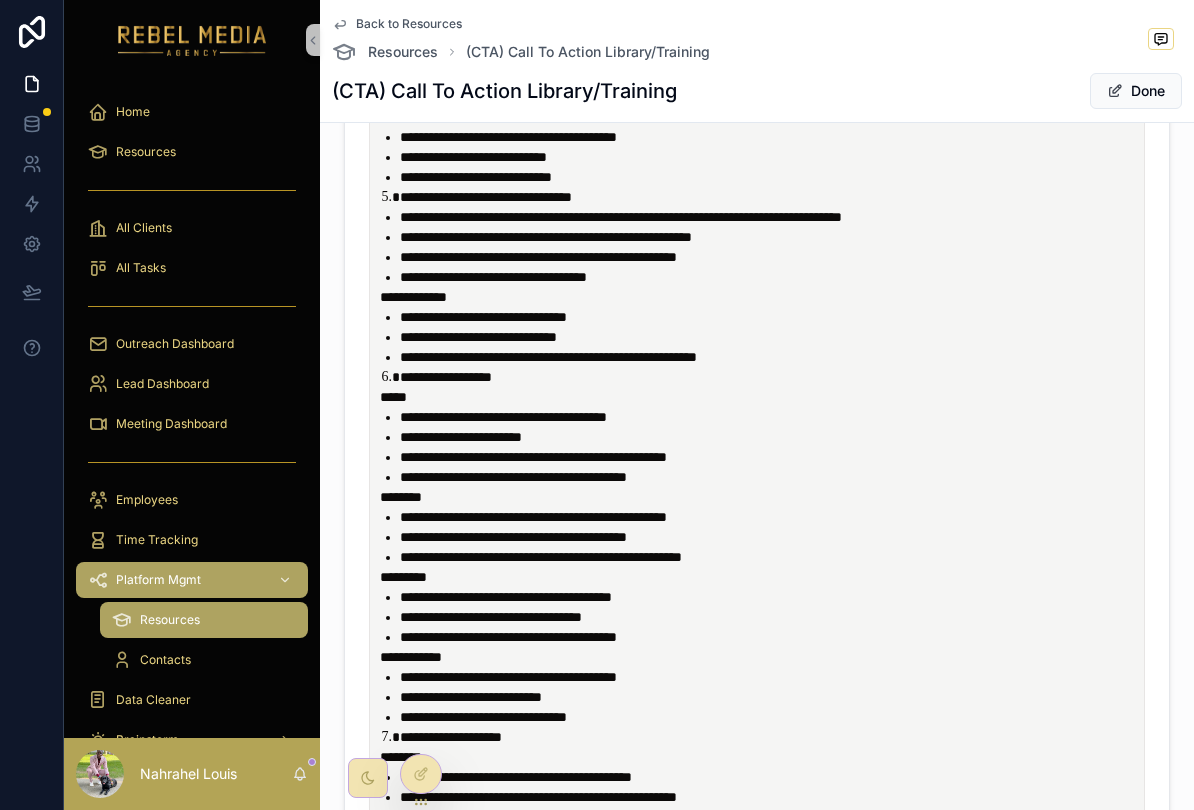 click on "**********" at bounding box center [533, 517] 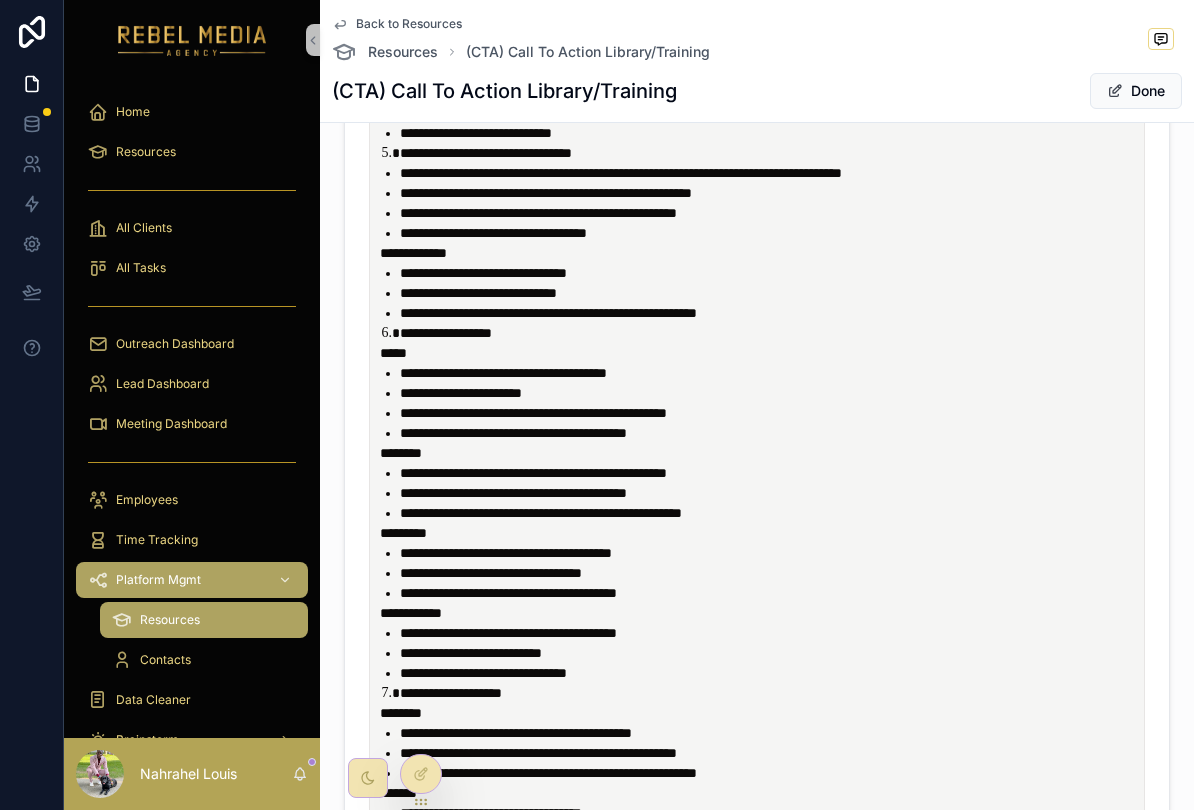 scroll, scrollTop: 952, scrollLeft: 0, axis: vertical 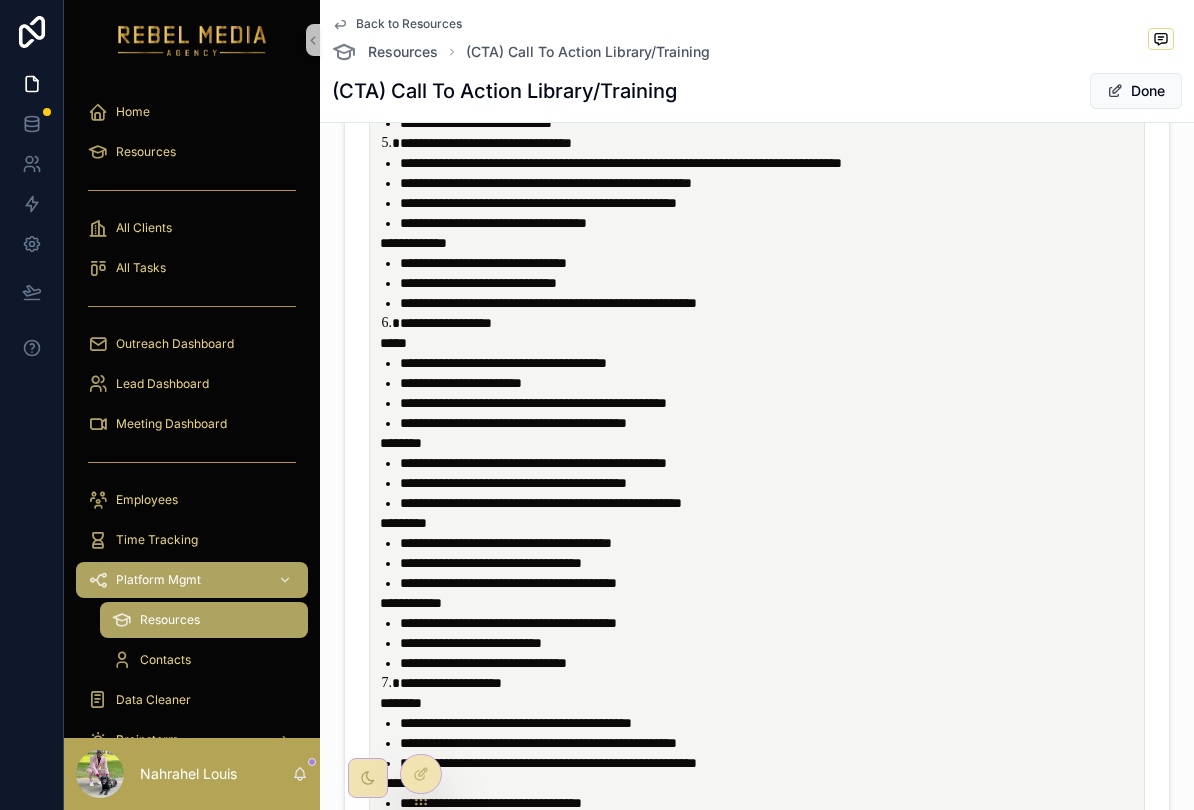 click on "*********" at bounding box center (403, 523) 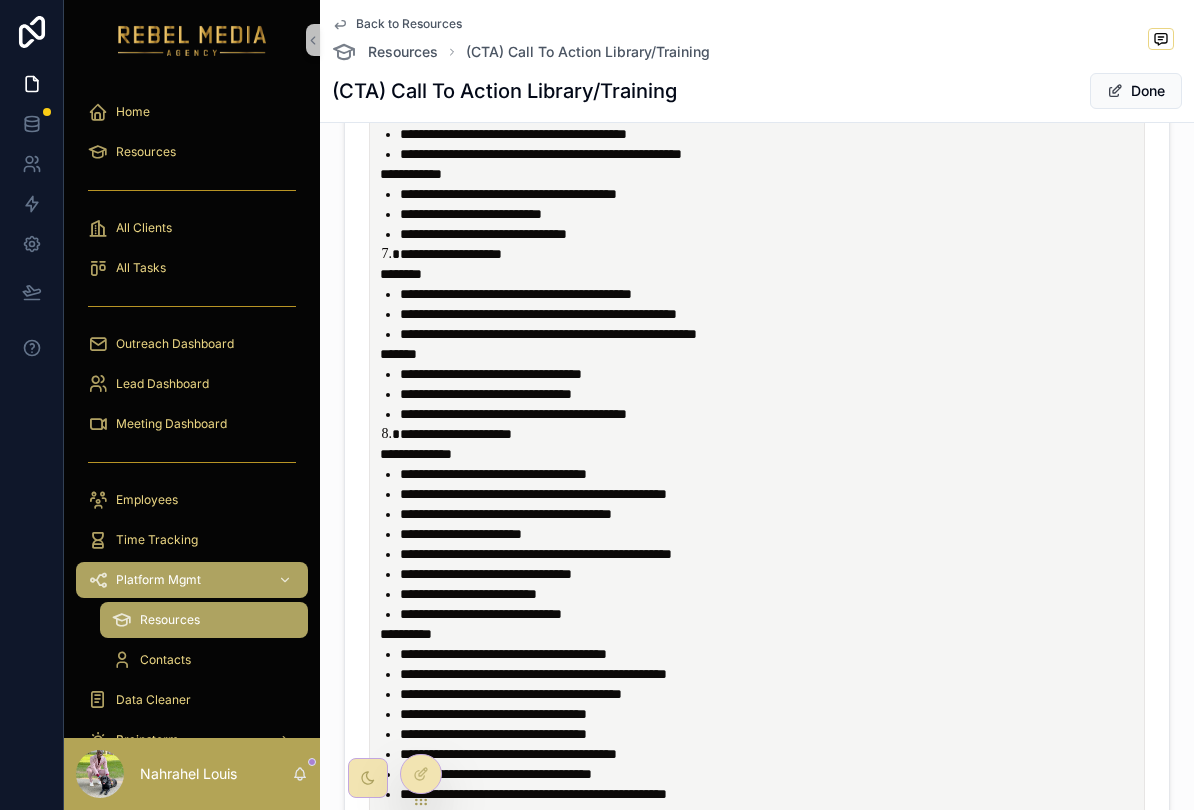 scroll, scrollTop: 1306, scrollLeft: 0, axis: vertical 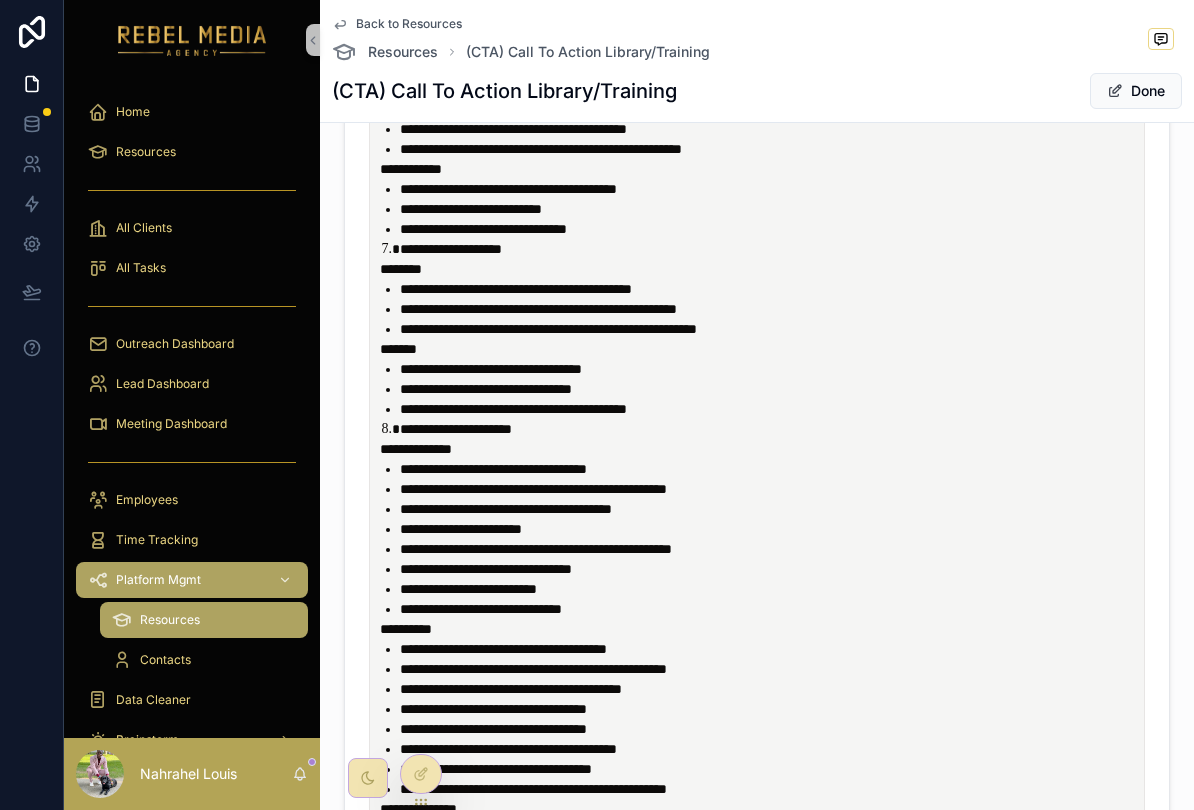 click on "**********" at bounding box center [771, 509] 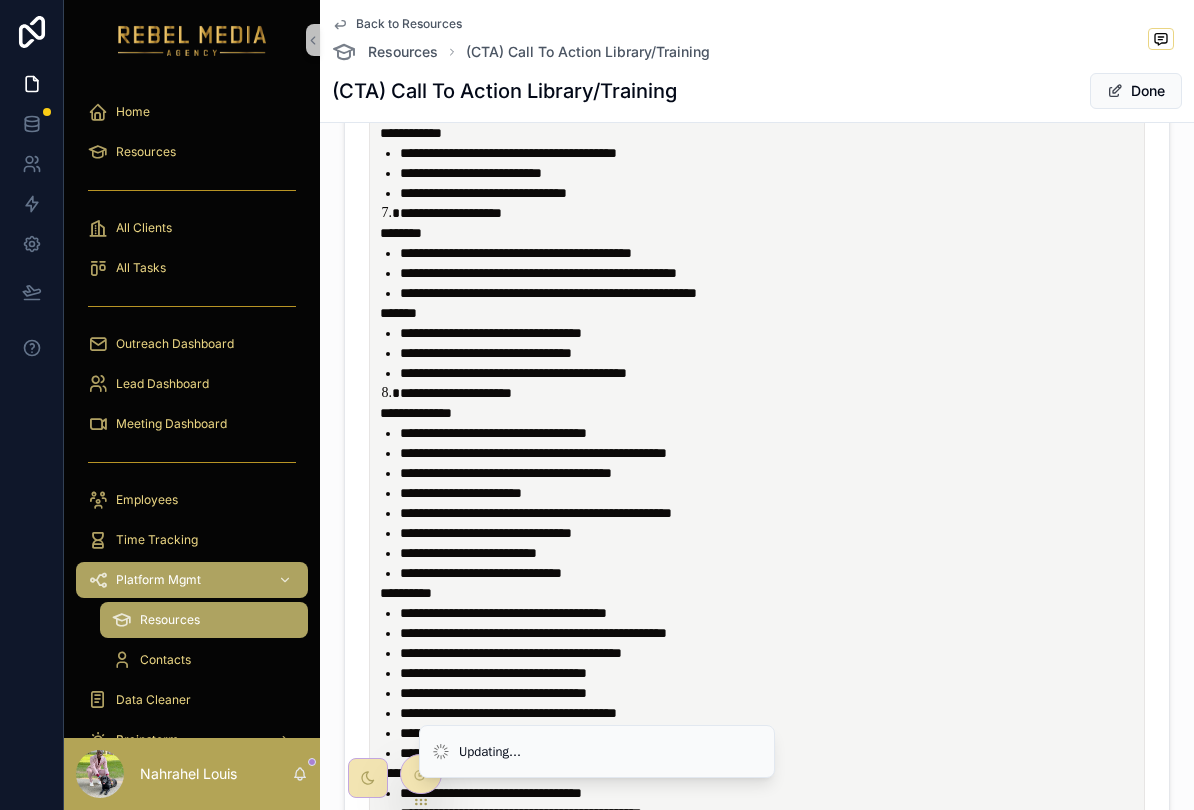 scroll, scrollTop: 1343, scrollLeft: 0, axis: vertical 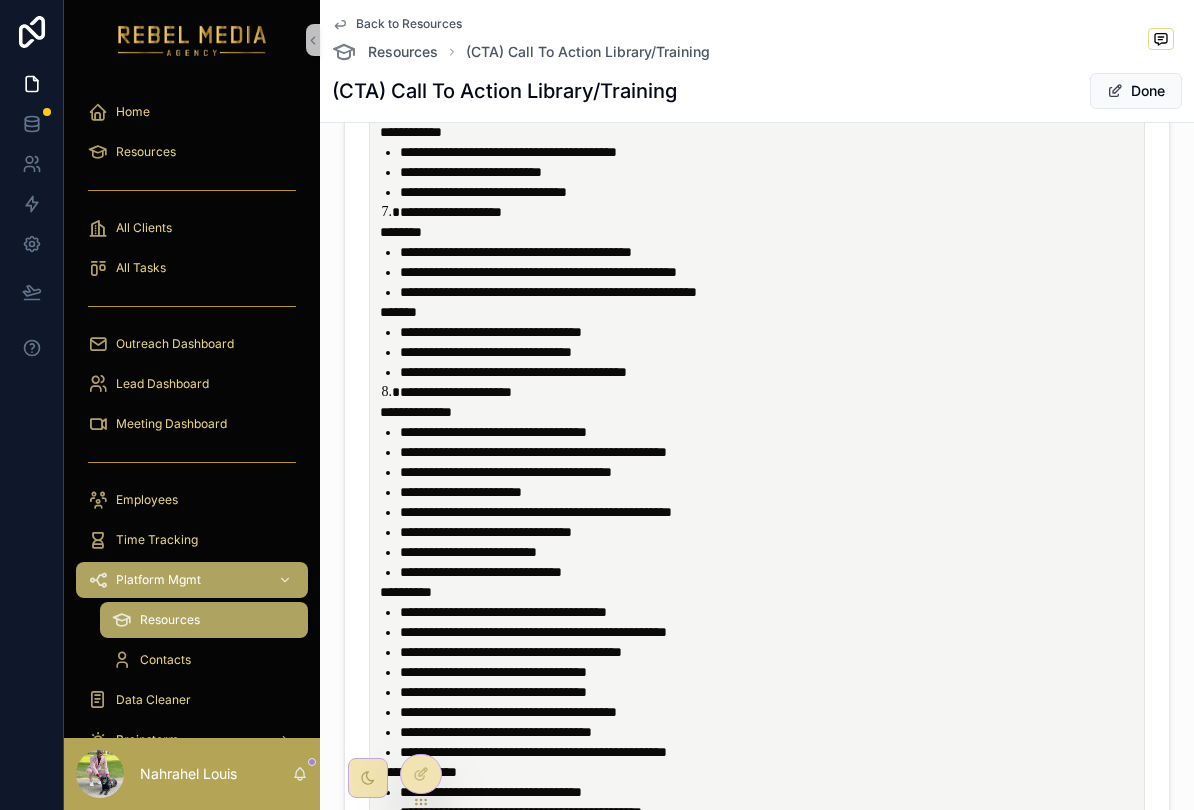 click on "**********" at bounding box center [771, 492] 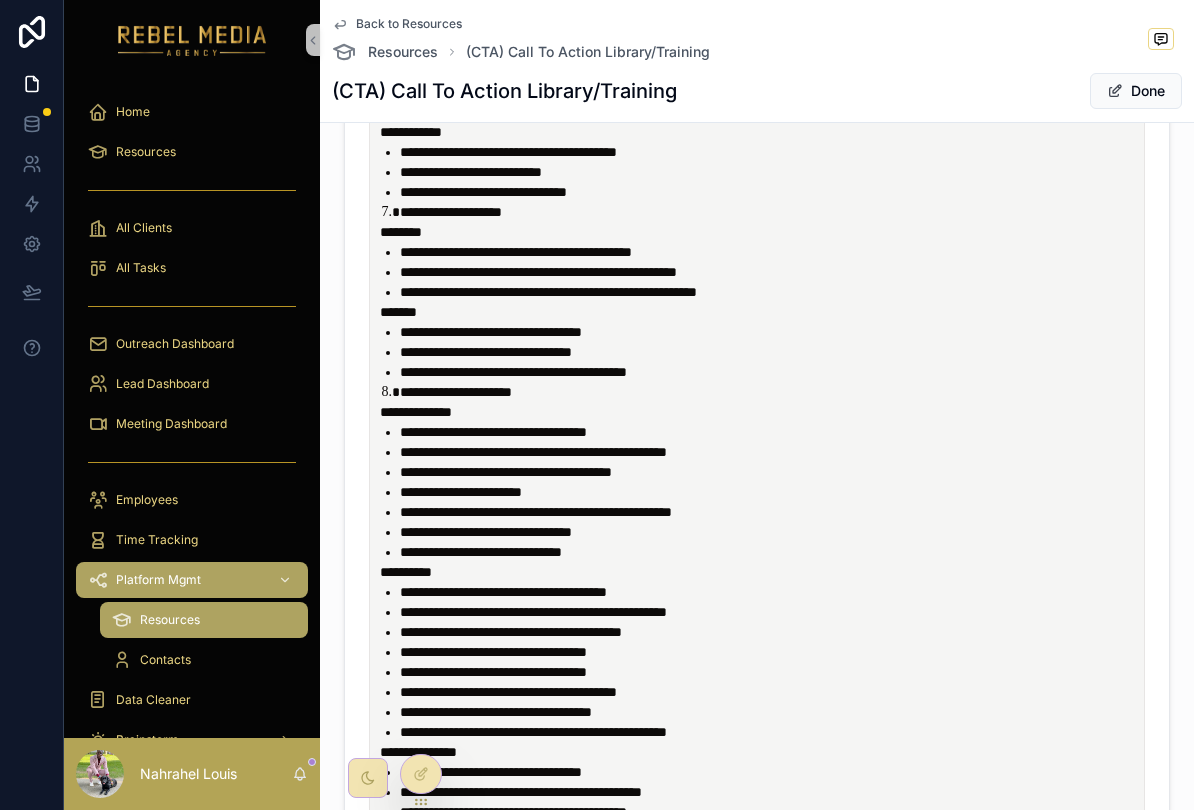 click on "**********" at bounding box center [771, 532] 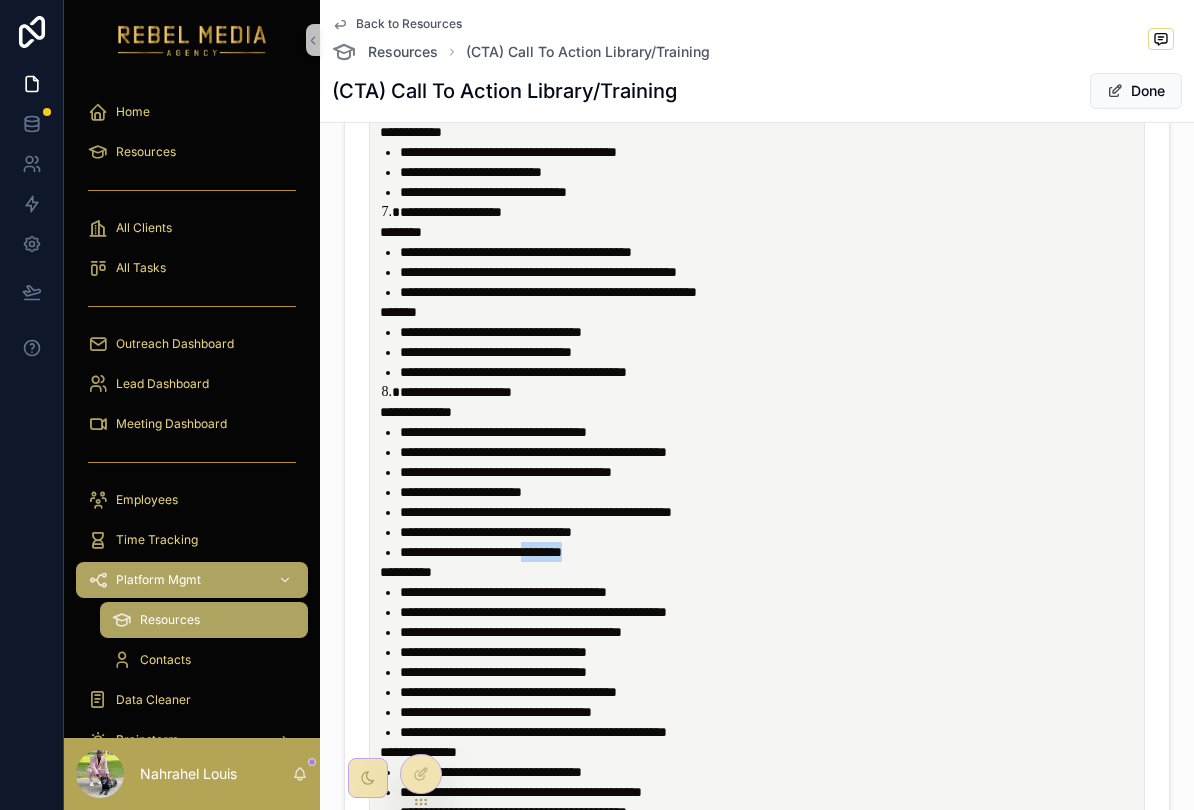 click on "**********" at bounding box center (771, 552) 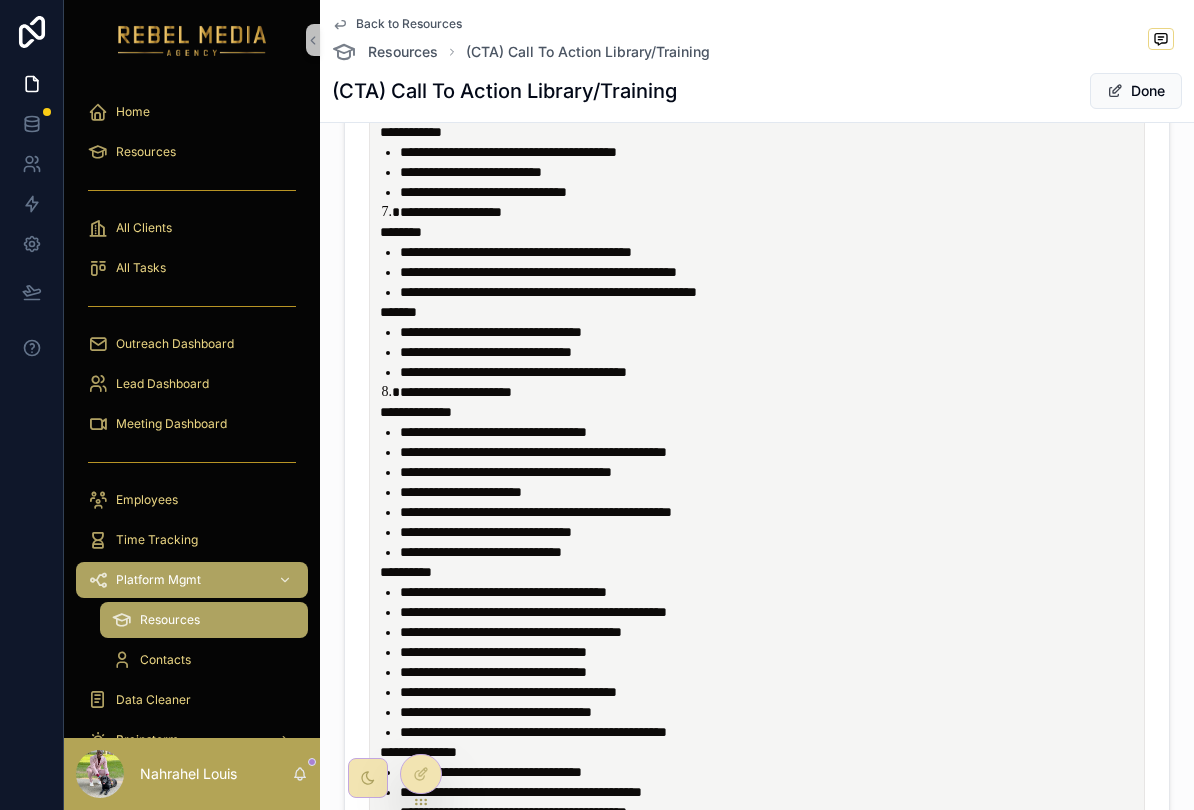 click on "**********" at bounding box center (481, 552) 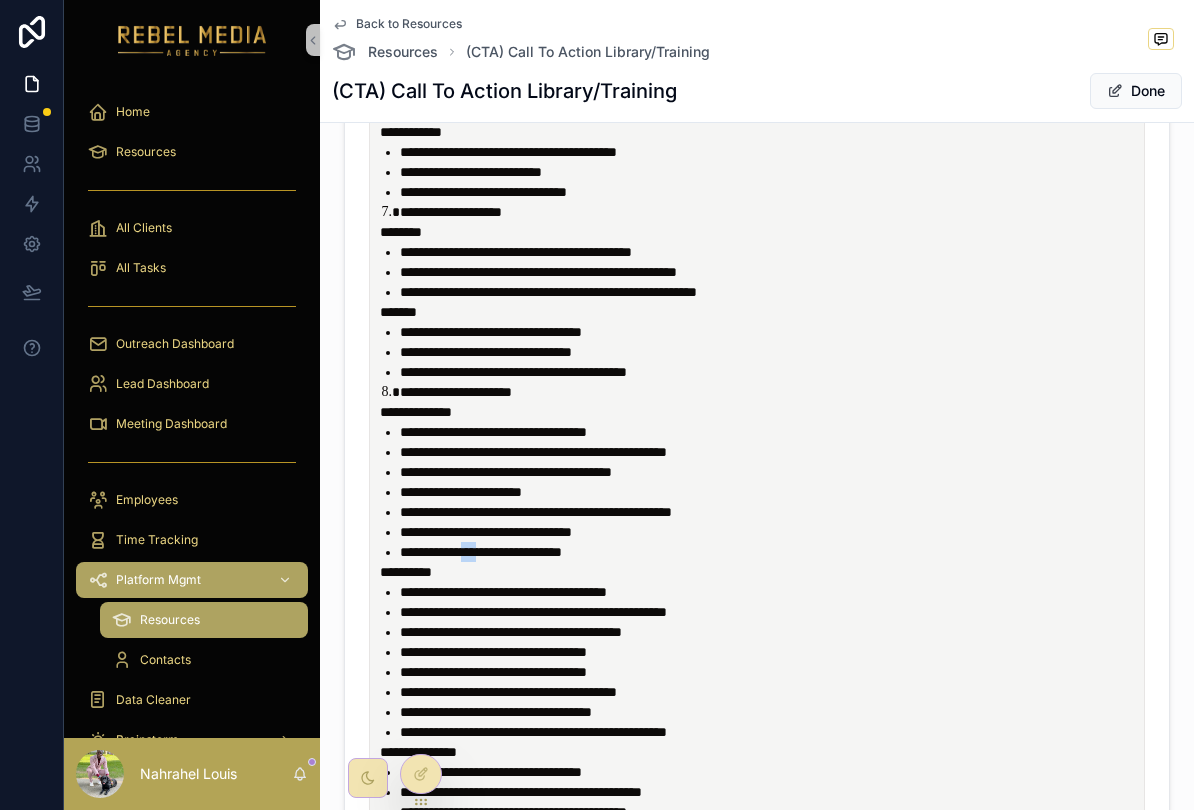 click on "**********" at bounding box center (771, 552) 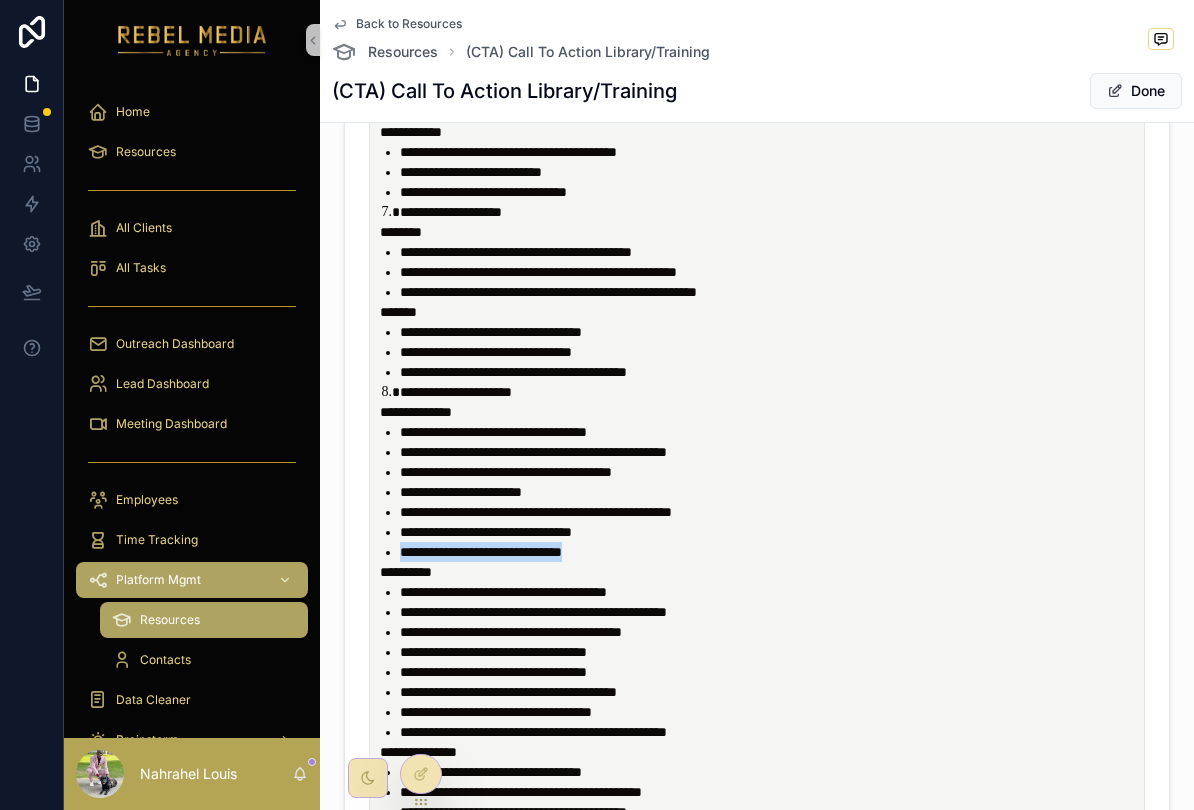 click on "**********" at bounding box center [481, 552] 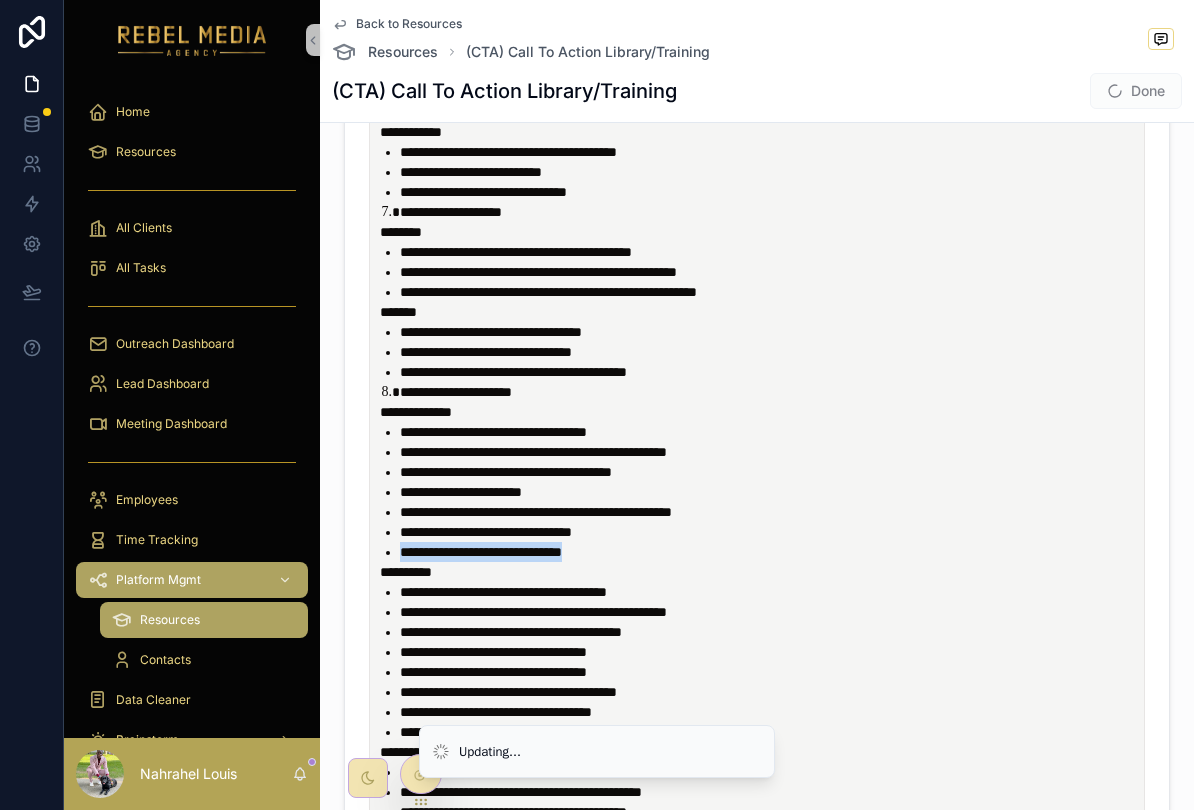 click on "**********" at bounding box center (771, 552) 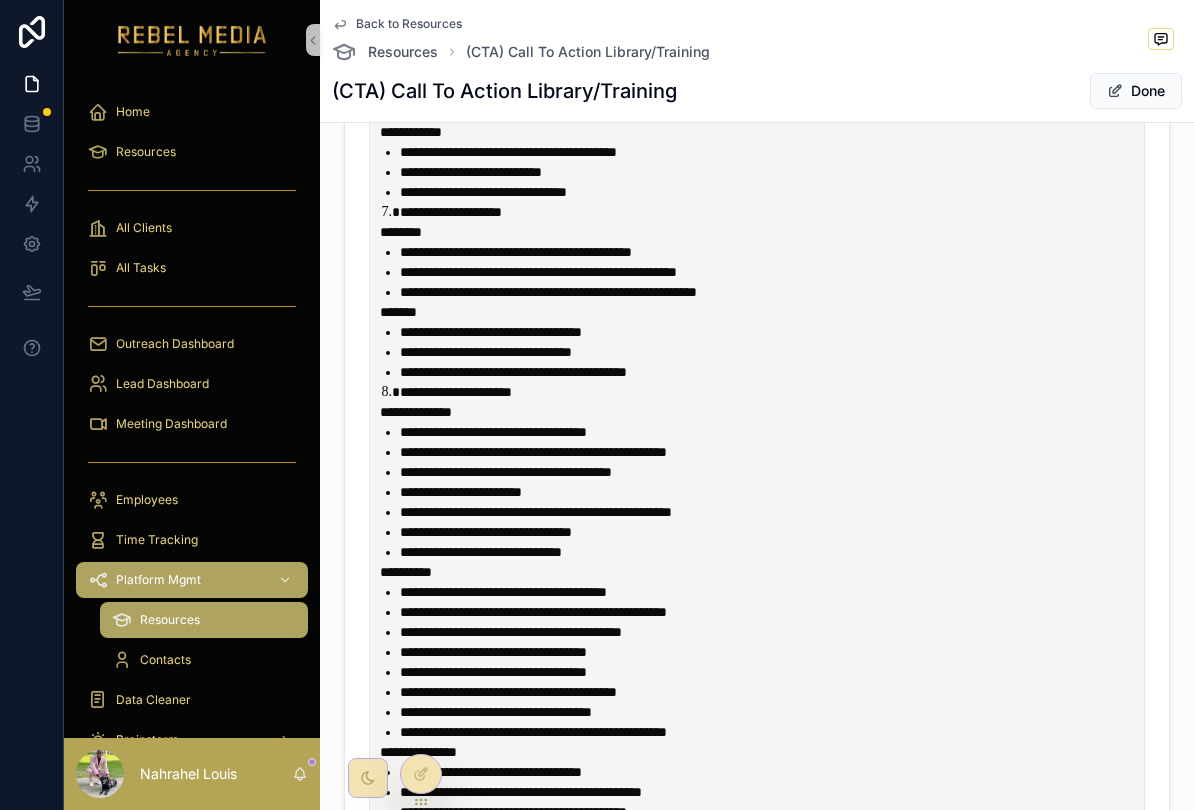 click on "**********" at bounding box center [481, 552] 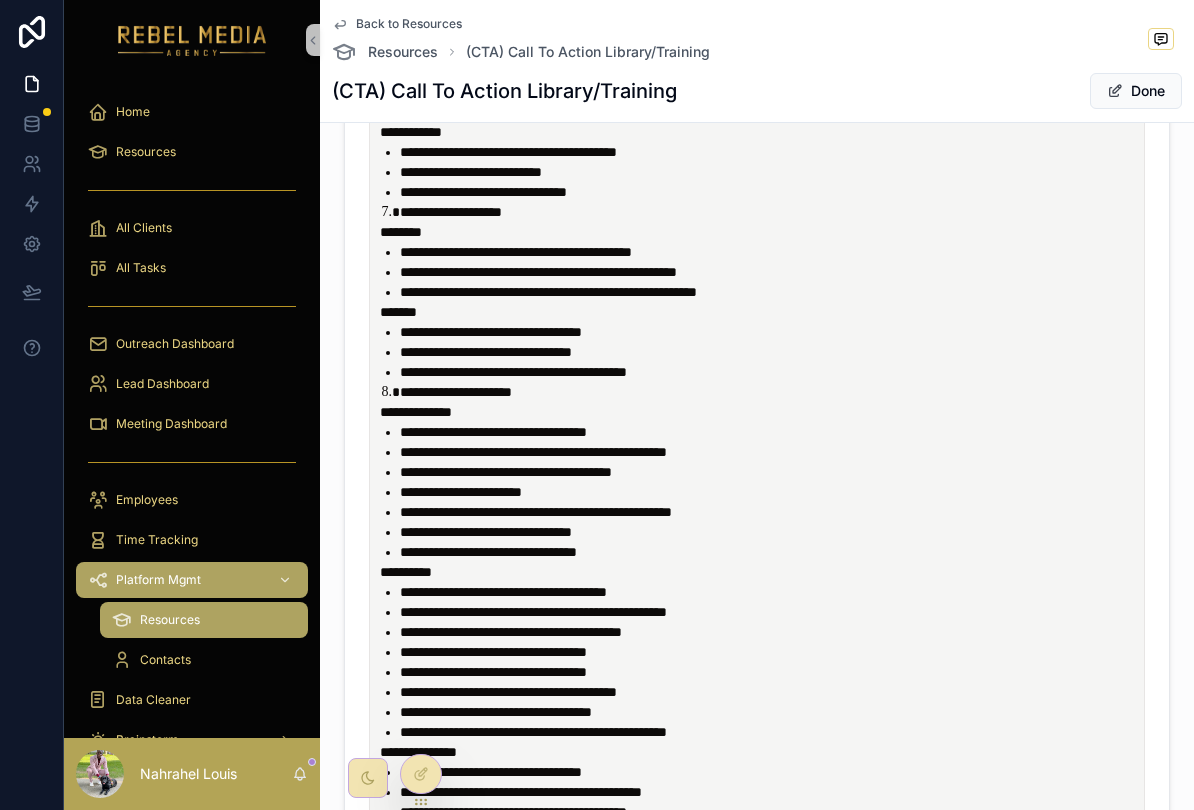 click on "**********" at bounding box center (488, 552) 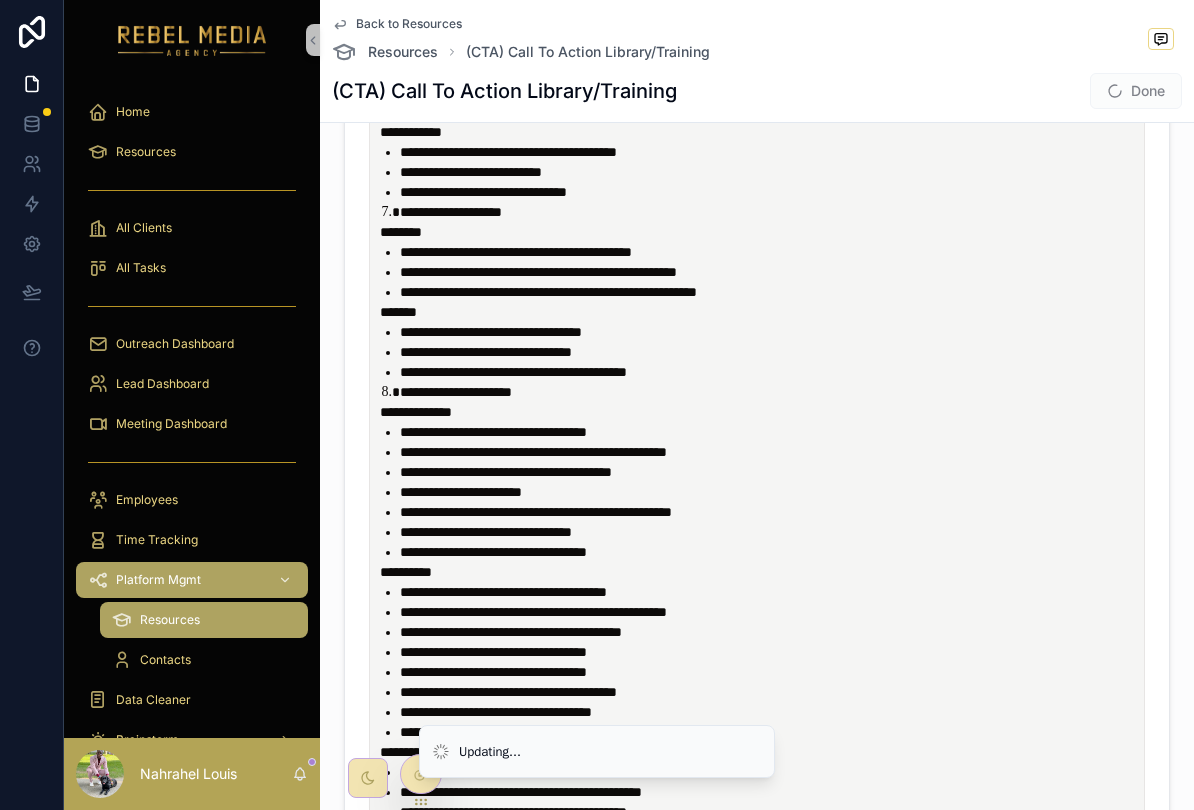 scroll, scrollTop: 1393, scrollLeft: 0, axis: vertical 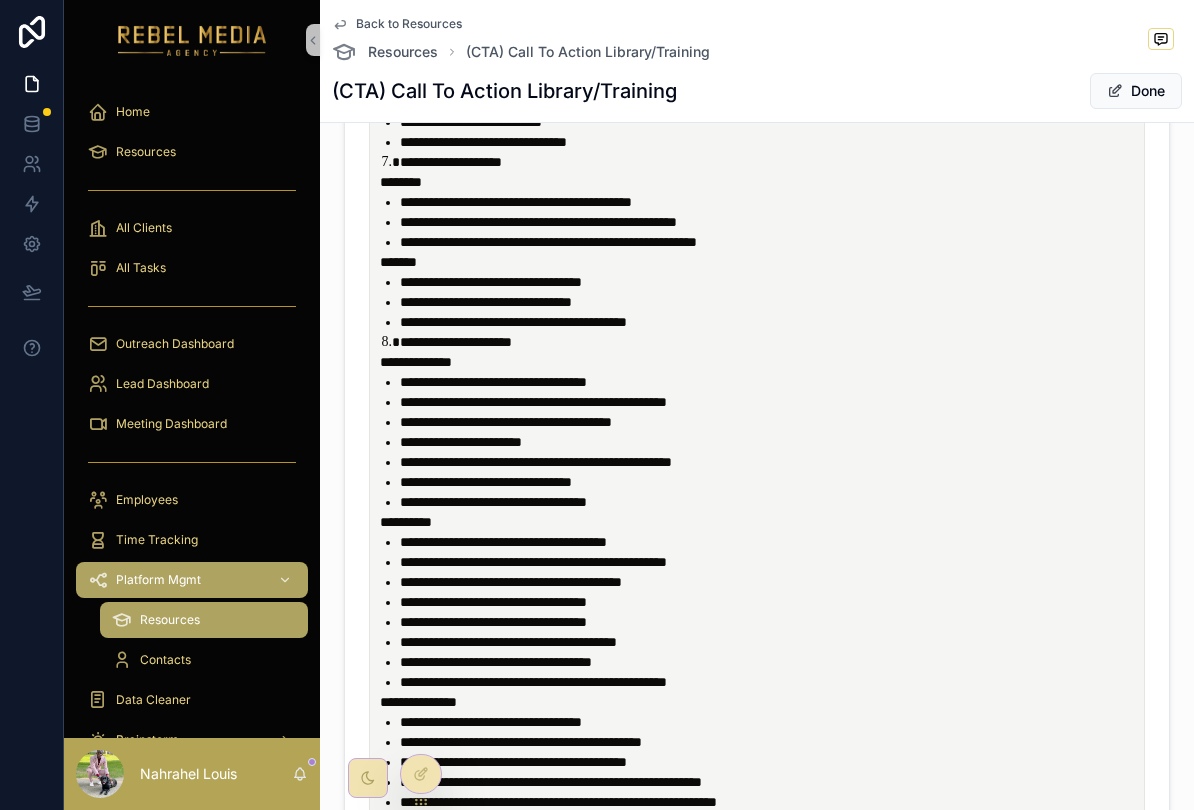 click on "**********" at bounding box center [771, 542] 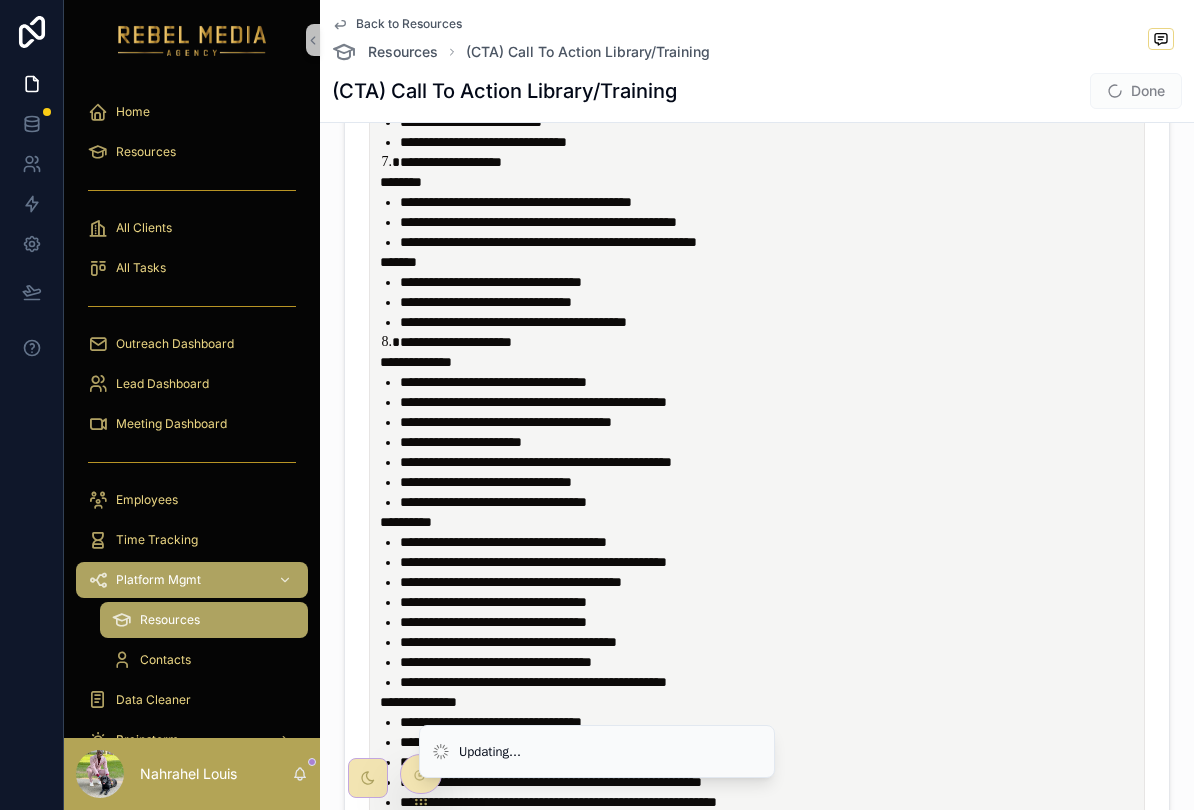 click on "**********" at bounding box center (771, 562) 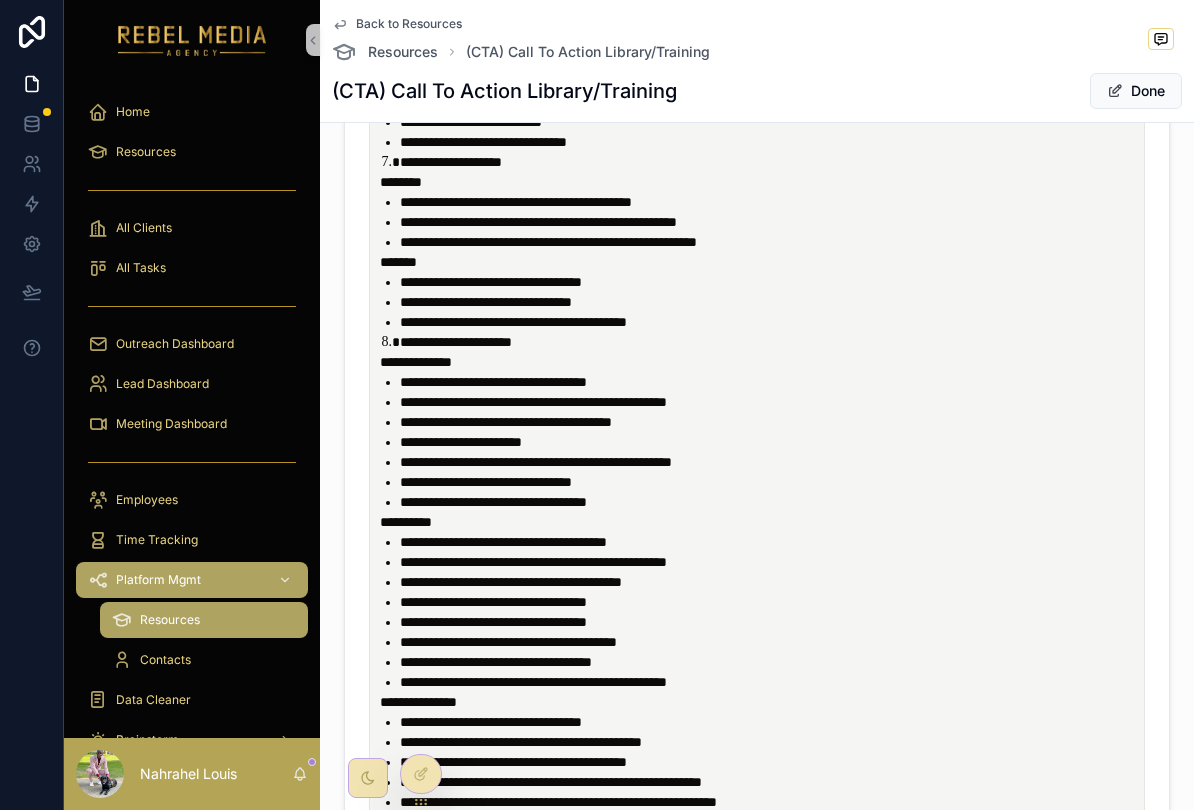click on "**********" at bounding box center (503, 542) 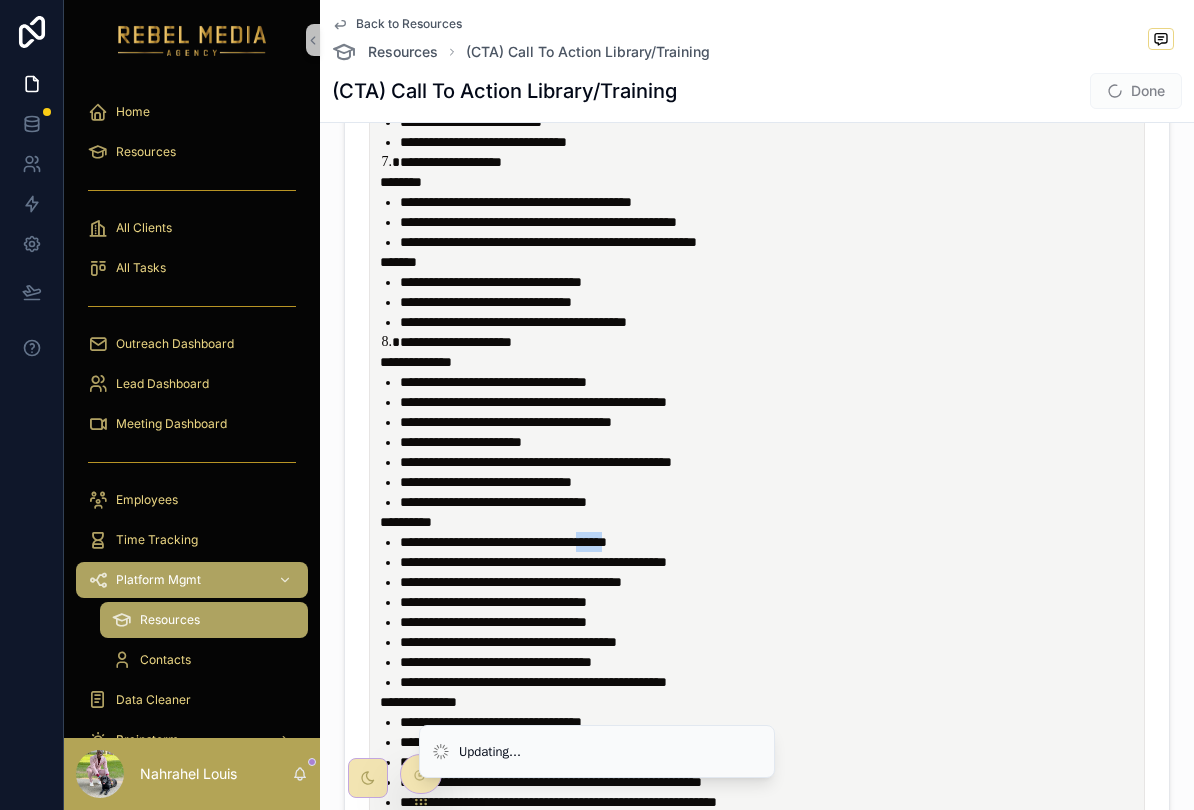 click on "**********" at bounding box center (771, 562) 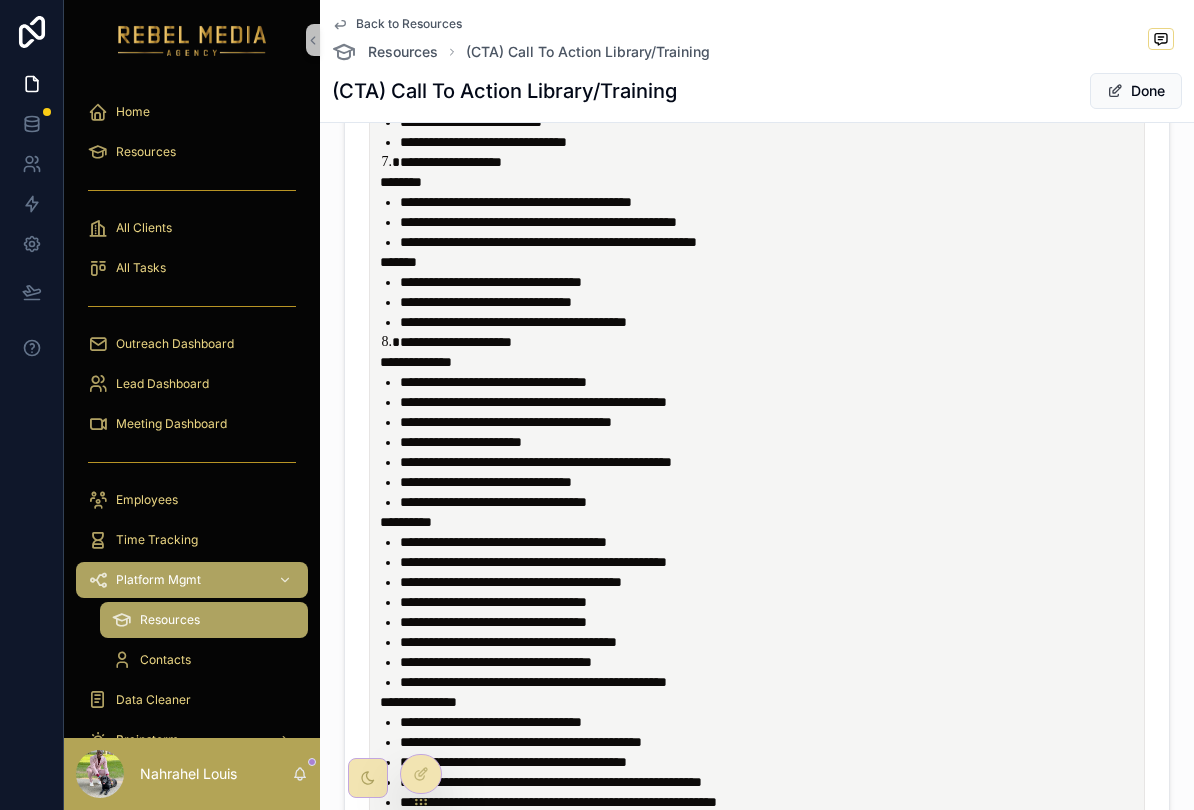 click on "**********" at bounding box center (503, 542) 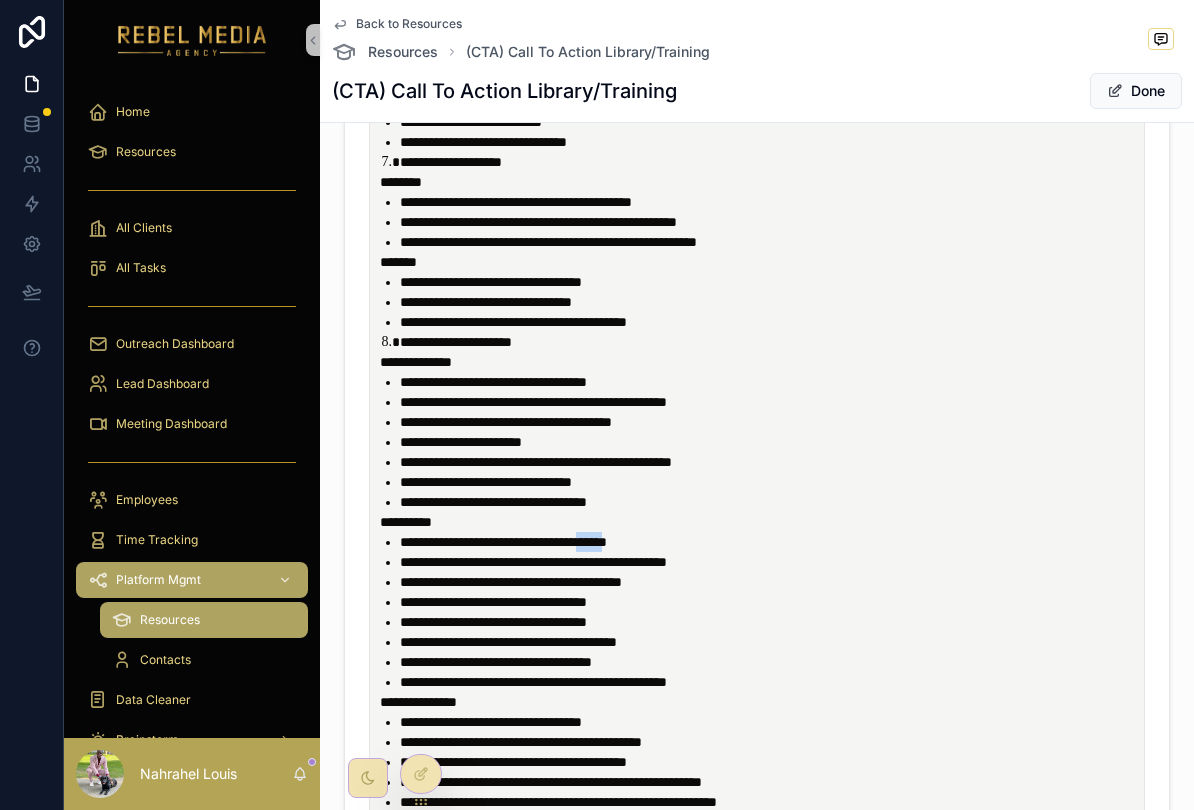 click on "**********" at bounding box center [771, 602] 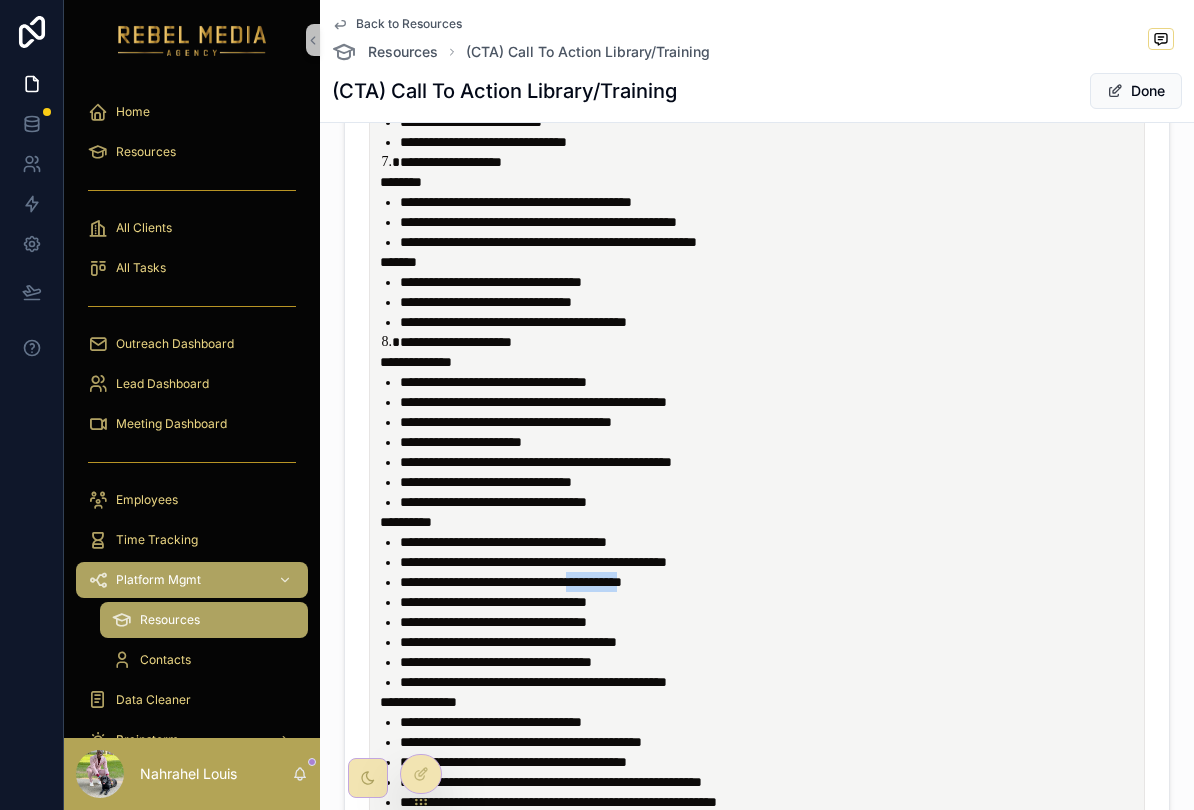 click on "**********" at bounding box center (493, 602) 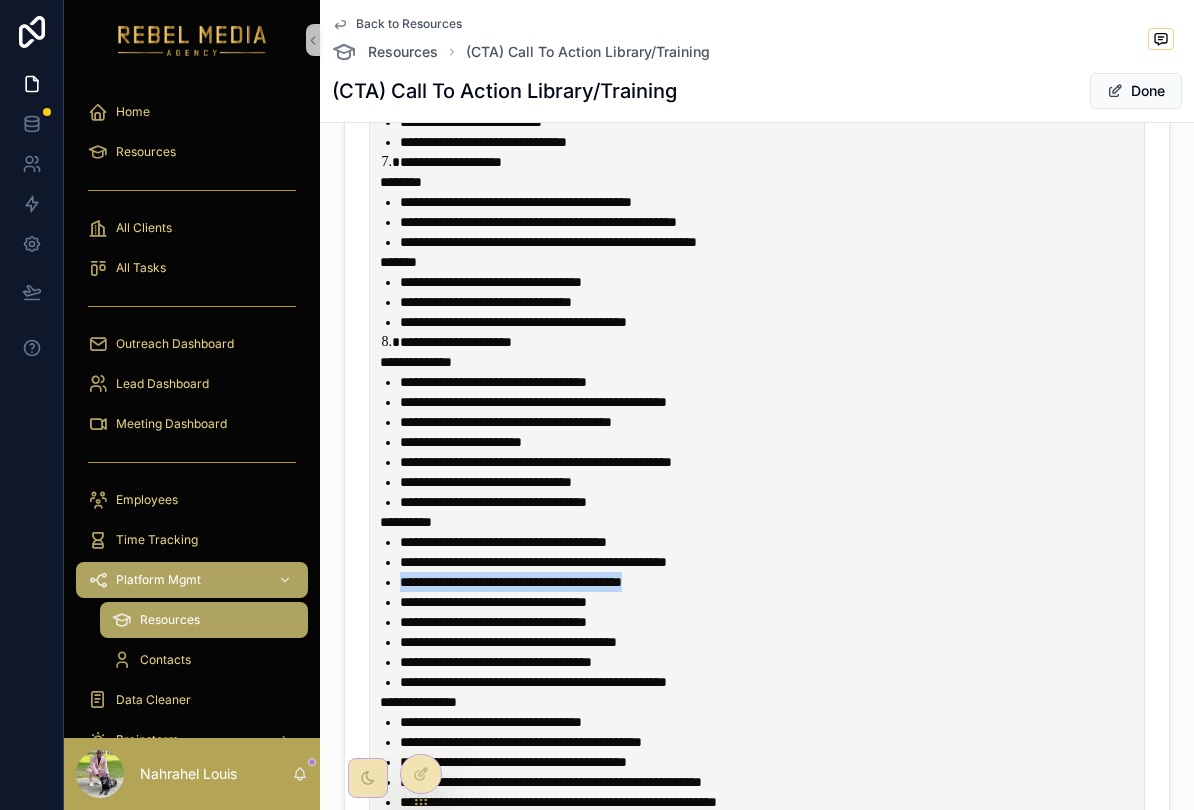 click on "**********" at bounding box center [771, 602] 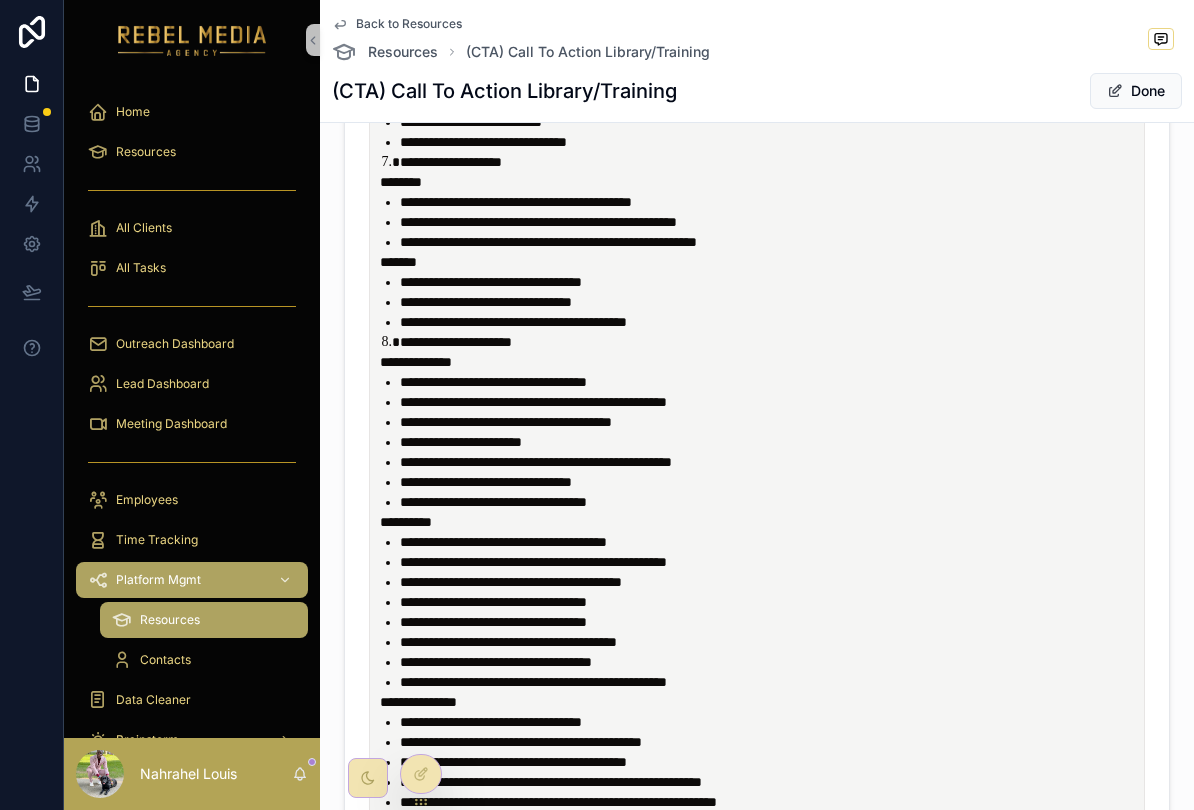 click on "**********" at bounding box center [493, 602] 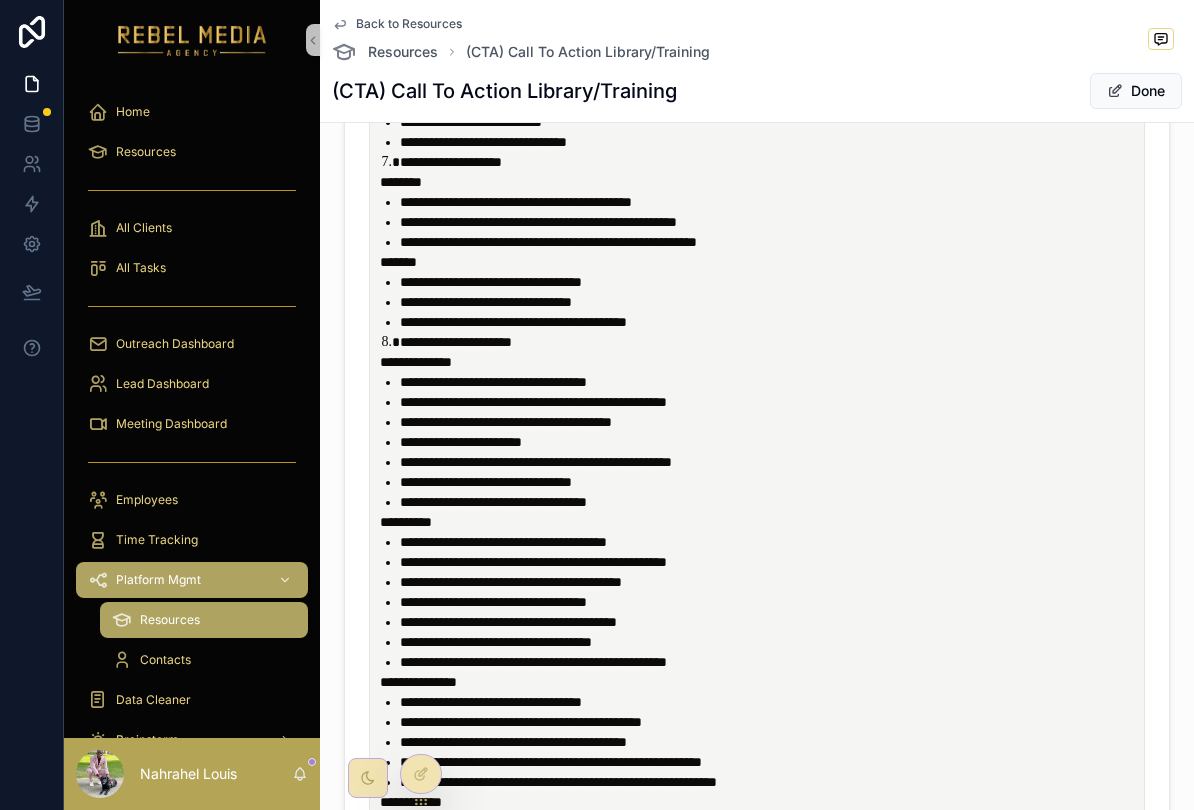 click on "**********" at bounding box center [533, 662] 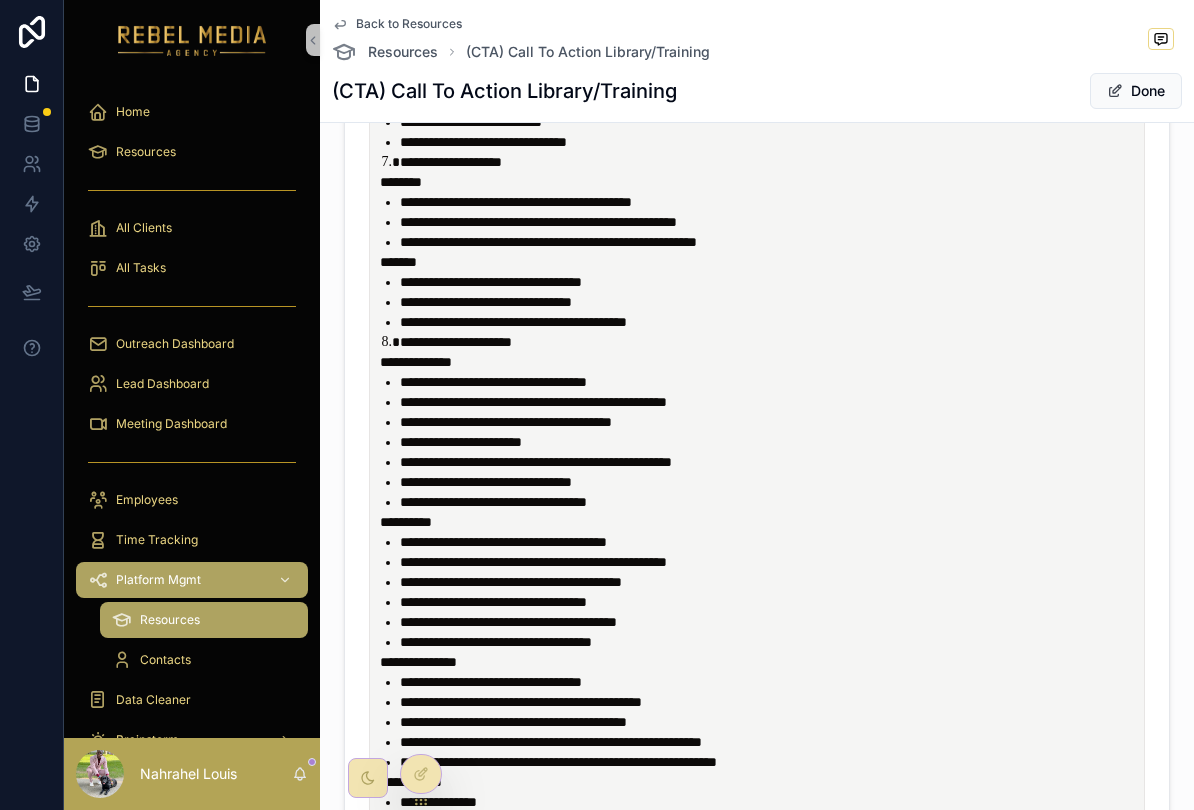 click on "**********" at bounding box center [771, 702] 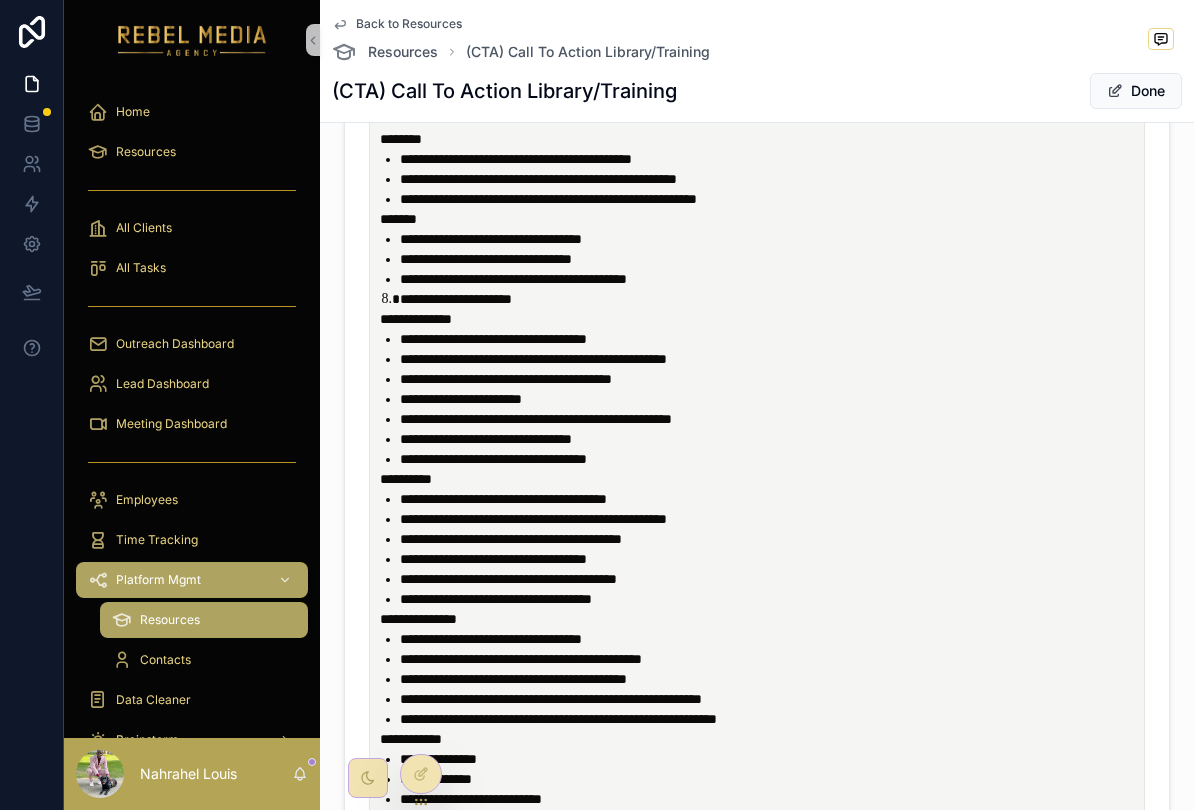 scroll, scrollTop: 1482, scrollLeft: 0, axis: vertical 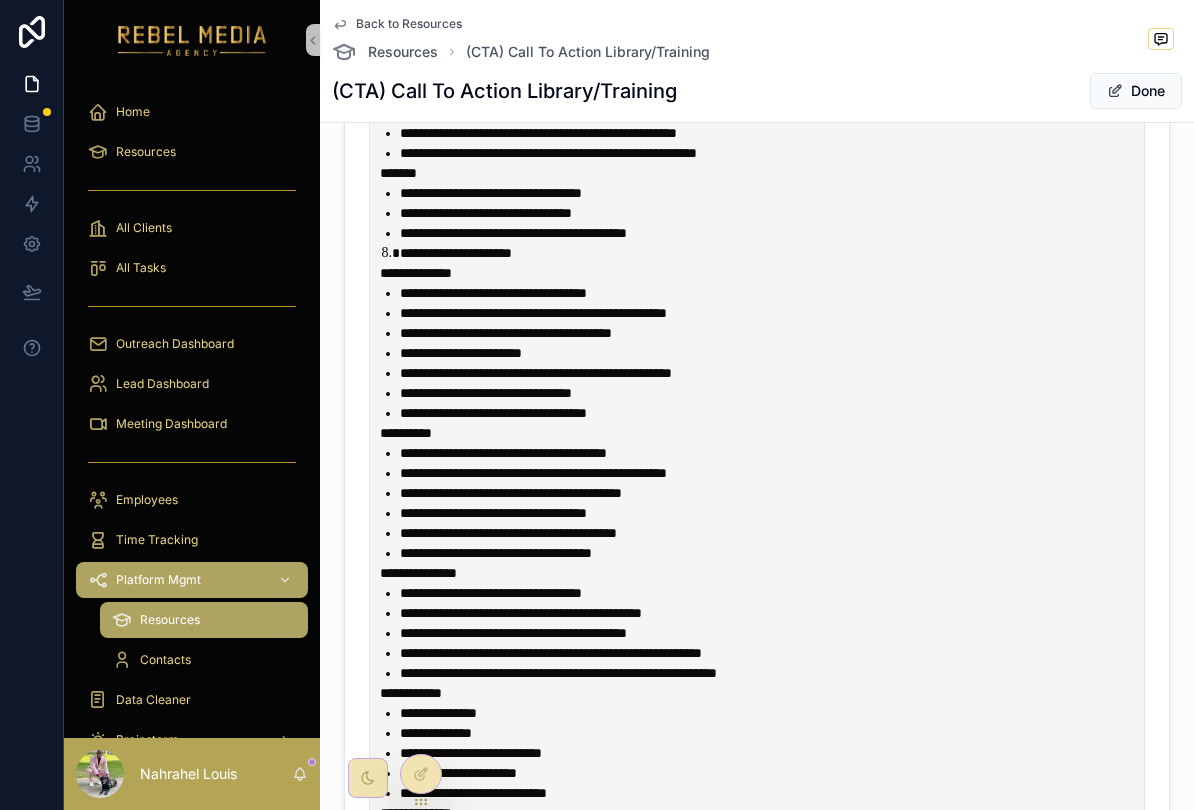 click on "**********" at bounding box center [771, 653] 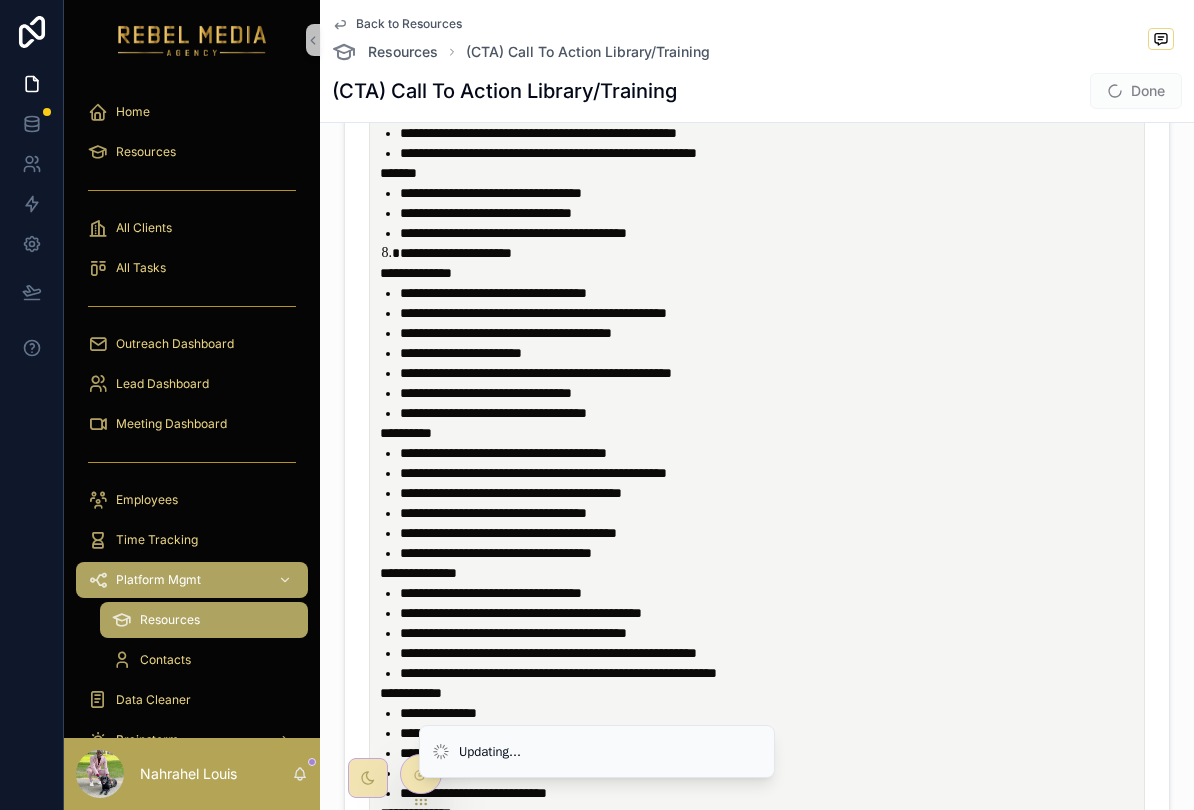 click on "**********" at bounding box center [771, 673] 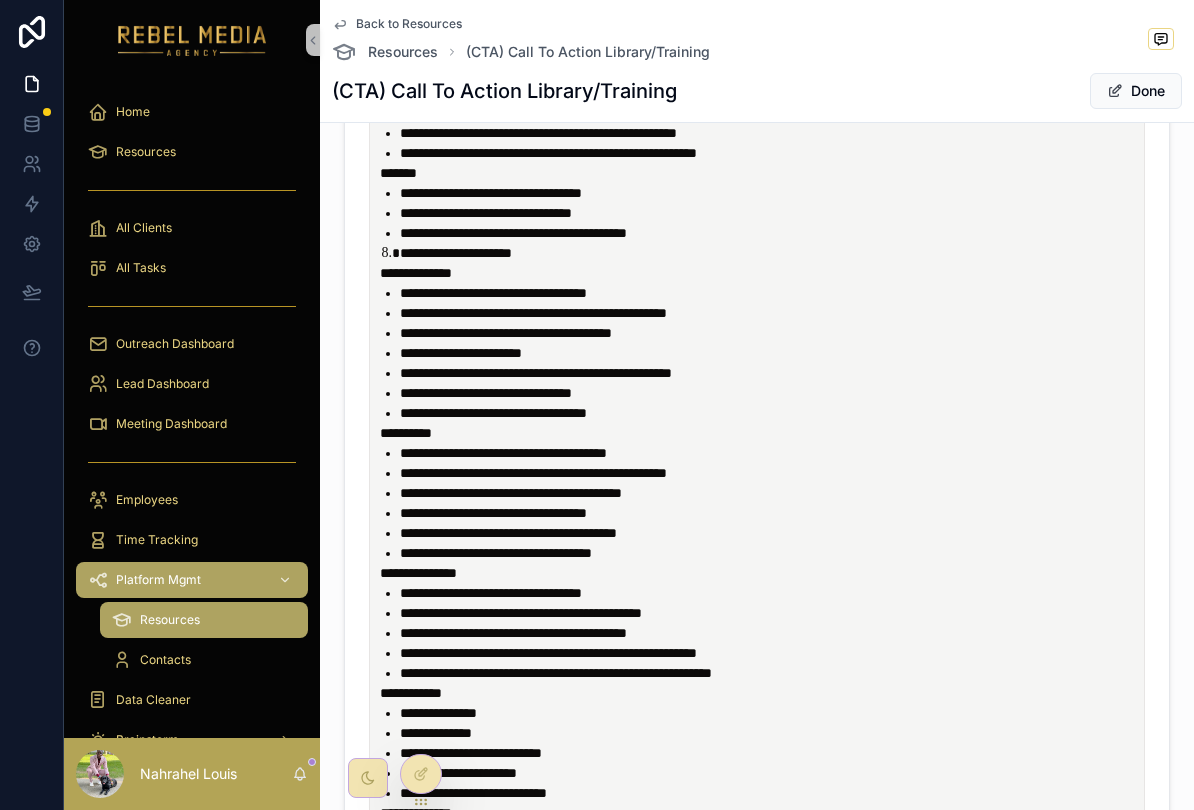 click on "**********" at bounding box center [556, 673] 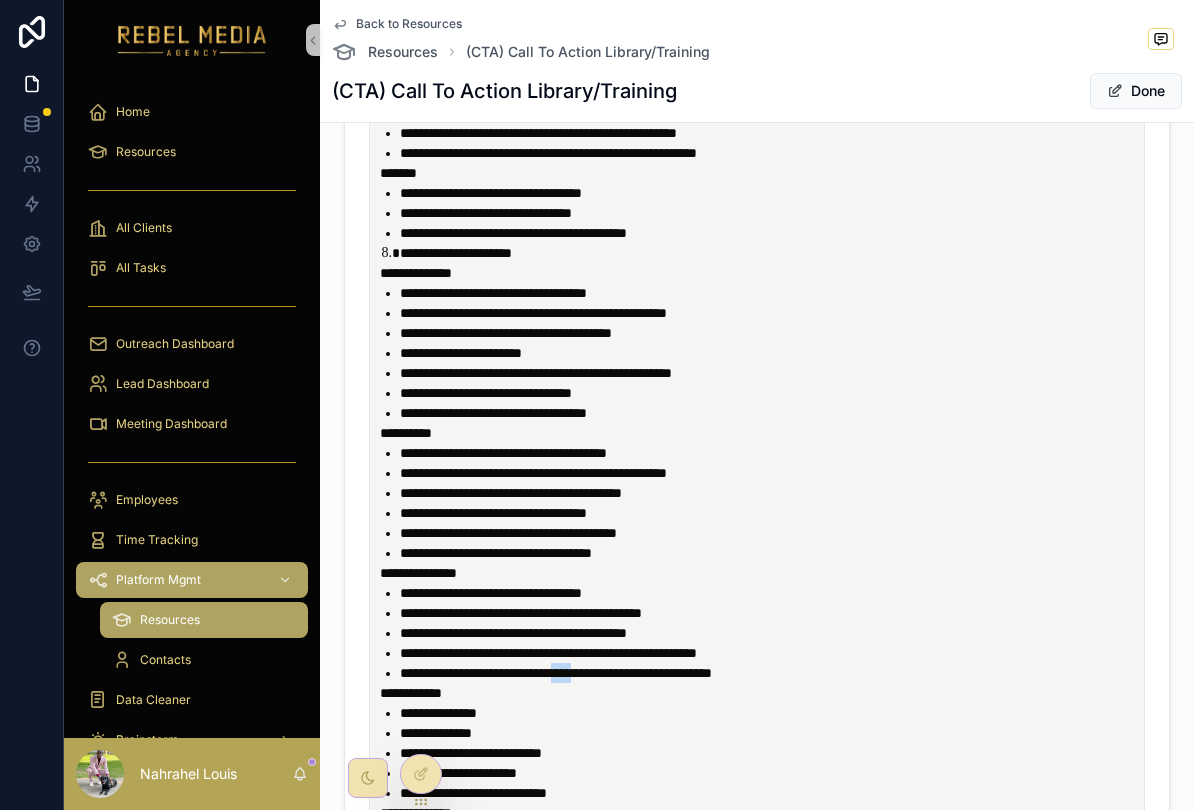 click on "**********" at bounding box center [771, 673] 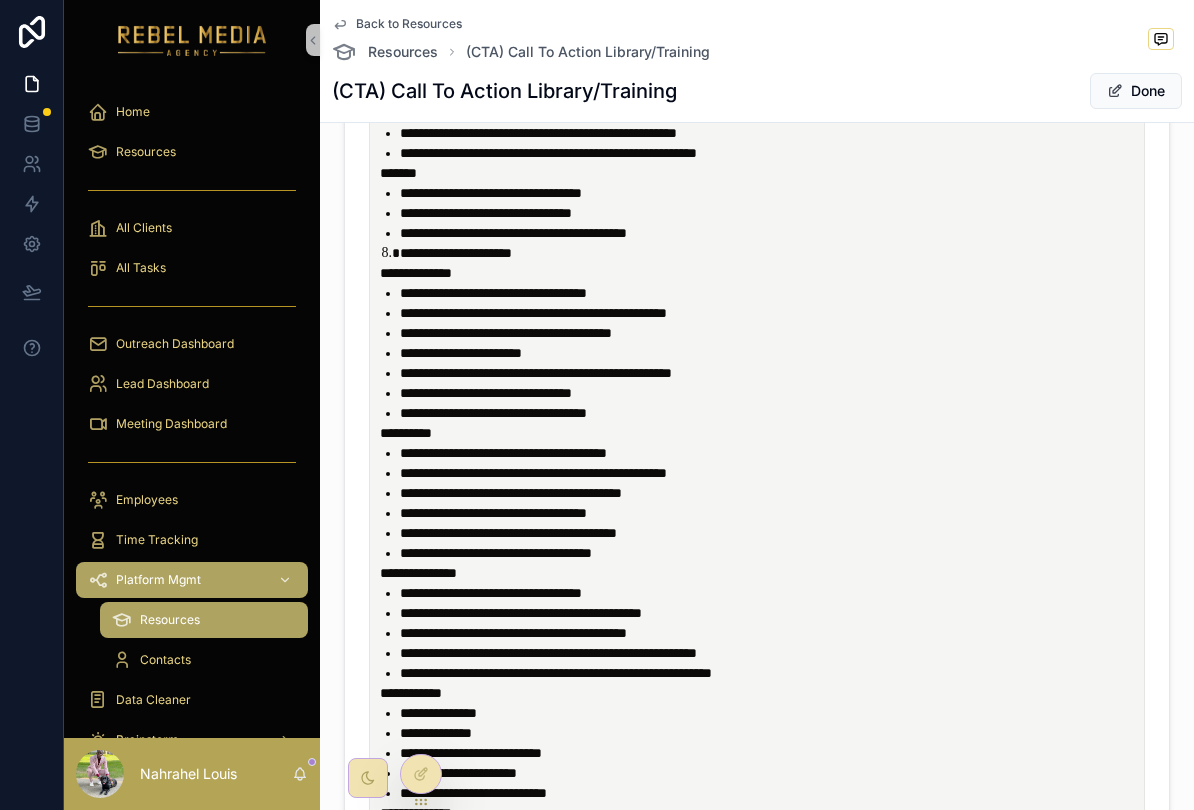 click on "**********" at bounding box center (556, 673) 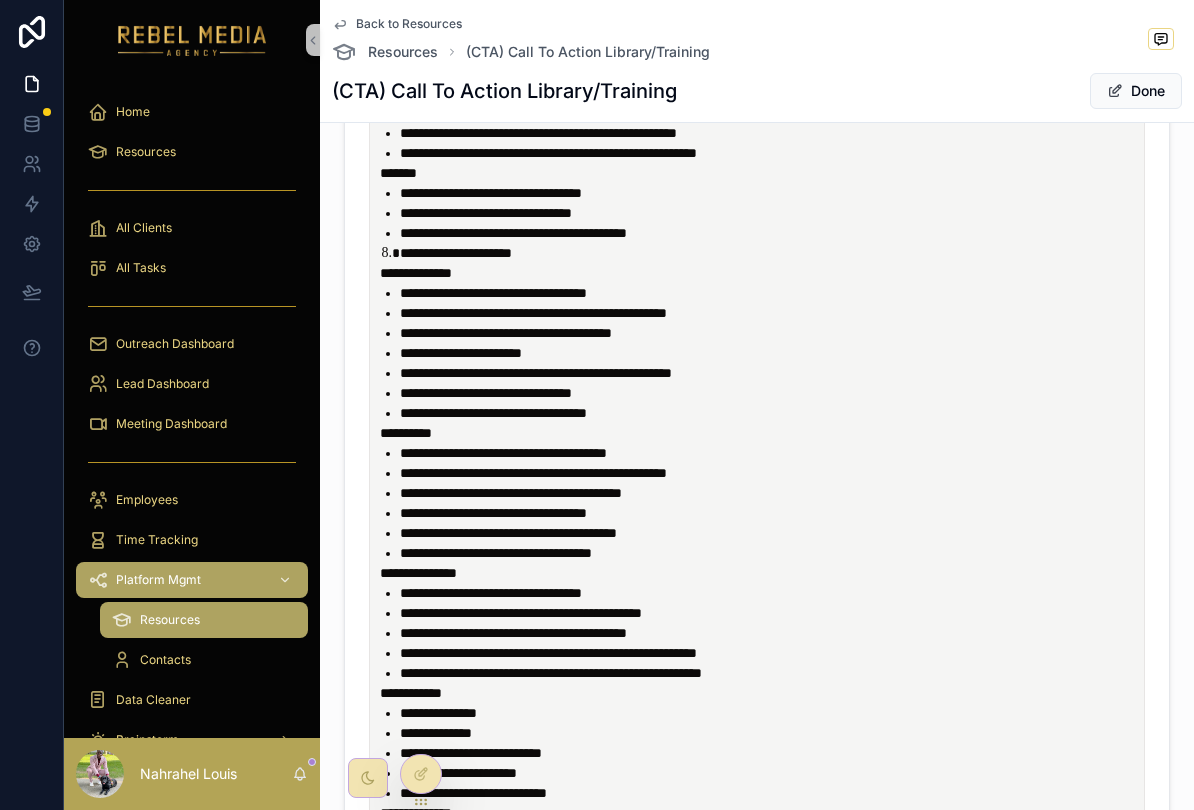 click on "**********" at bounding box center [771, 653] 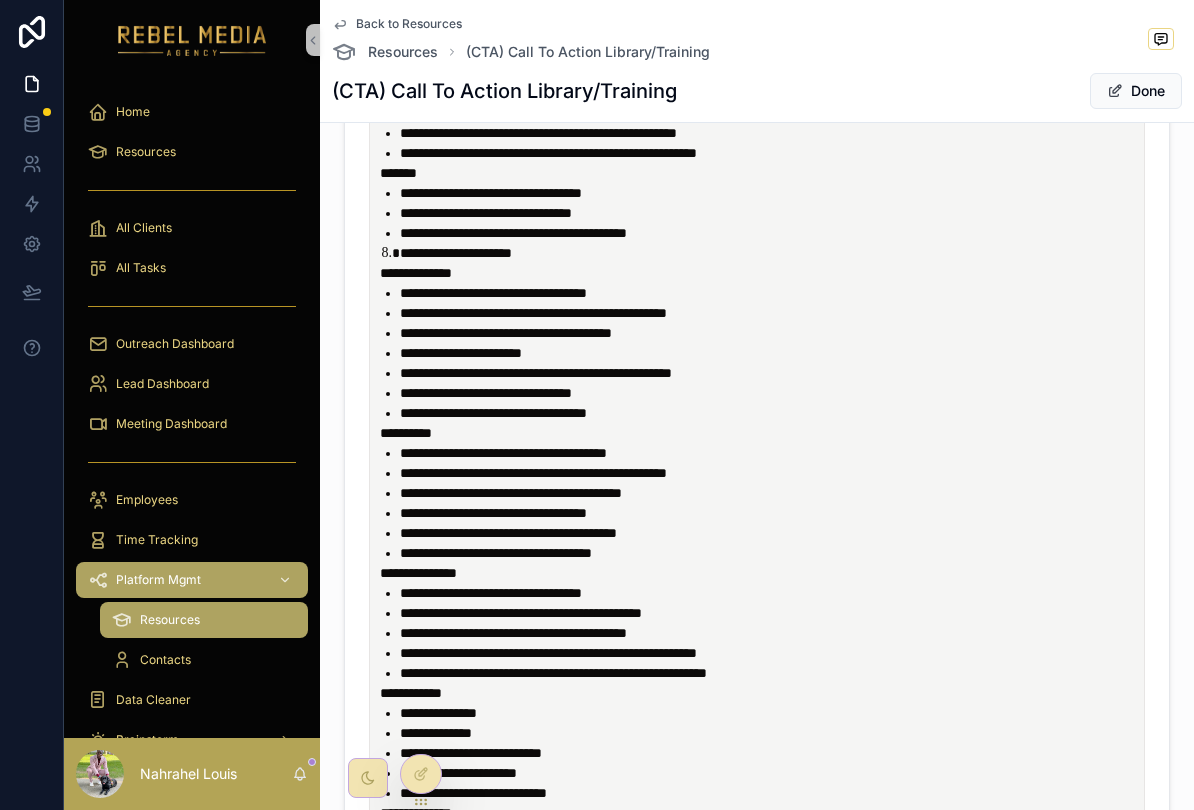 click on "**********" at bounding box center [771, 613] 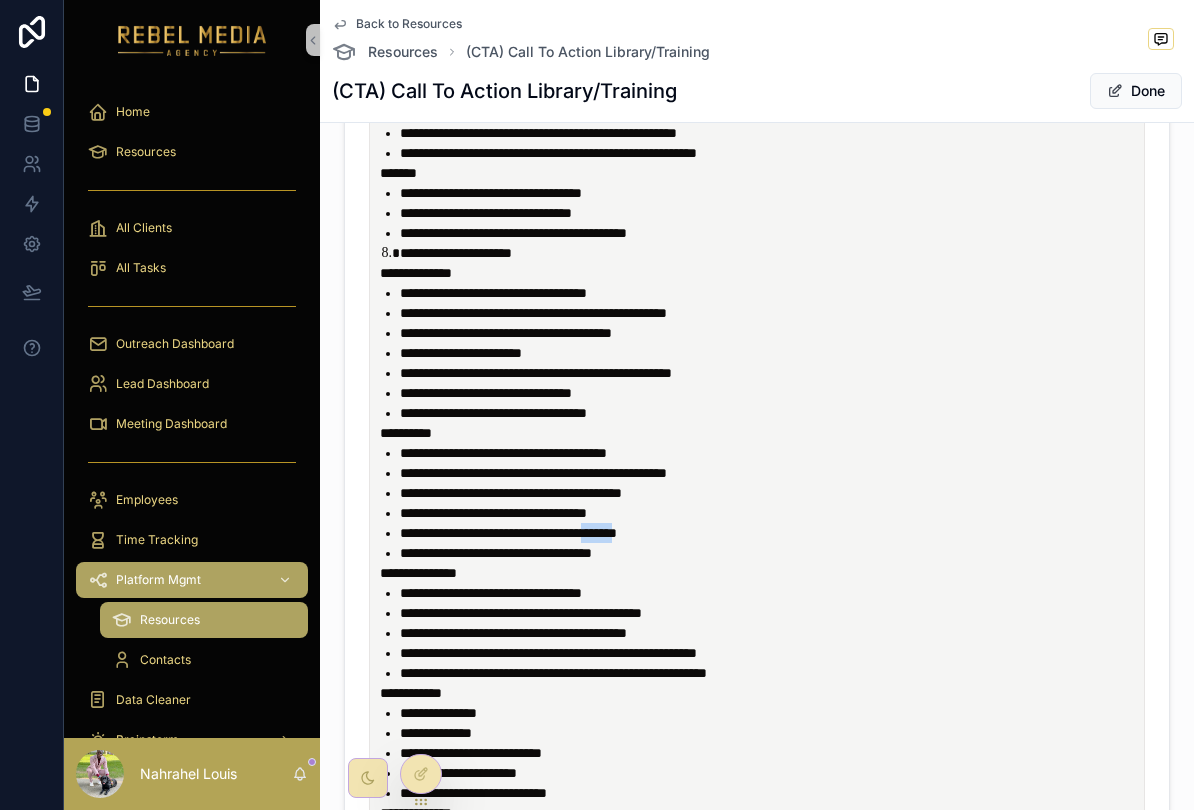 click on "**********" at bounding box center (508, 533) 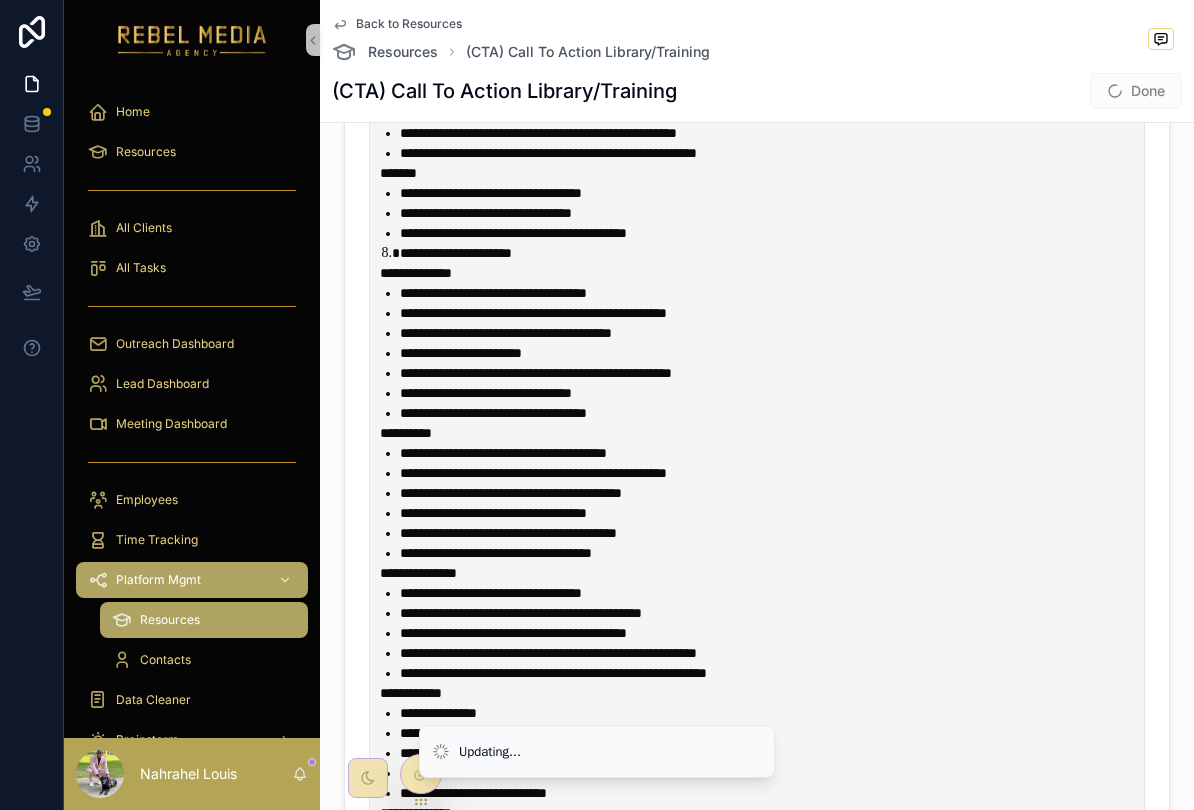 click on "**********" at bounding box center (508, 533) 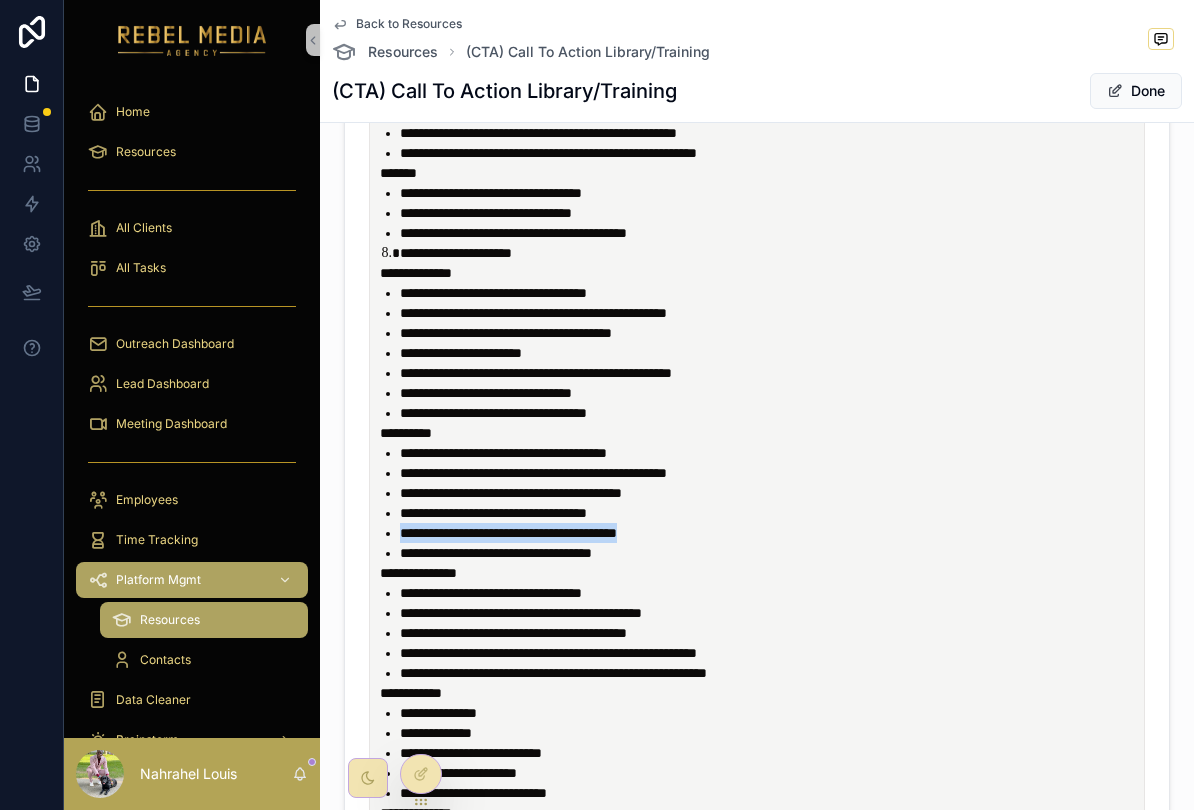 click on "**********" at bounding box center [508, 533] 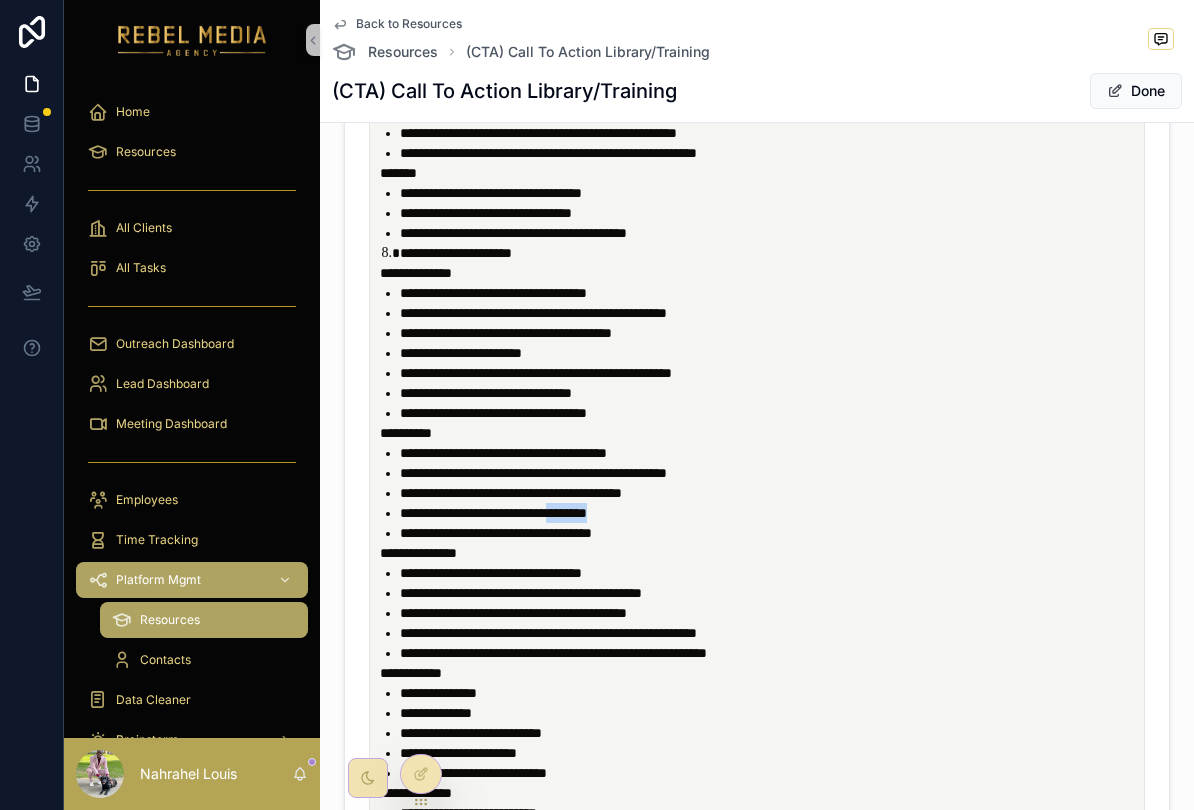 click on "**********" at bounding box center [493, 513] 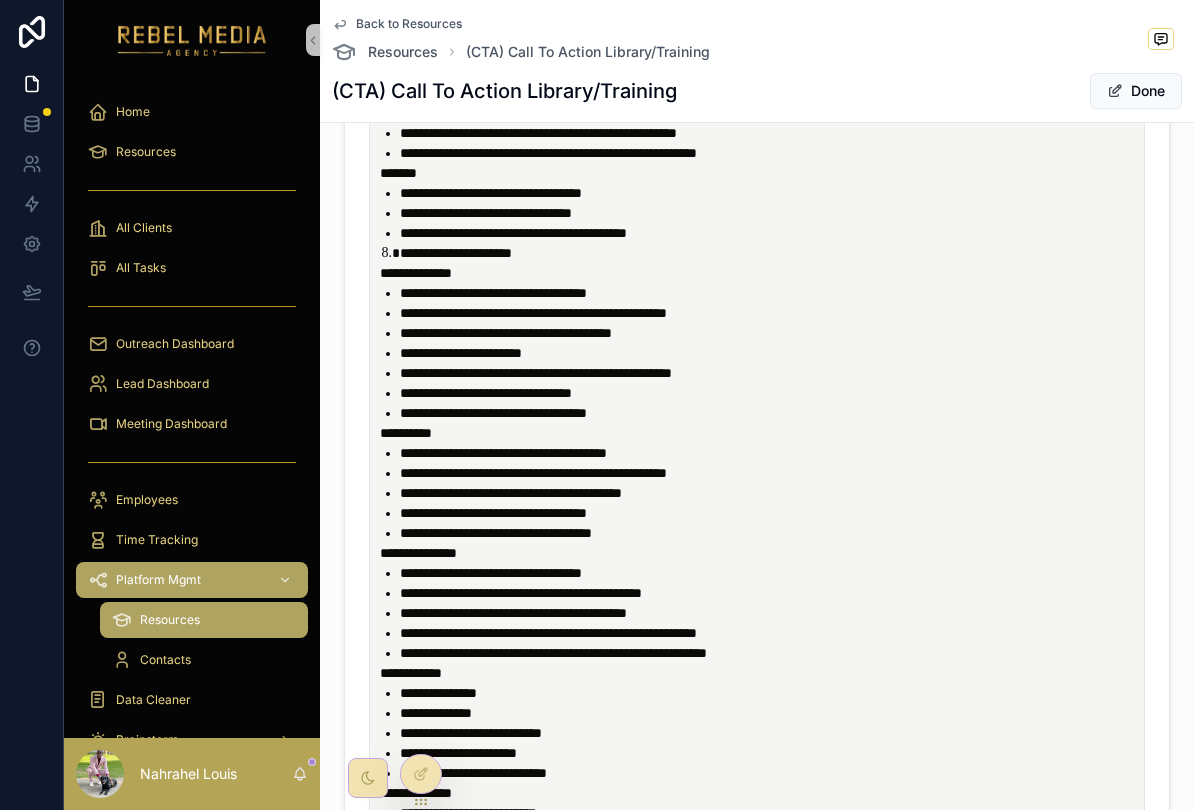 click on "**********" at bounding box center [493, 513] 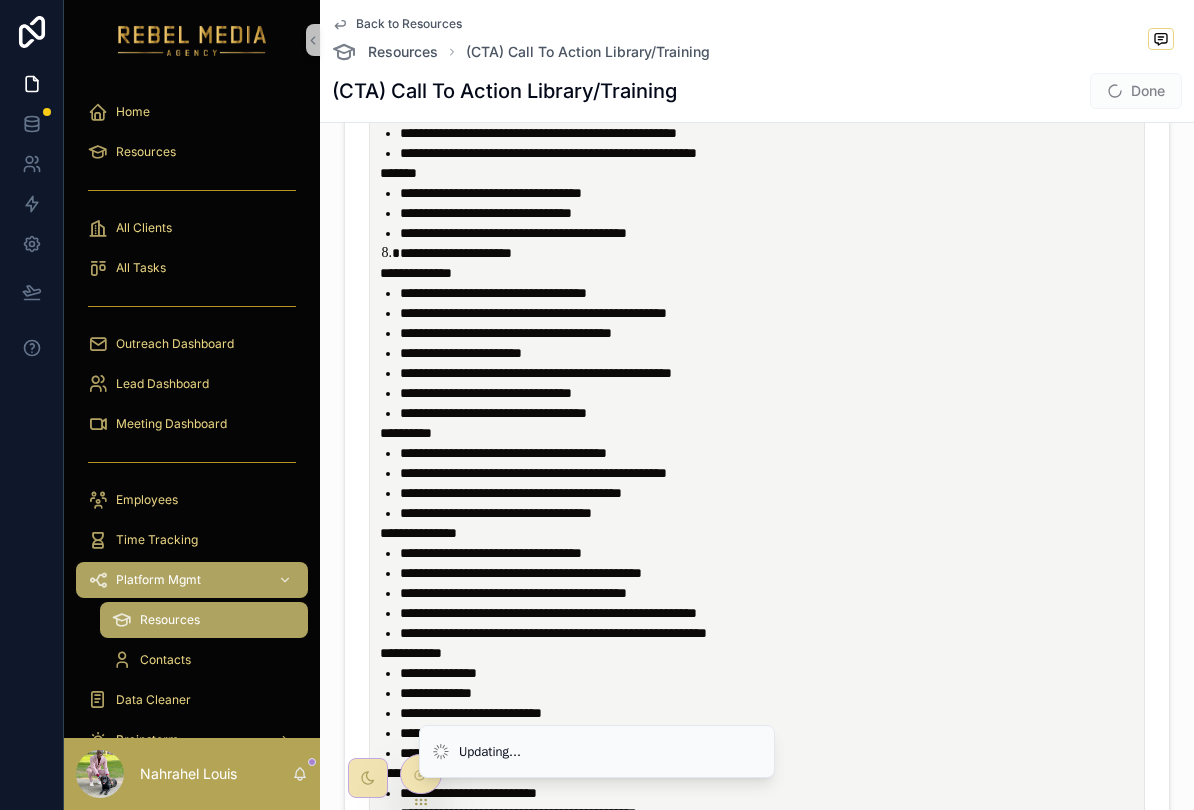 click on "**********" at bounding box center [511, 493] 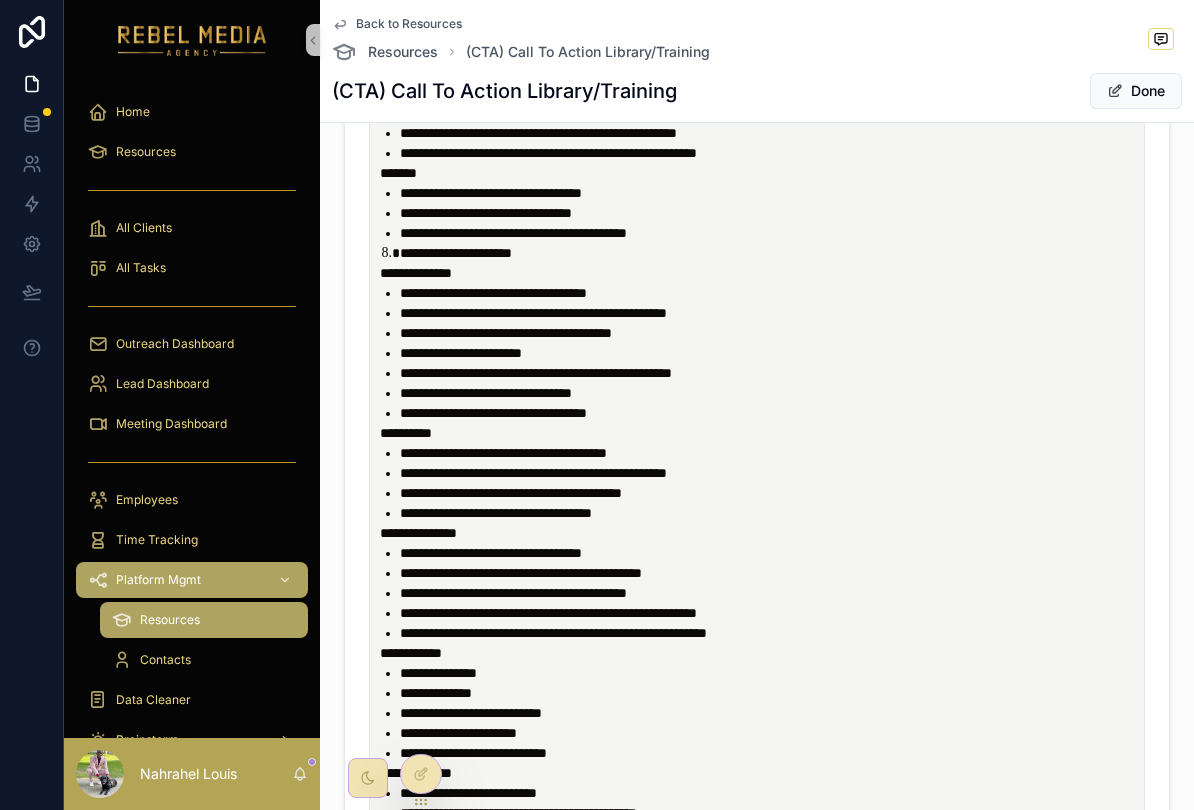 click on "**********" at bounding box center [511, 493] 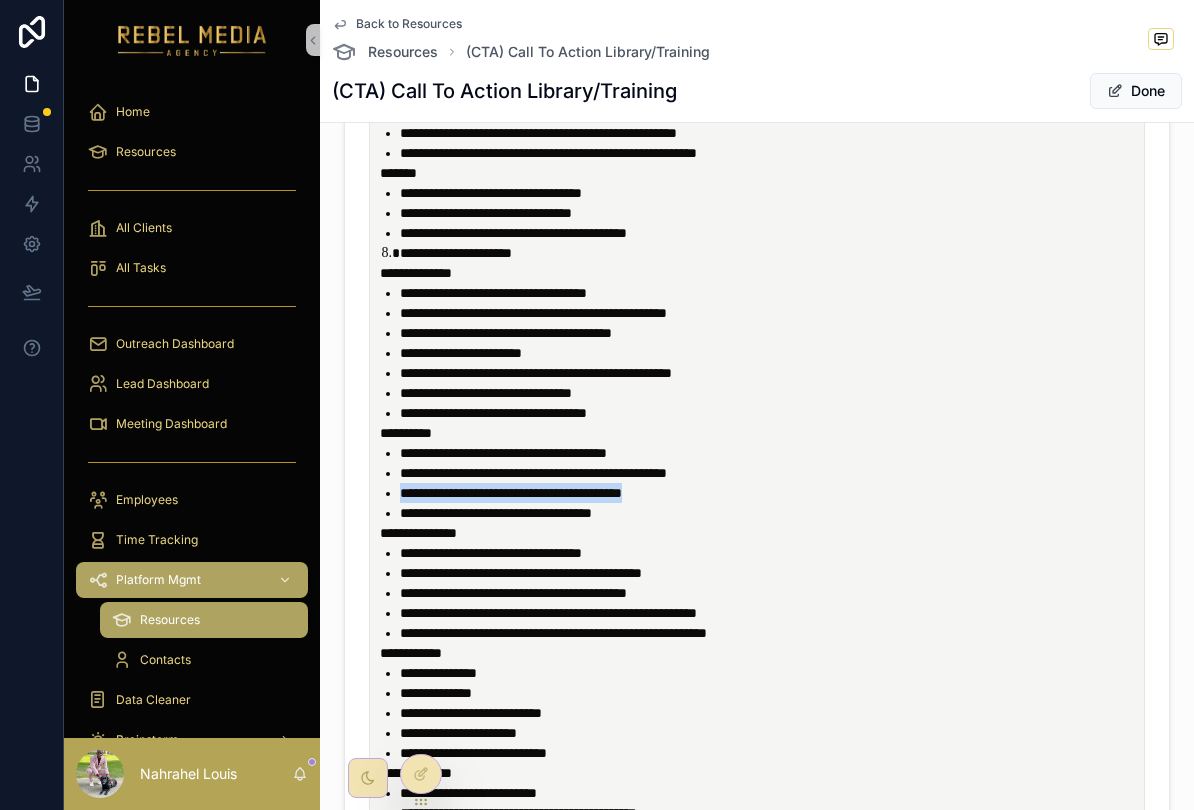 click on "**********" at bounding box center (511, 493) 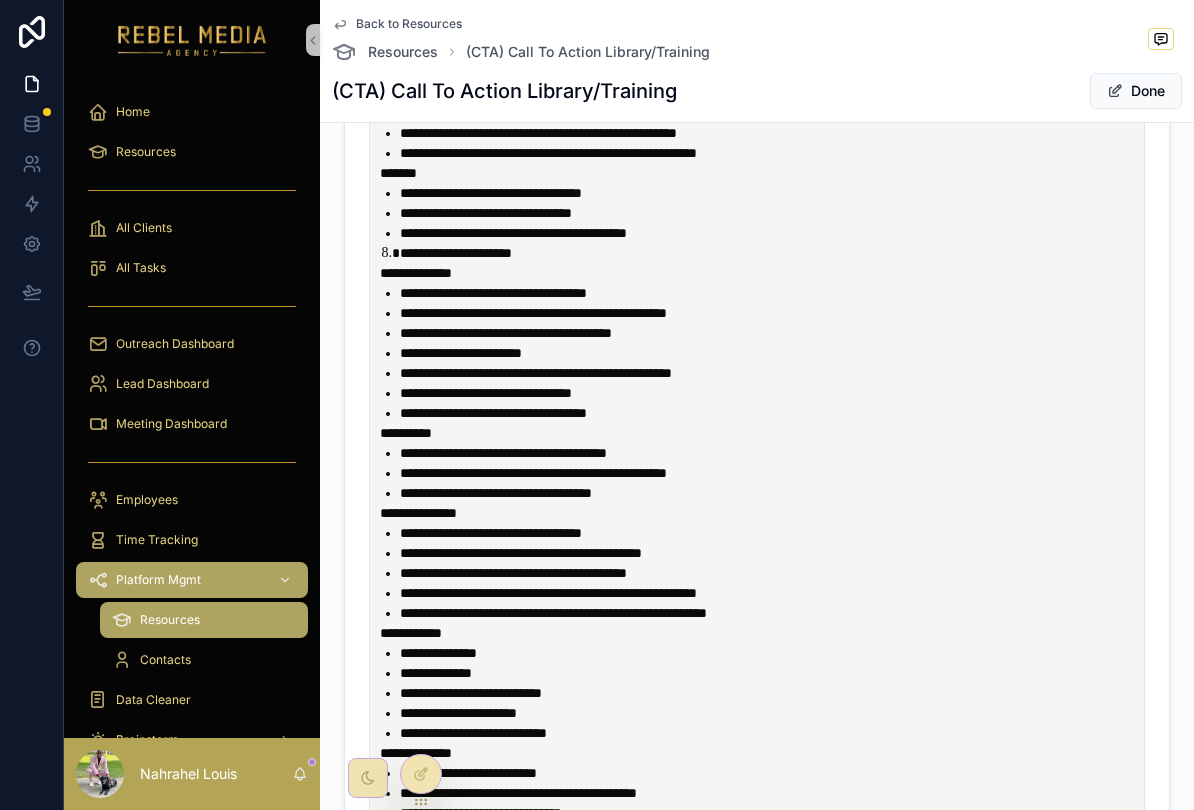 click on "**********" at bounding box center (771, 493) 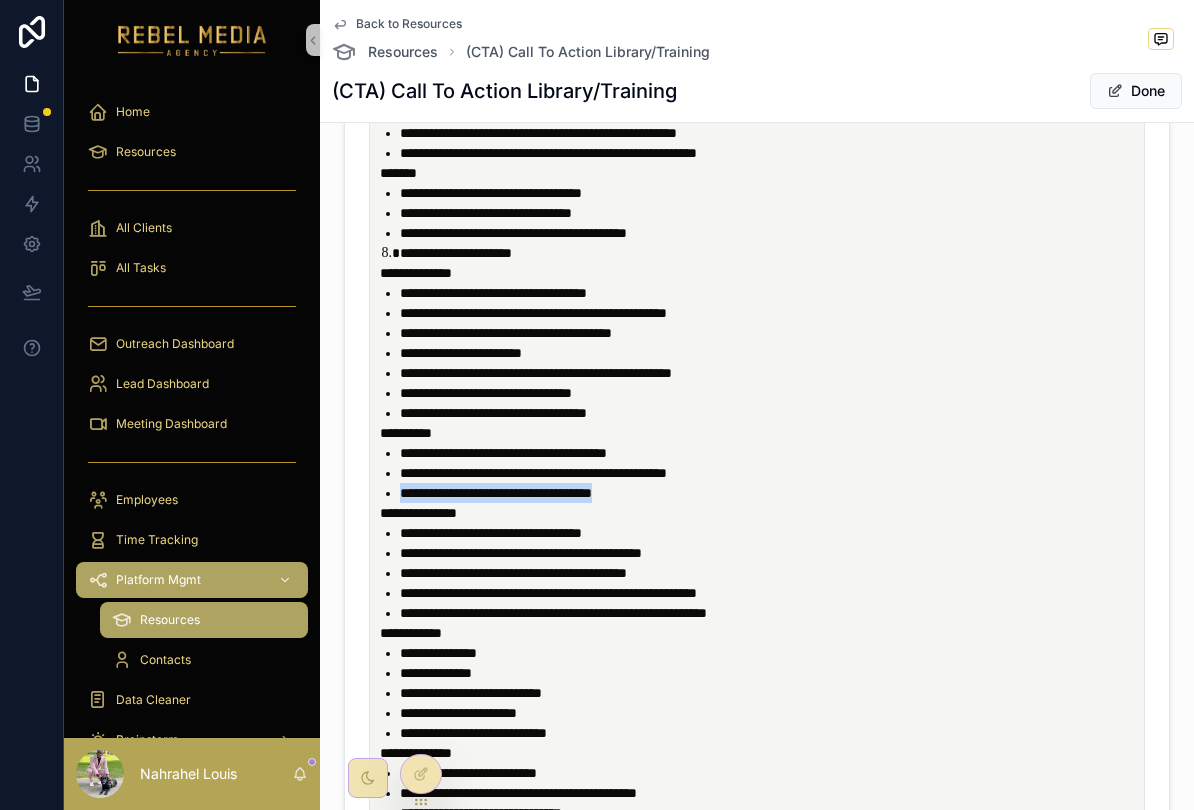 click on "**********" at bounding box center (496, 493) 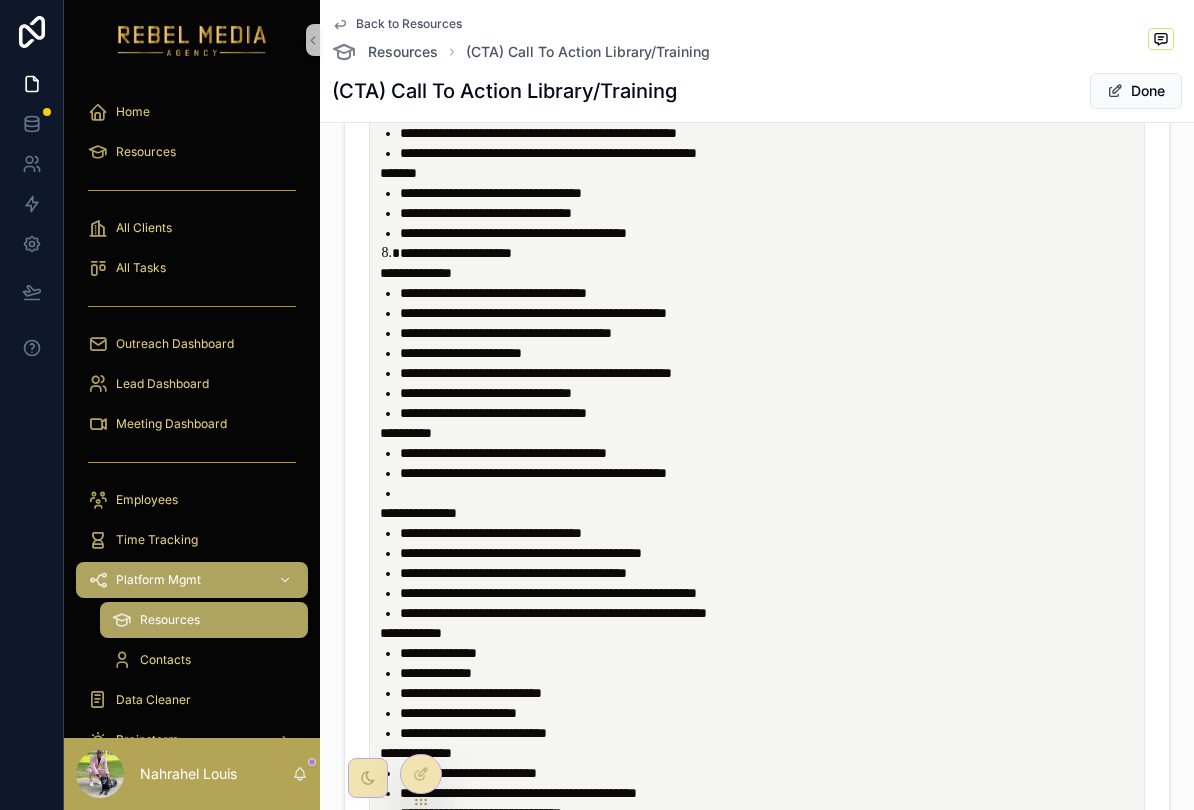 click on "**********" at bounding box center (771, 473) 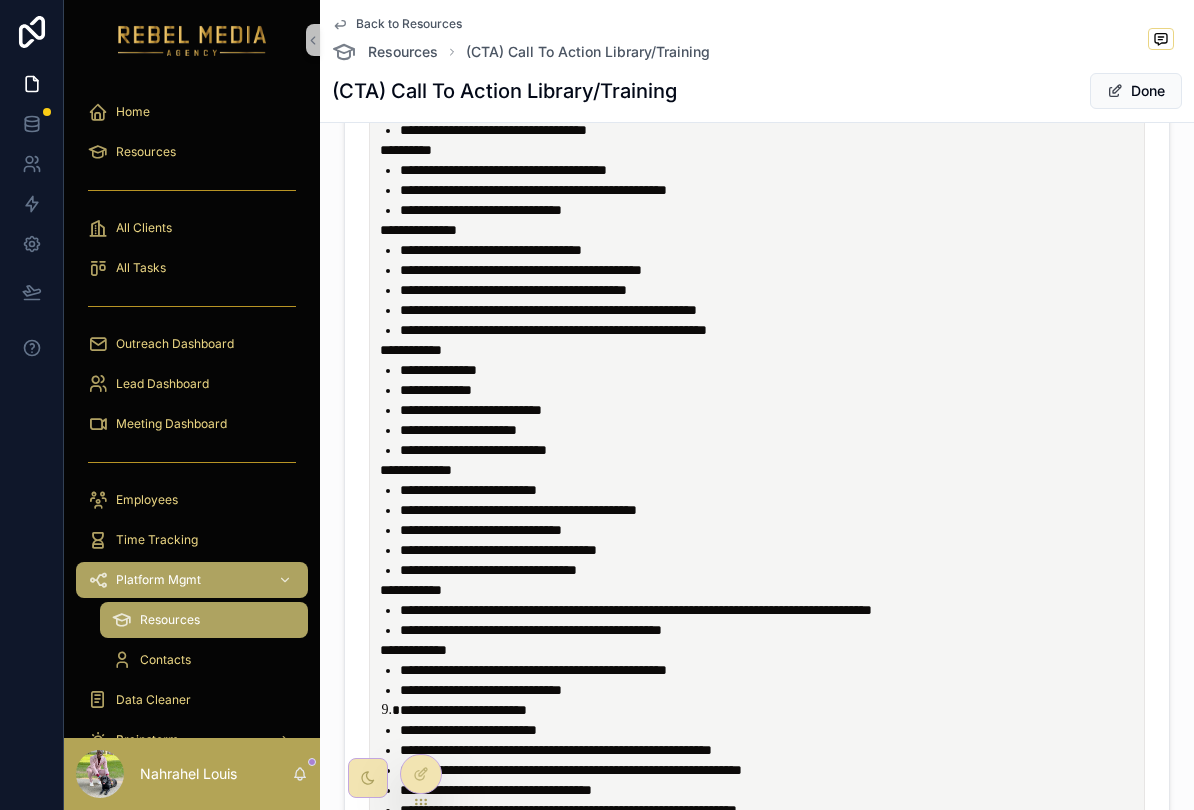 scroll, scrollTop: 1764, scrollLeft: 0, axis: vertical 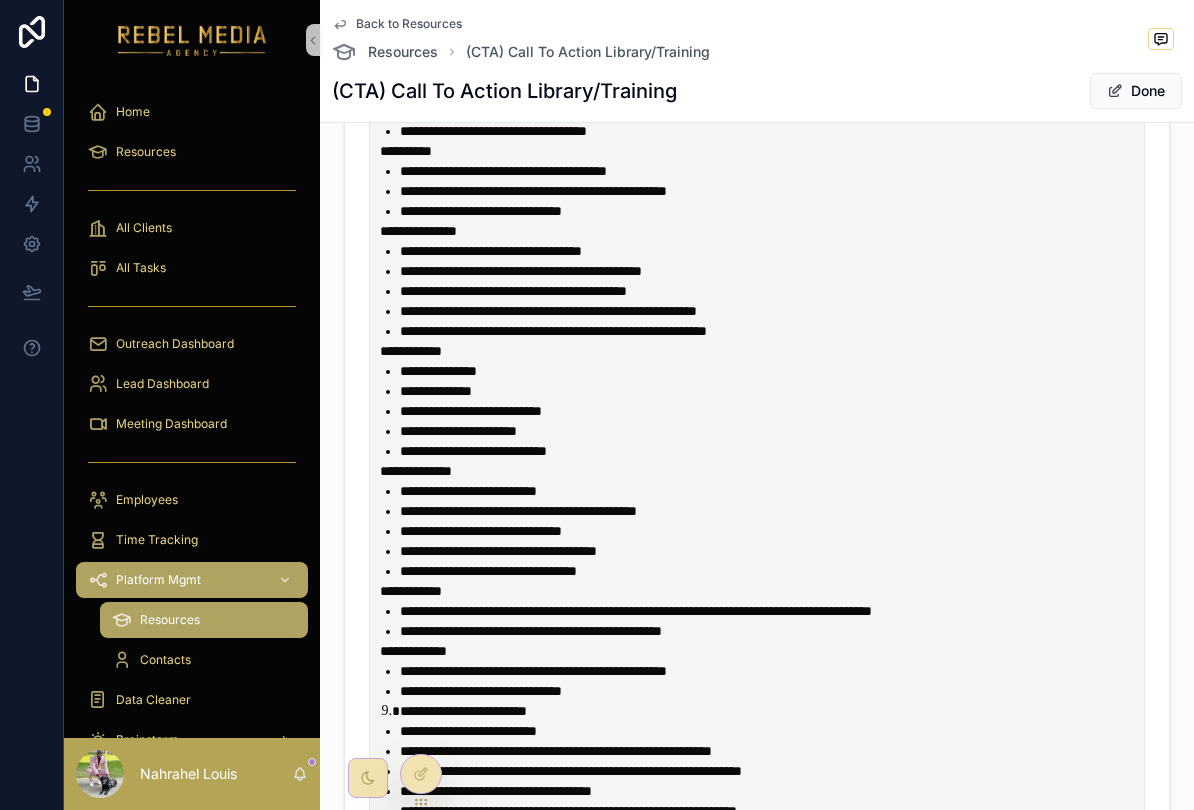 click on "**********" at bounding box center [458, 431] 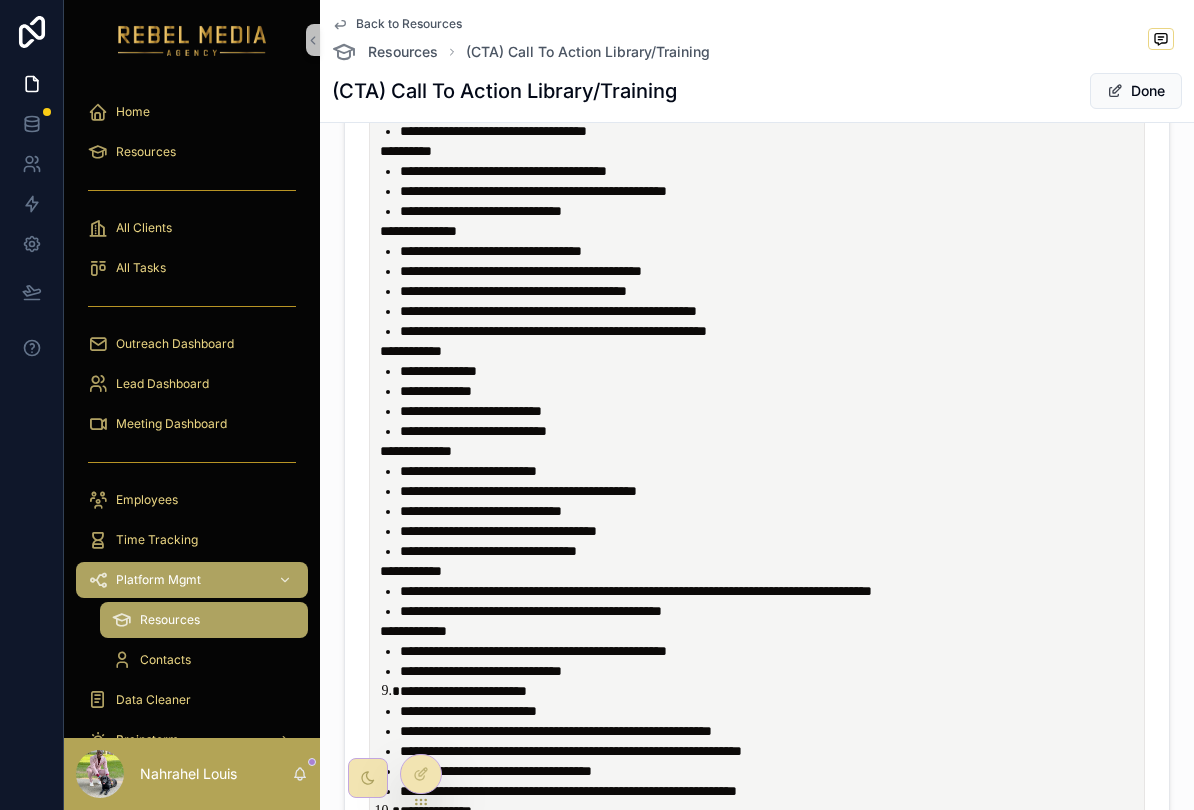 click on "**********" at bounding box center (761, 451) 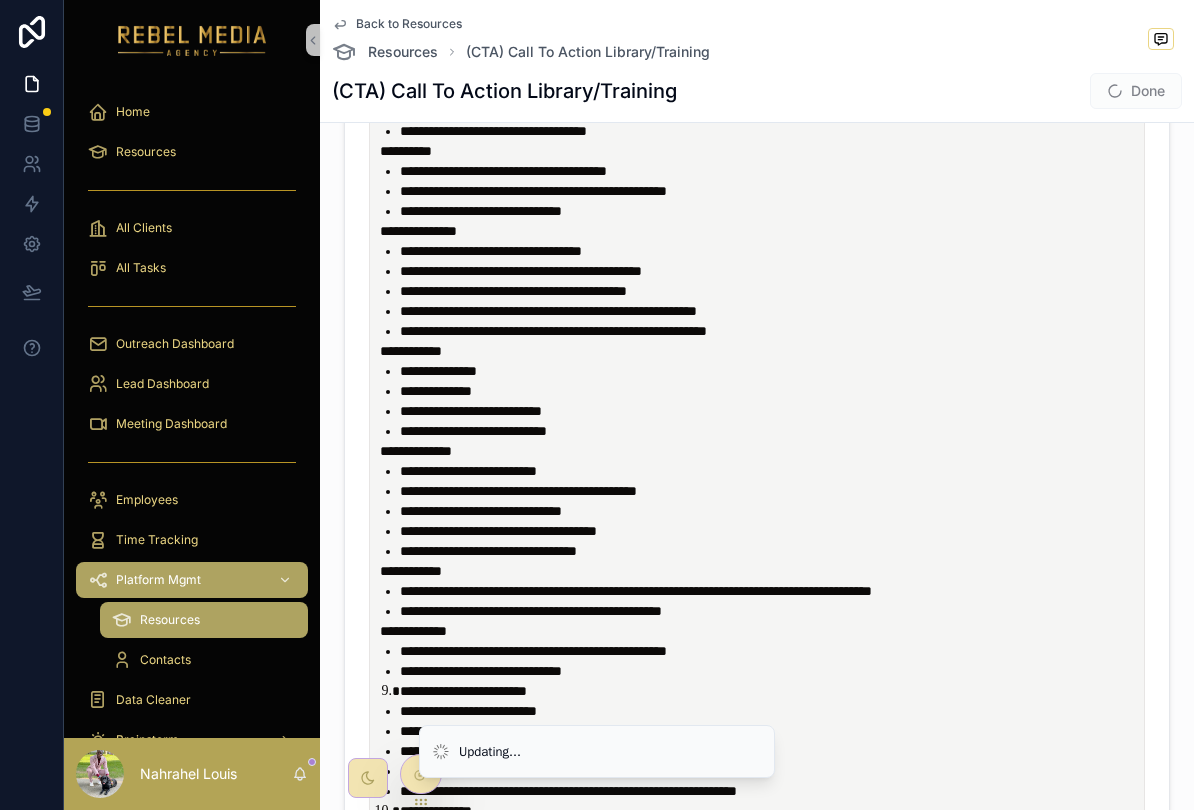 click on "**********" at bounding box center [473, 431] 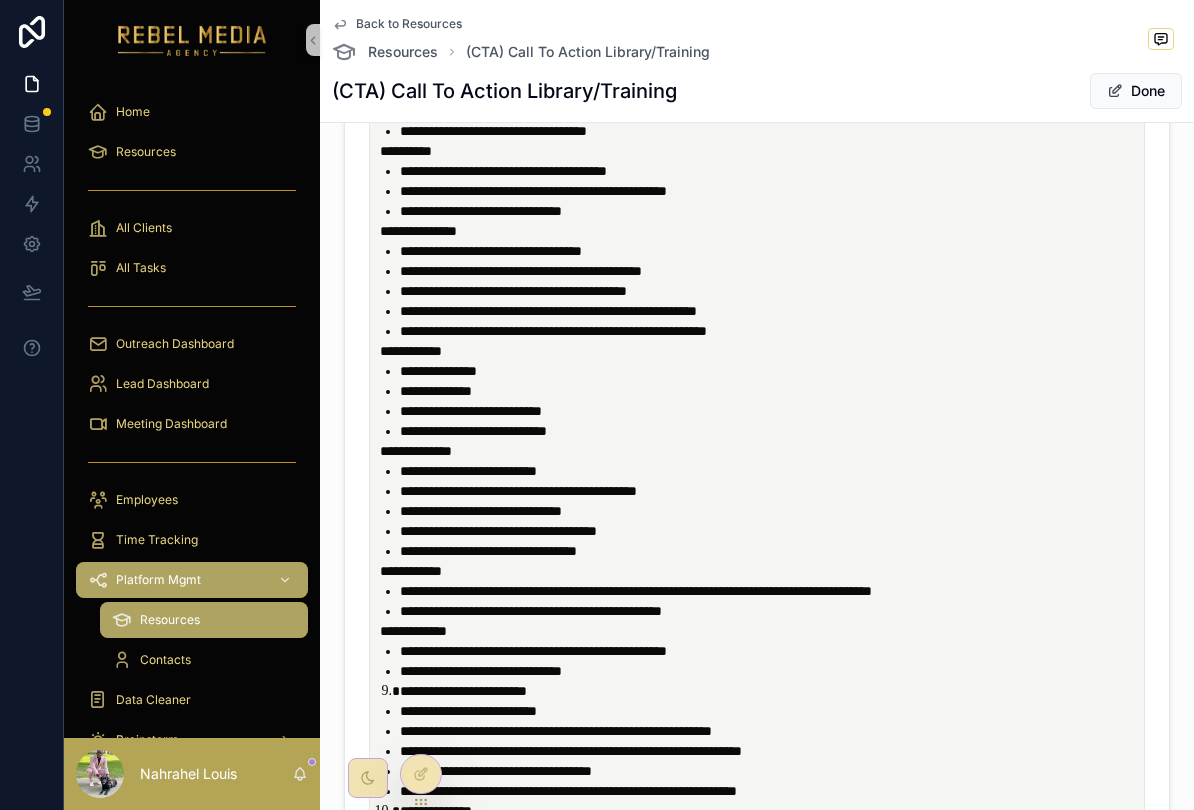 scroll, scrollTop: 1781, scrollLeft: 0, axis: vertical 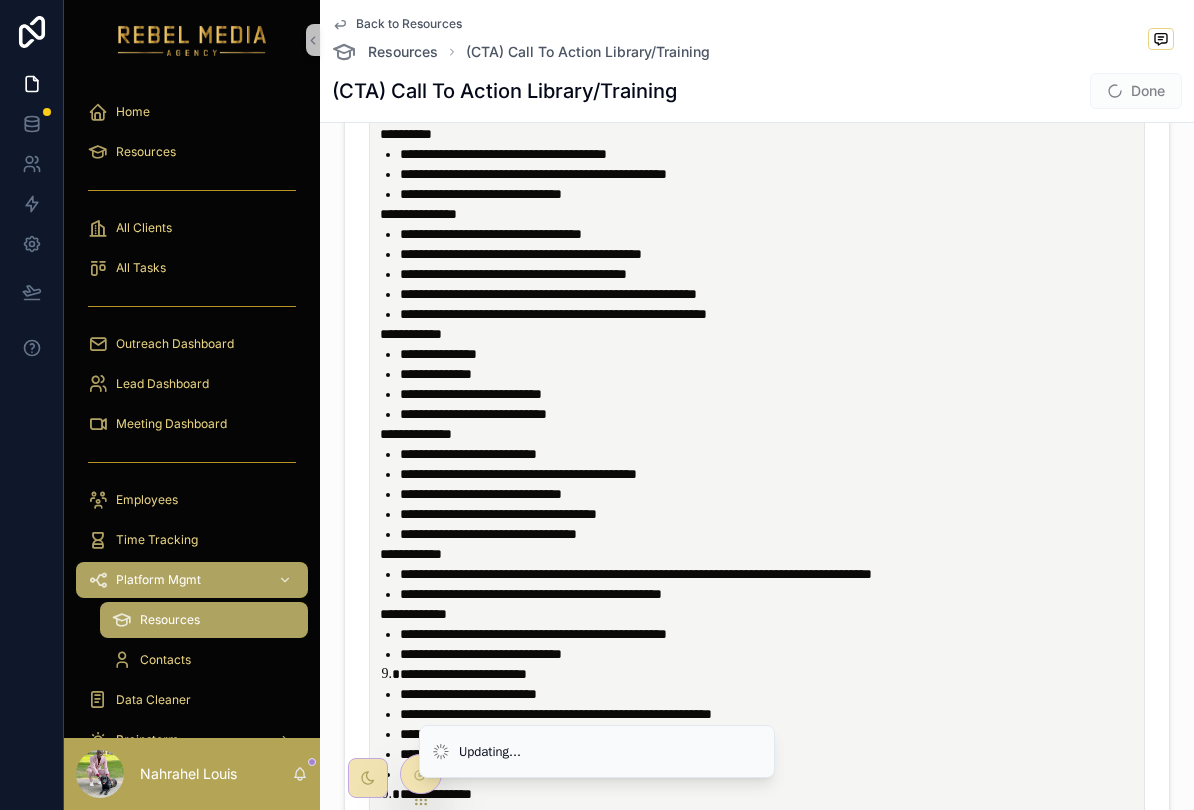 click on "**********" at bounding box center (771, 494) 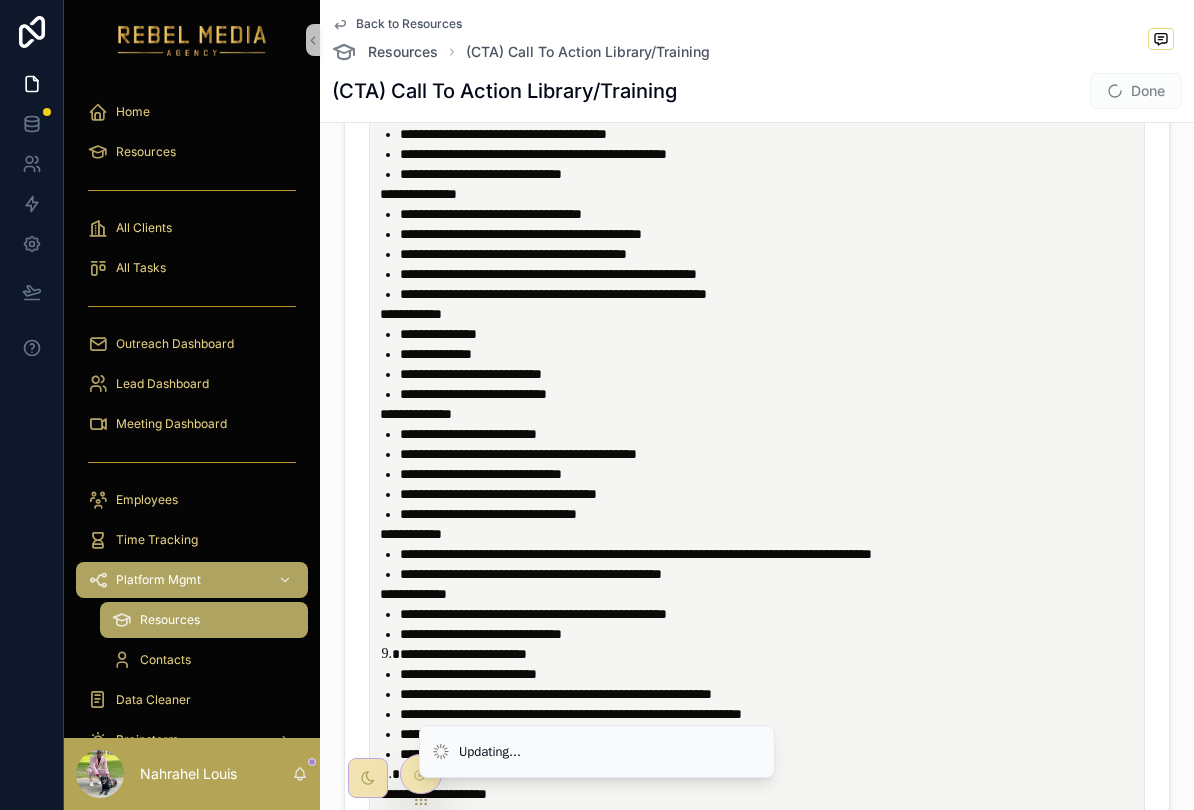scroll, scrollTop: 1798, scrollLeft: 0, axis: vertical 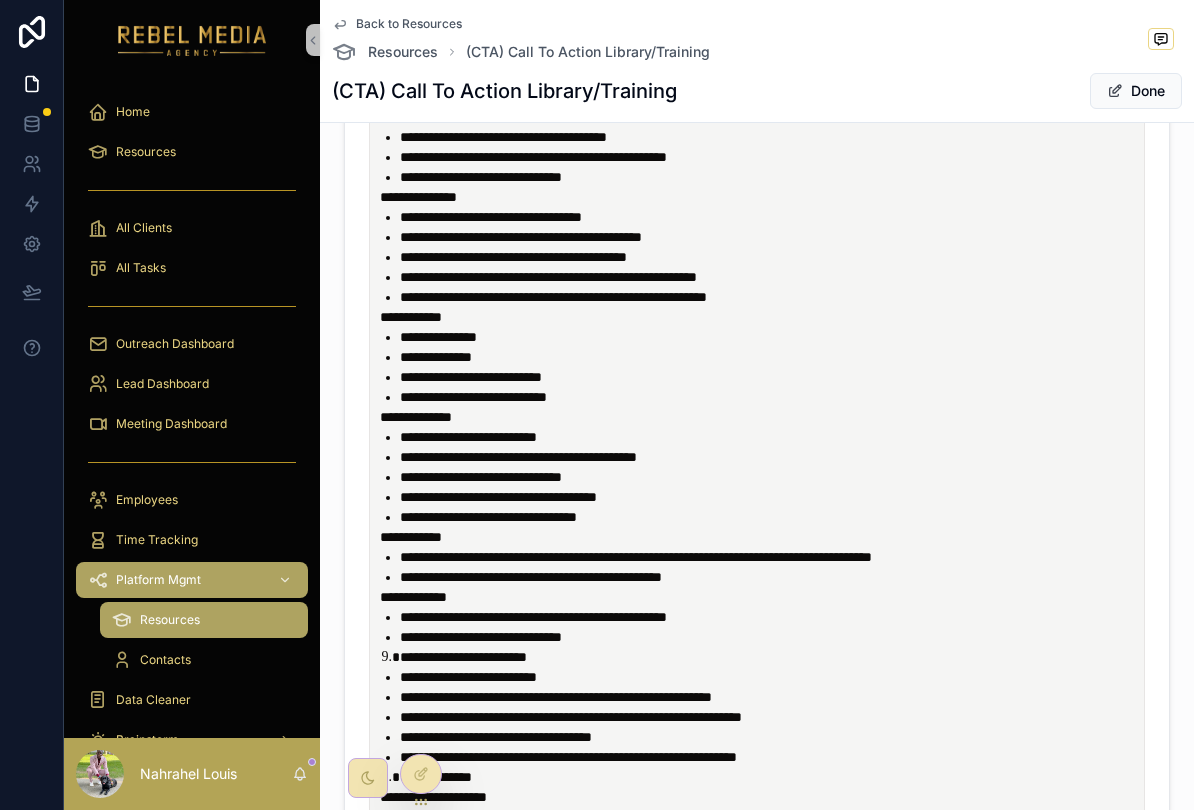 click on "**********" at bounding box center (761, 317) 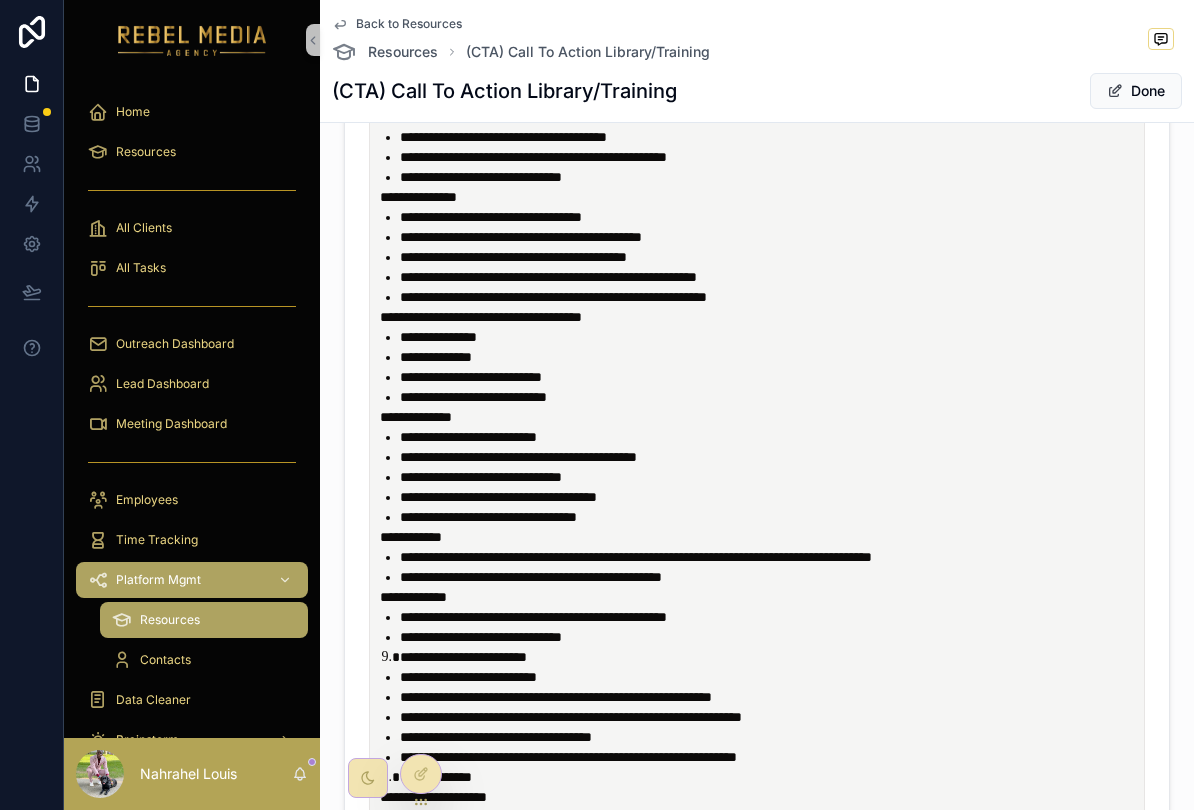 click on "**********" at bounding box center [771, 337] 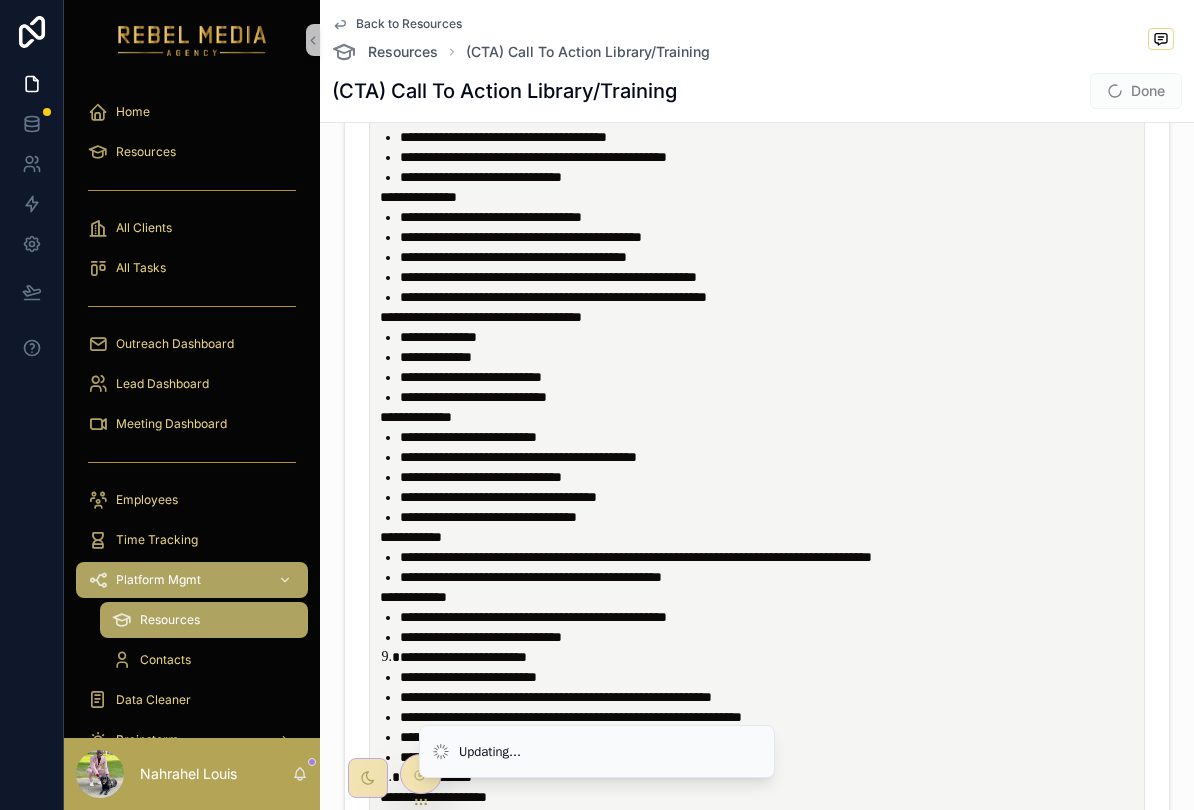 click on "**********" at bounding box center [771, 377] 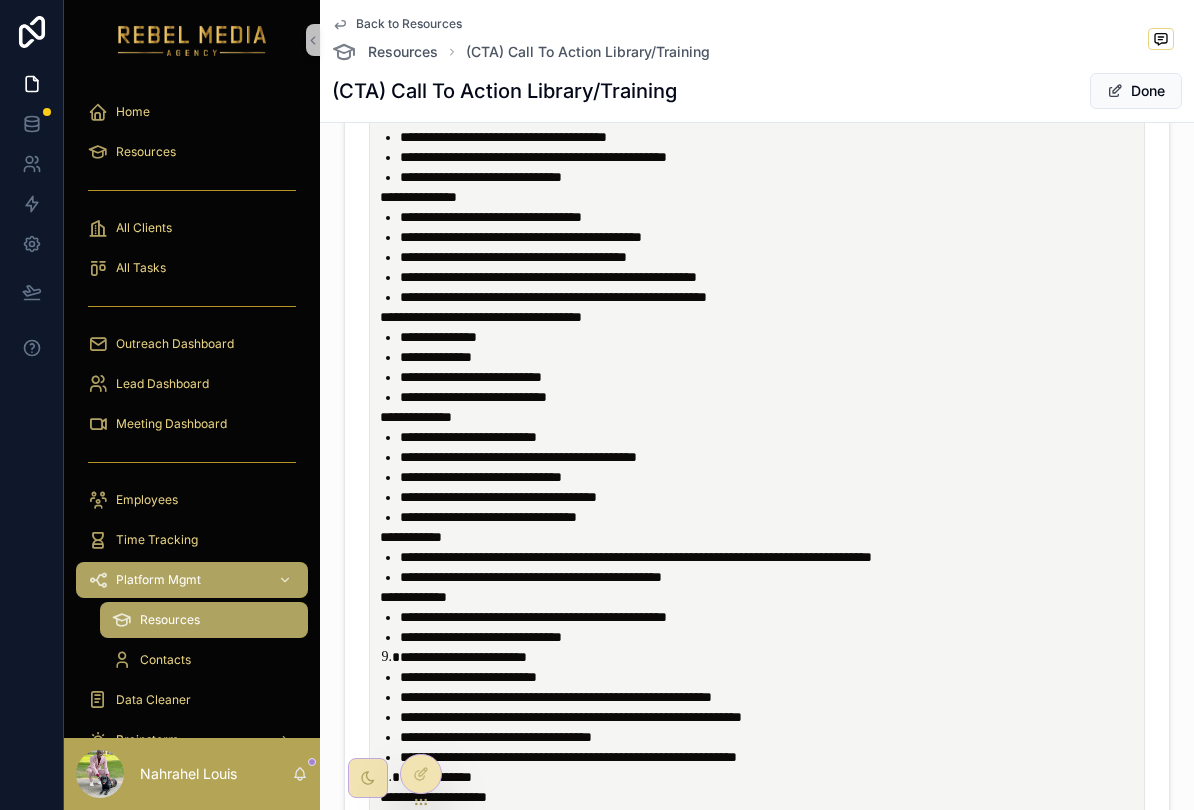 click on "**********" at bounding box center [771, 397] 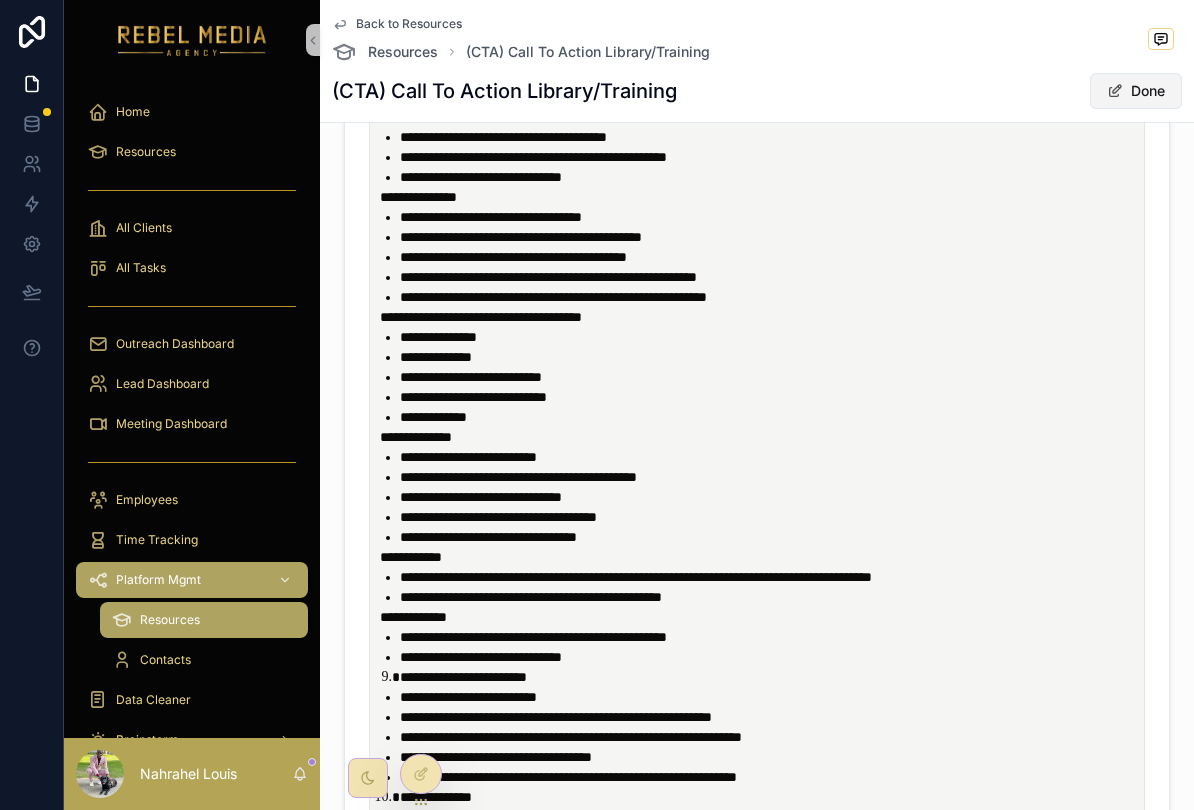 click on "Done" at bounding box center (1136, 91) 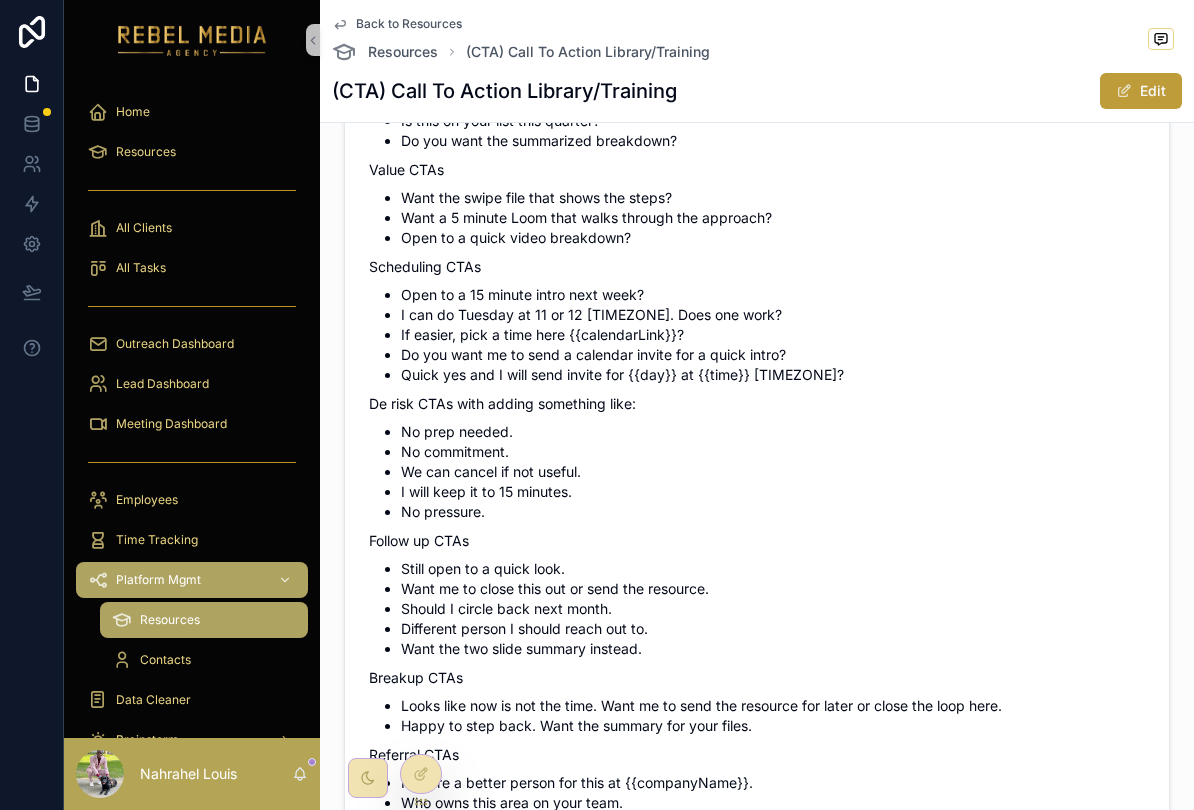 click on "Edit" at bounding box center [1141, 91] 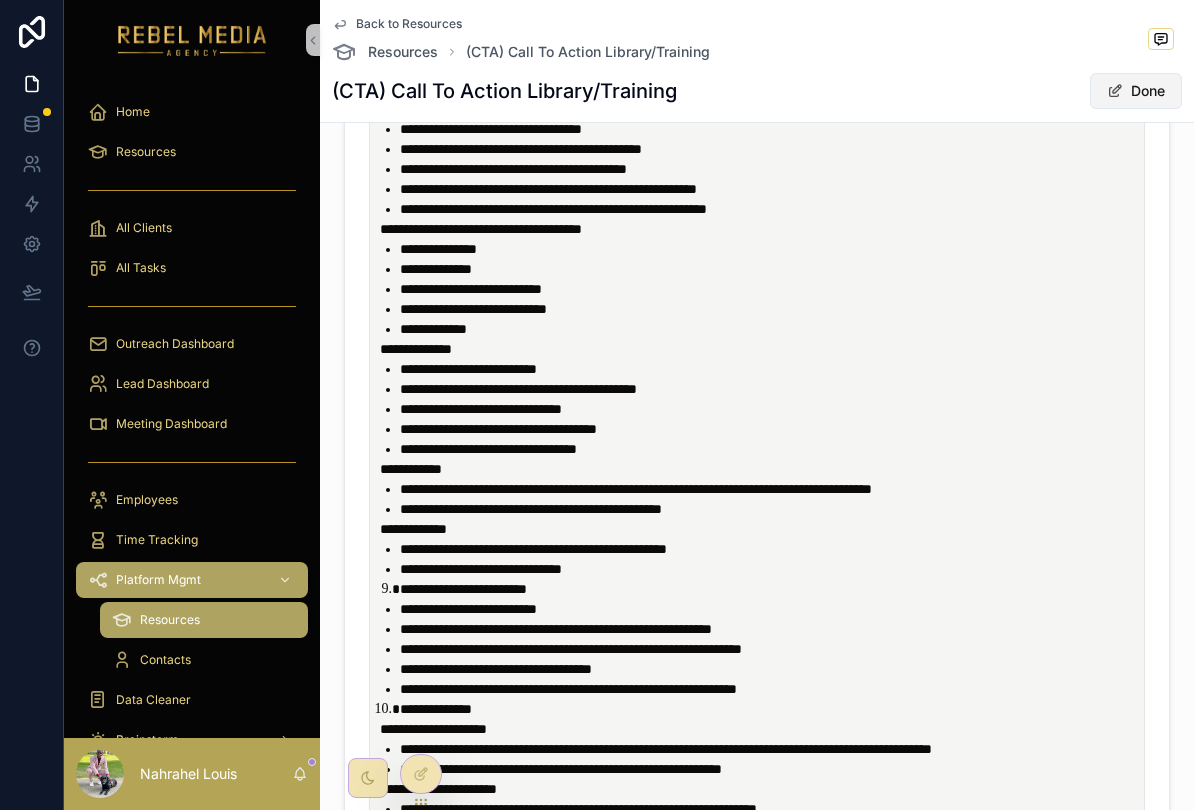 scroll, scrollTop: 1910, scrollLeft: 0, axis: vertical 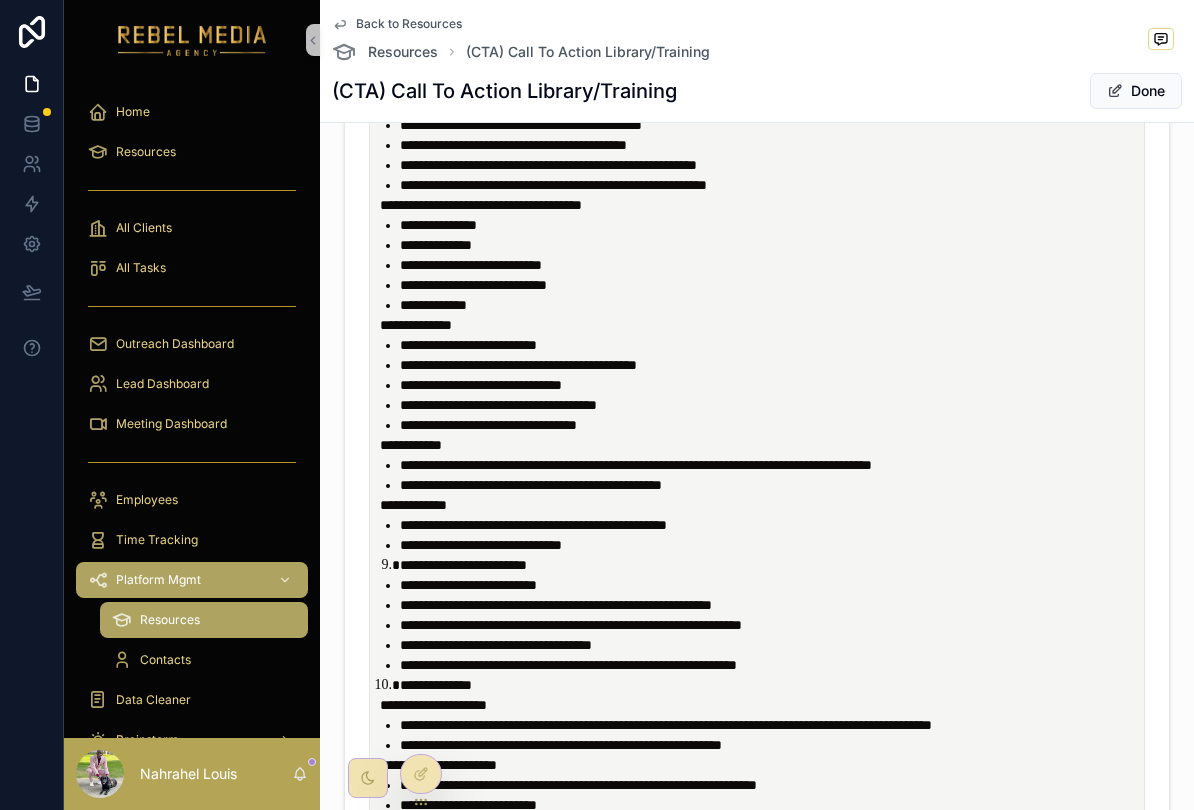 click on "**********" at bounding box center [761, 325] 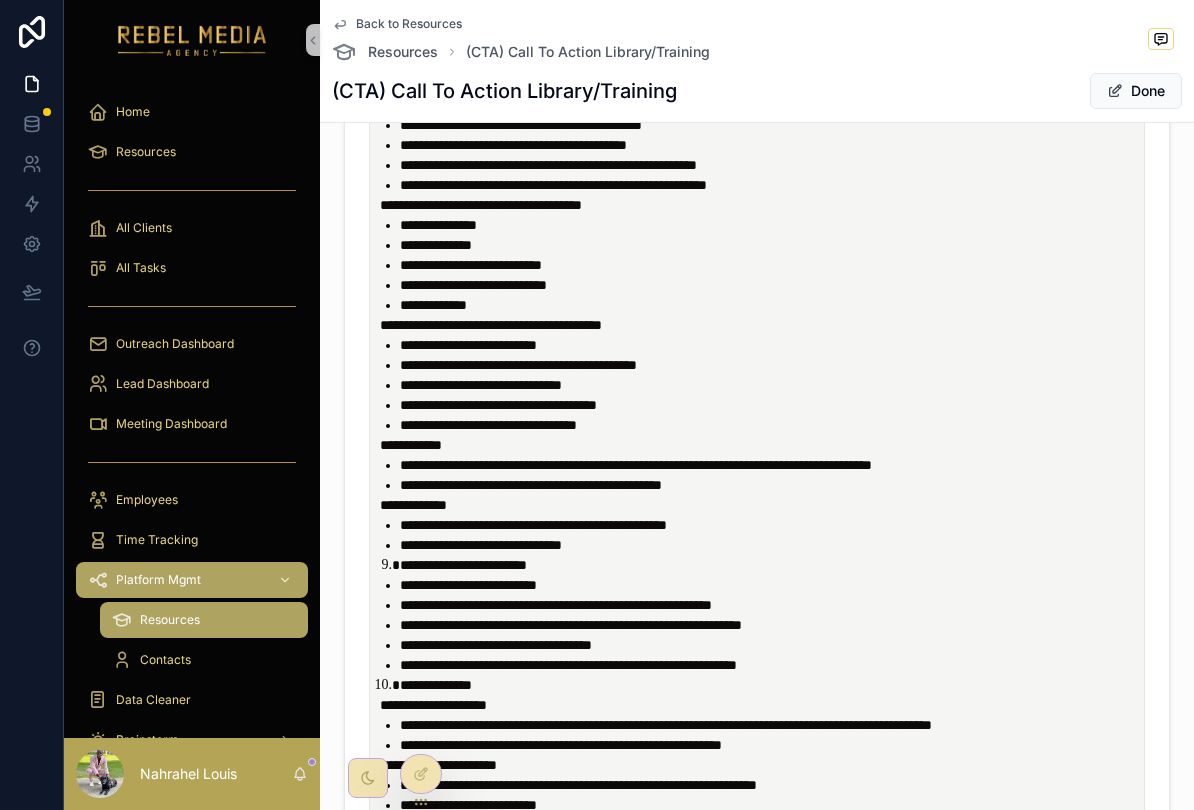 click on "**********" at bounding box center (761, 445) 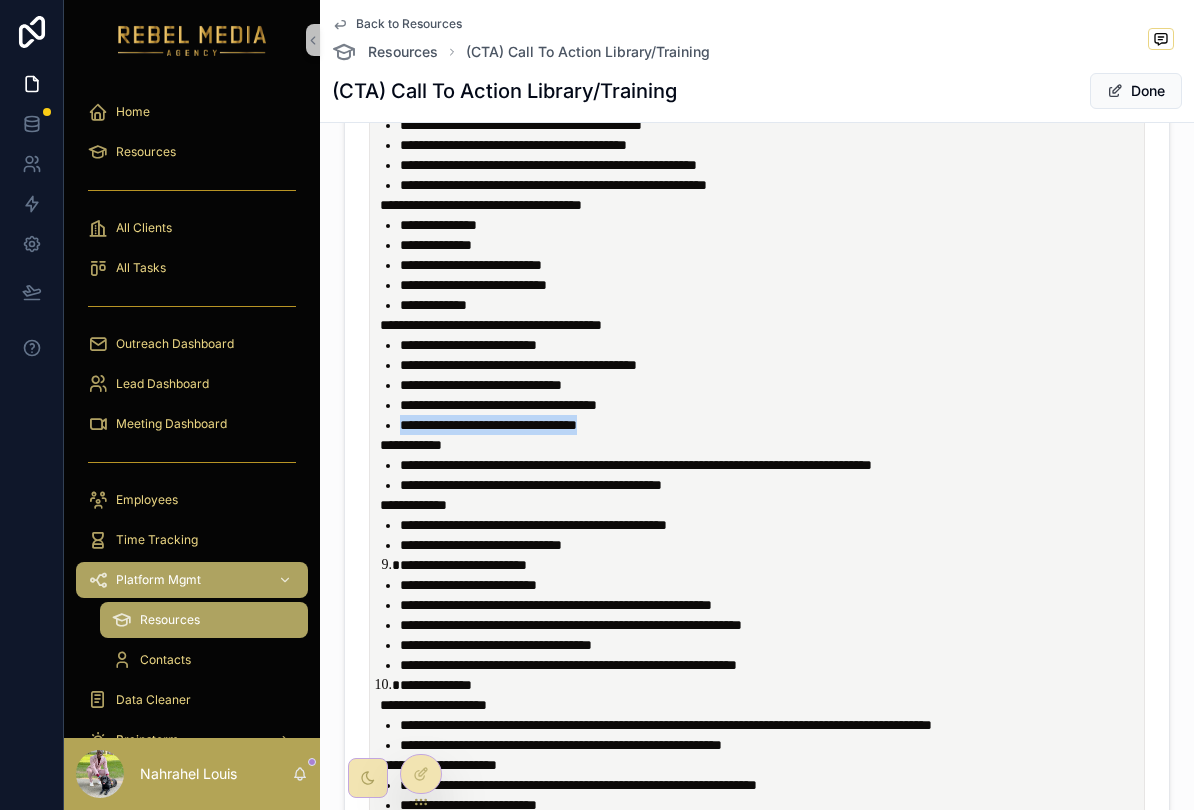 click on "**********" at bounding box center [488, 425] 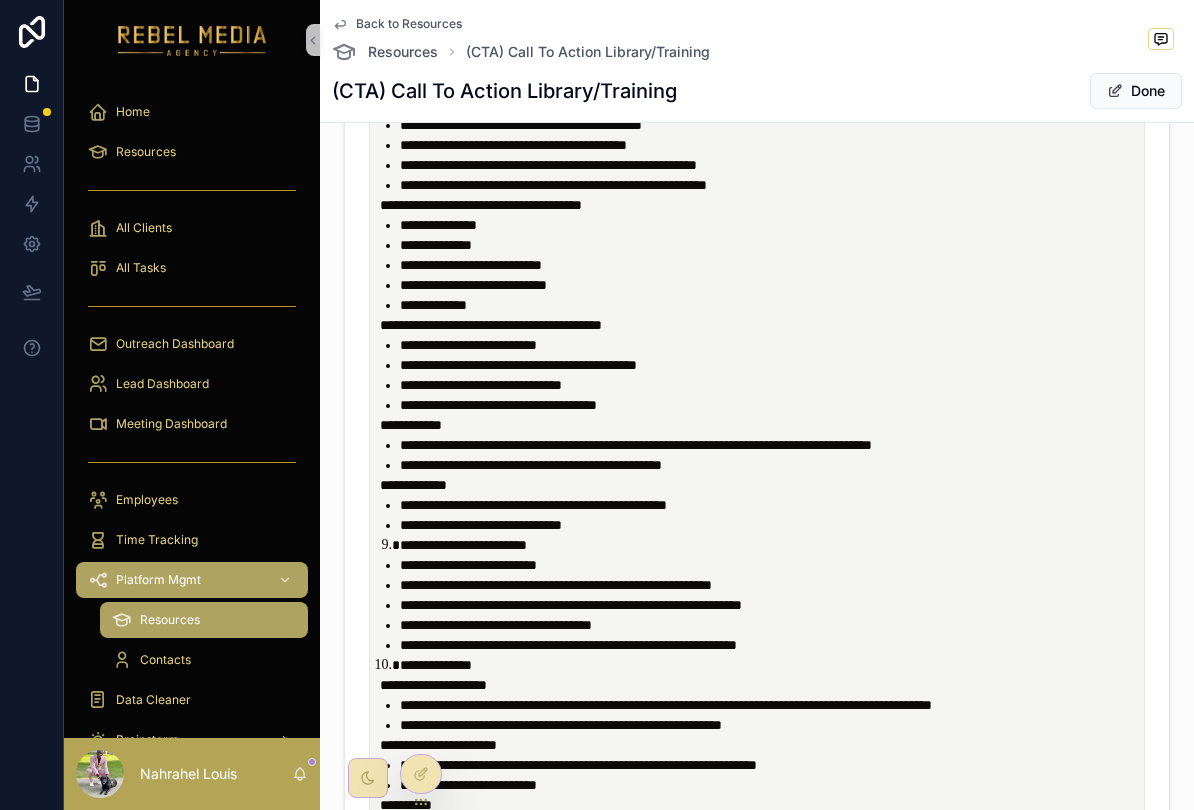 click on "**********" at bounding box center [761, 375] 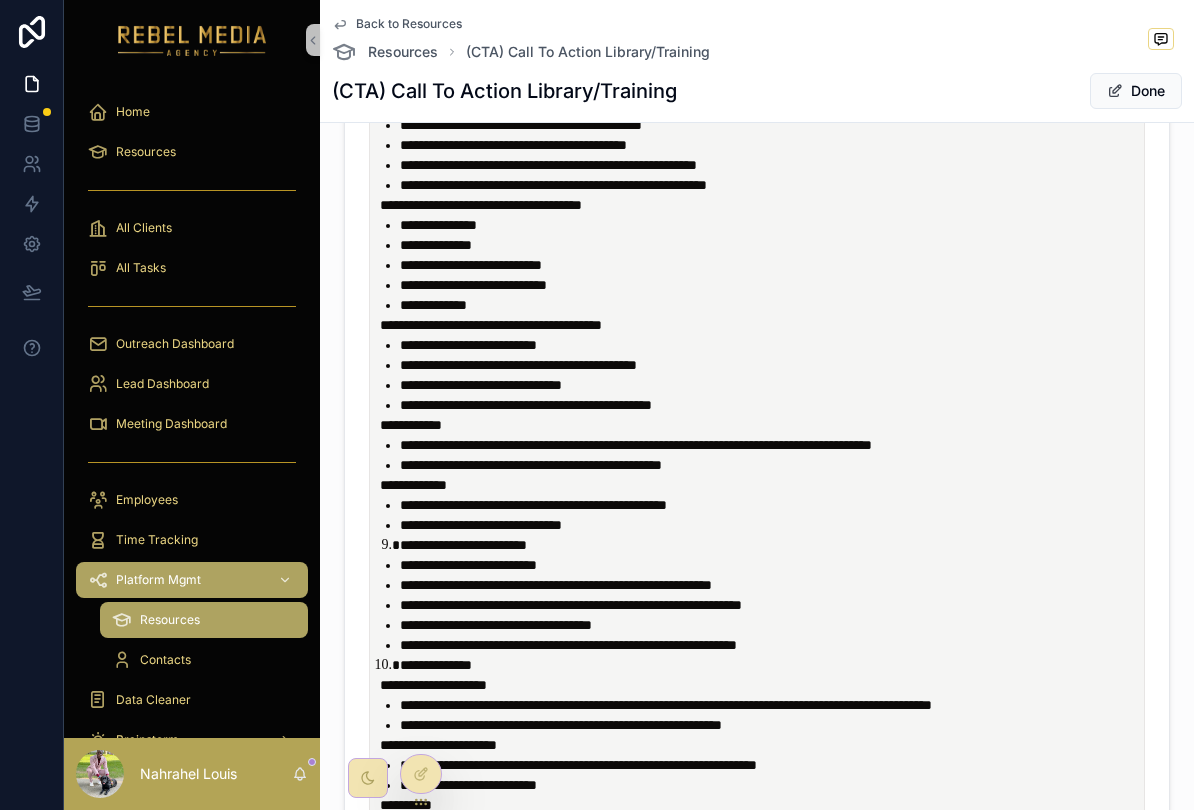 click on "**********" at bounding box center (771, 405) 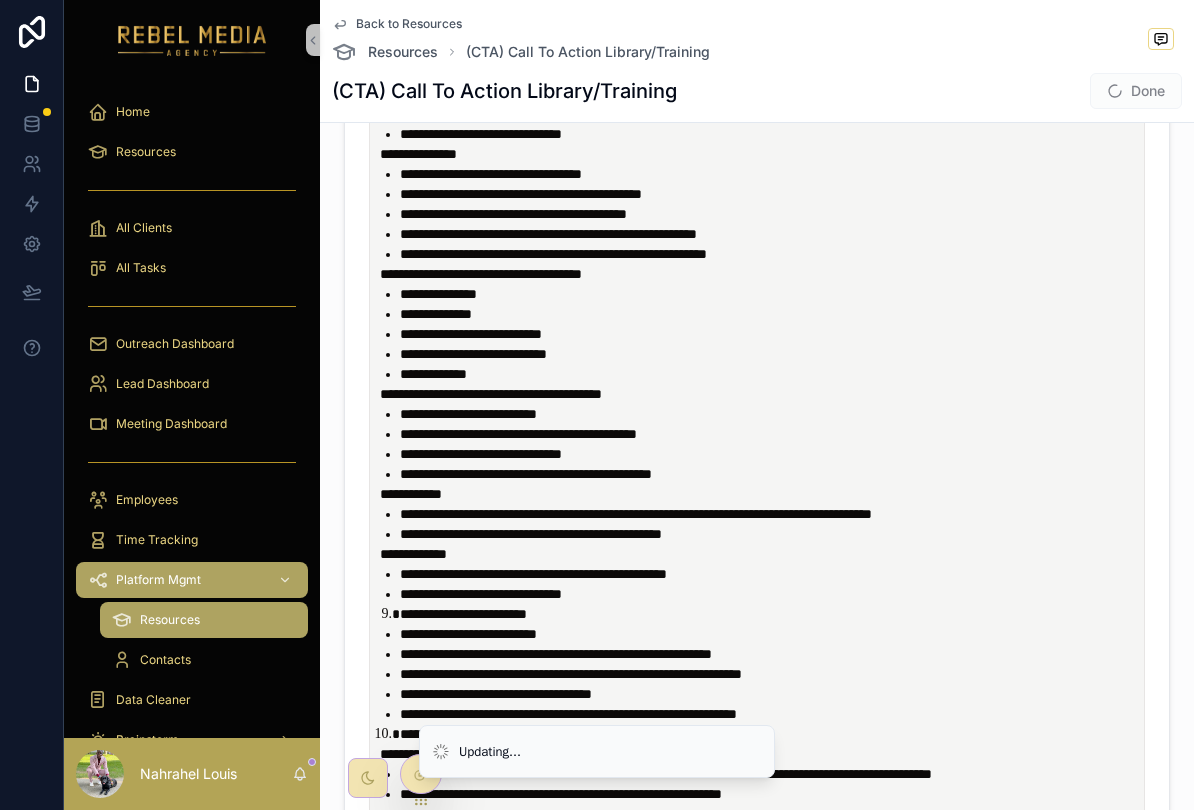 scroll, scrollTop: 1824, scrollLeft: 0, axis: vertical 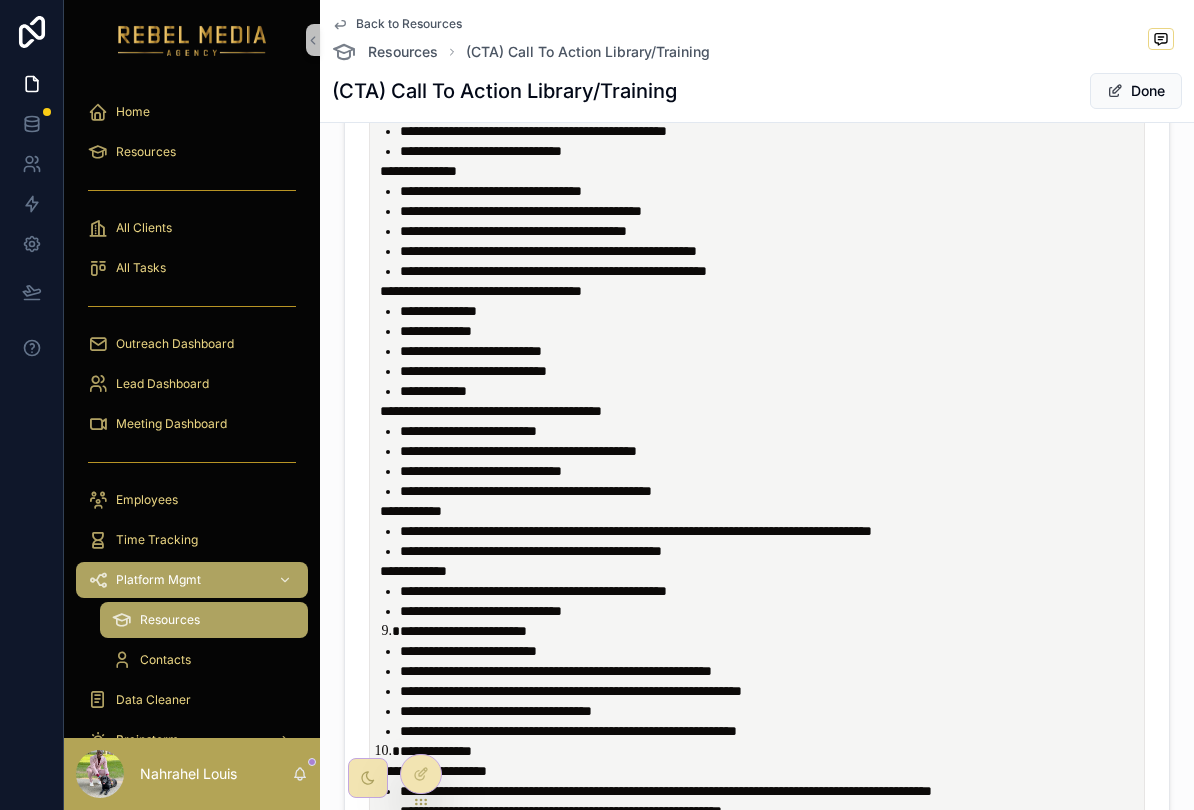 click on "**********" at bounding box center (771, 471) 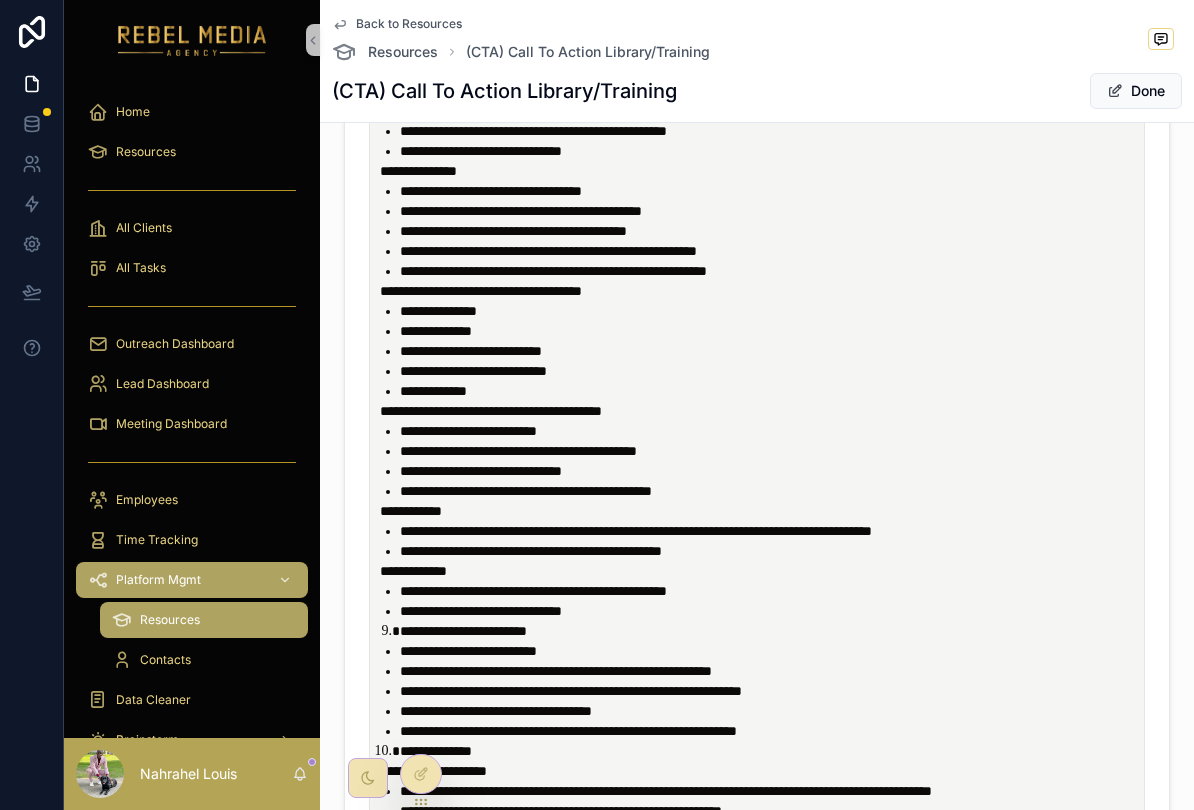 click on "**********" at bounding box center [771, 451] 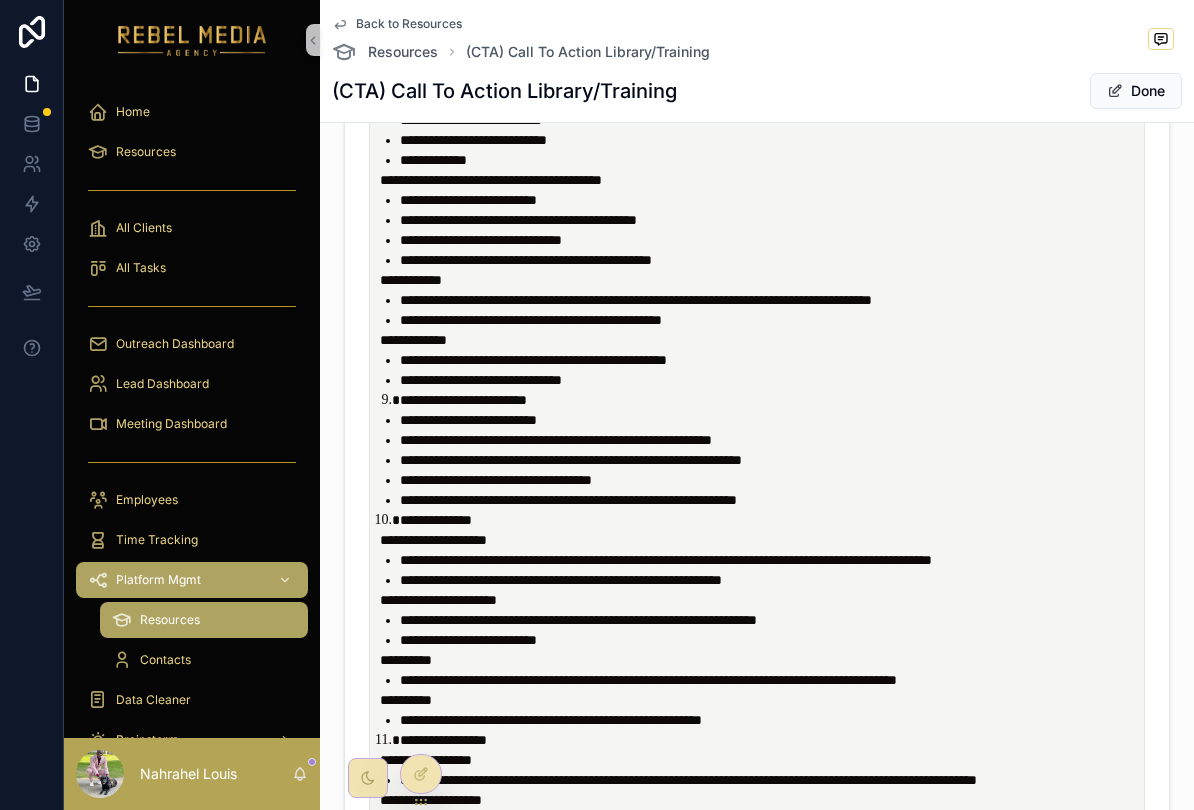 scroll, scrollTop: 2057, scrollLeft: 0, axis: vertical 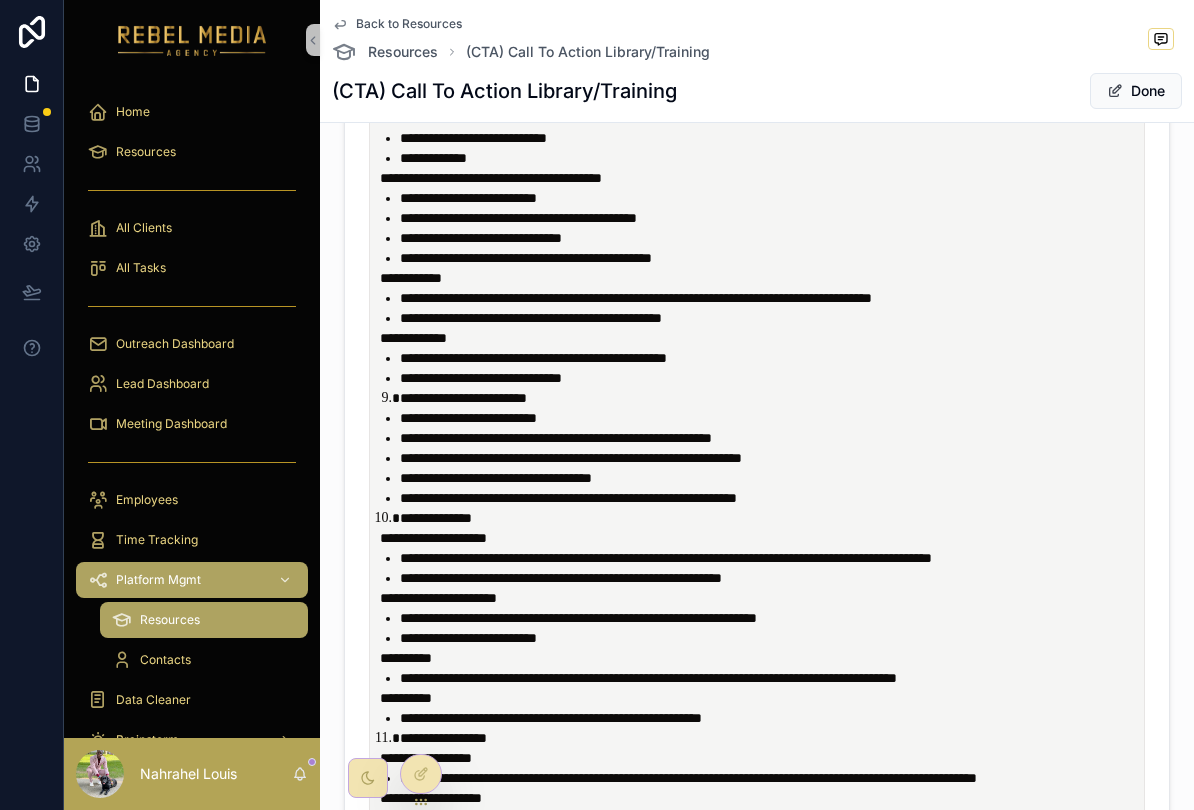 click on "**********" at bounding box center (496, 478) 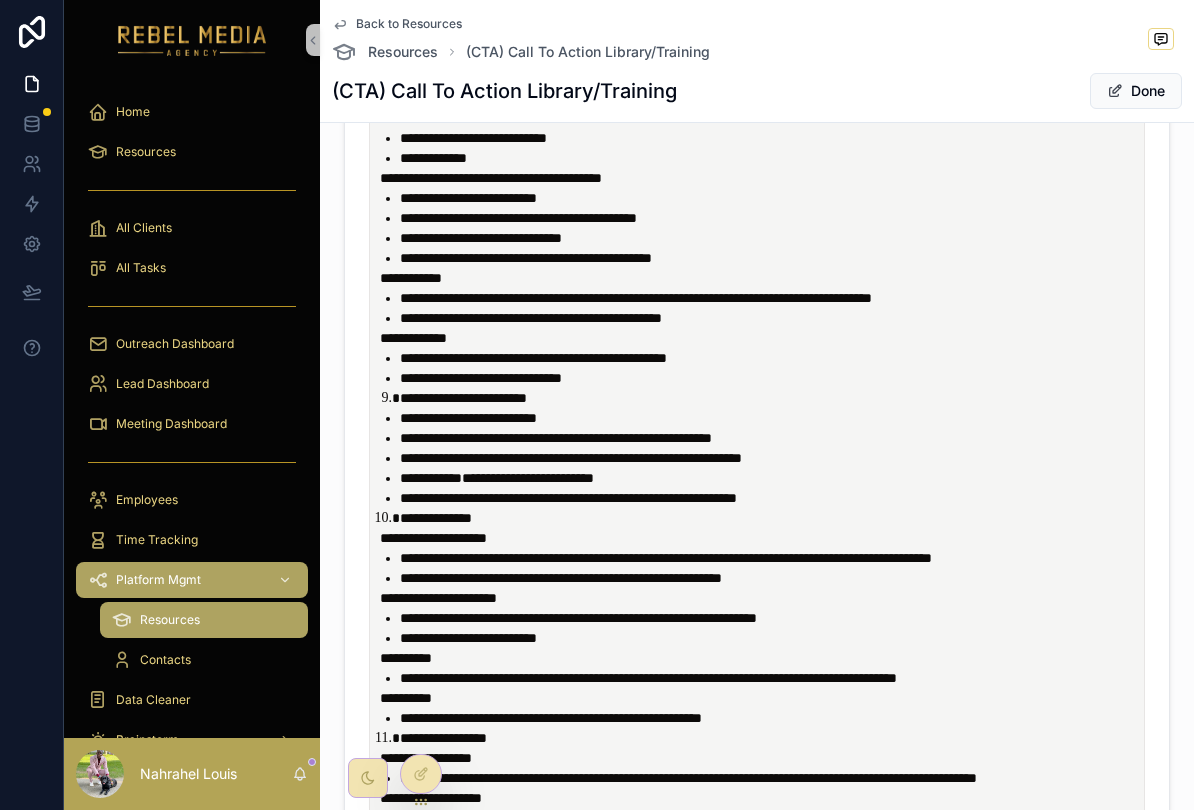 click on "**********" at bounding box center [666, 558] 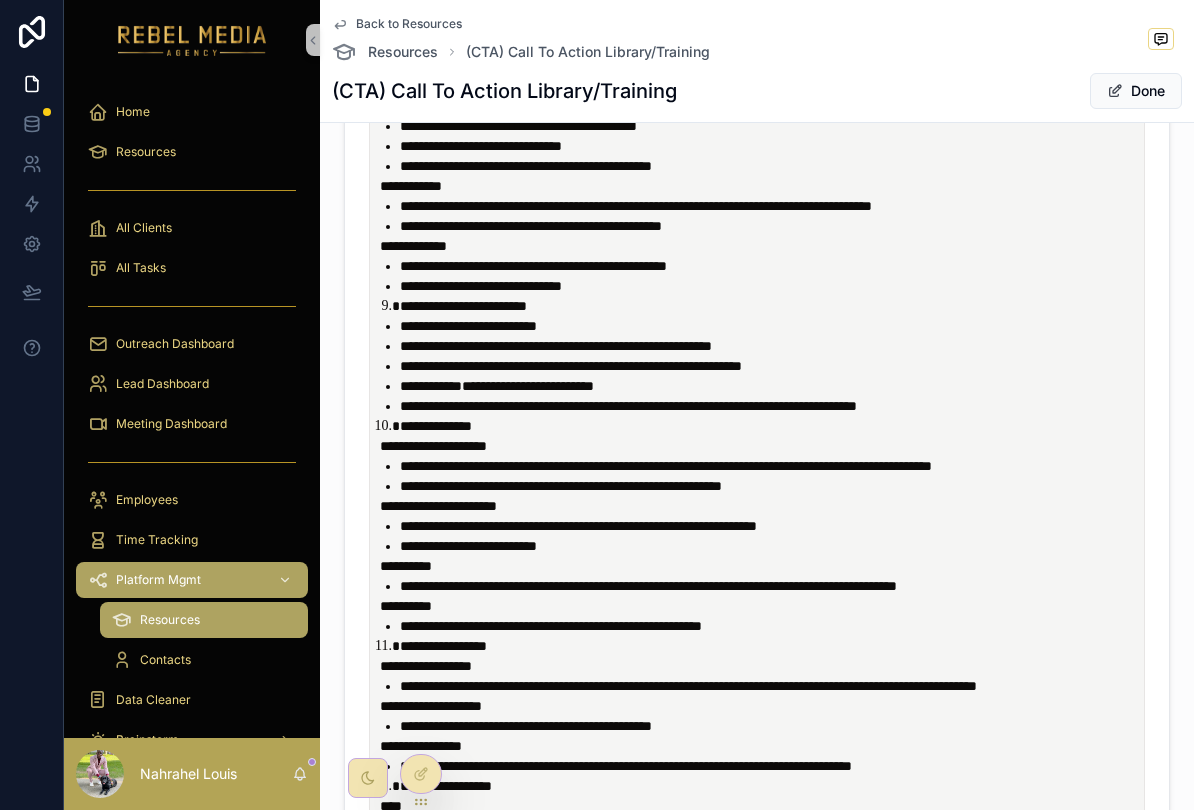 scroll, scrollTop: 2155, scrollLeft: 0, axis: vertical 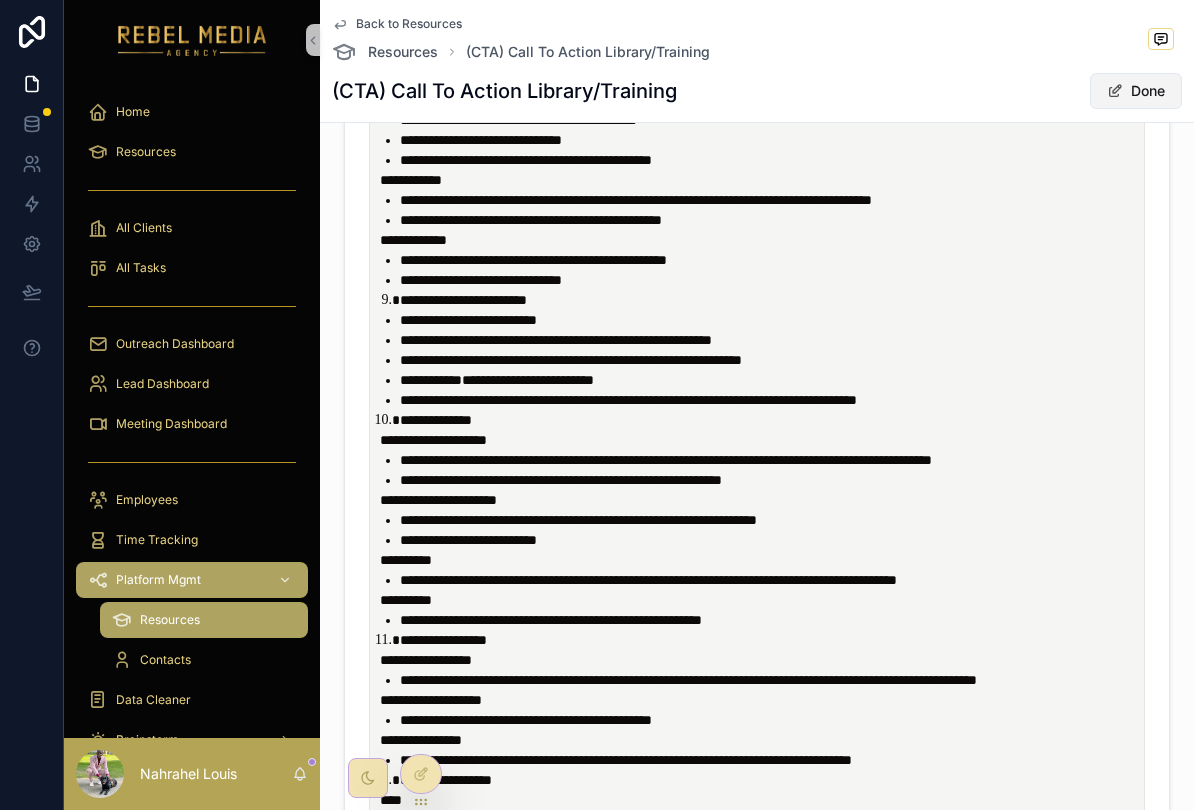 click on "Done" at bounding box center [1136, 91] 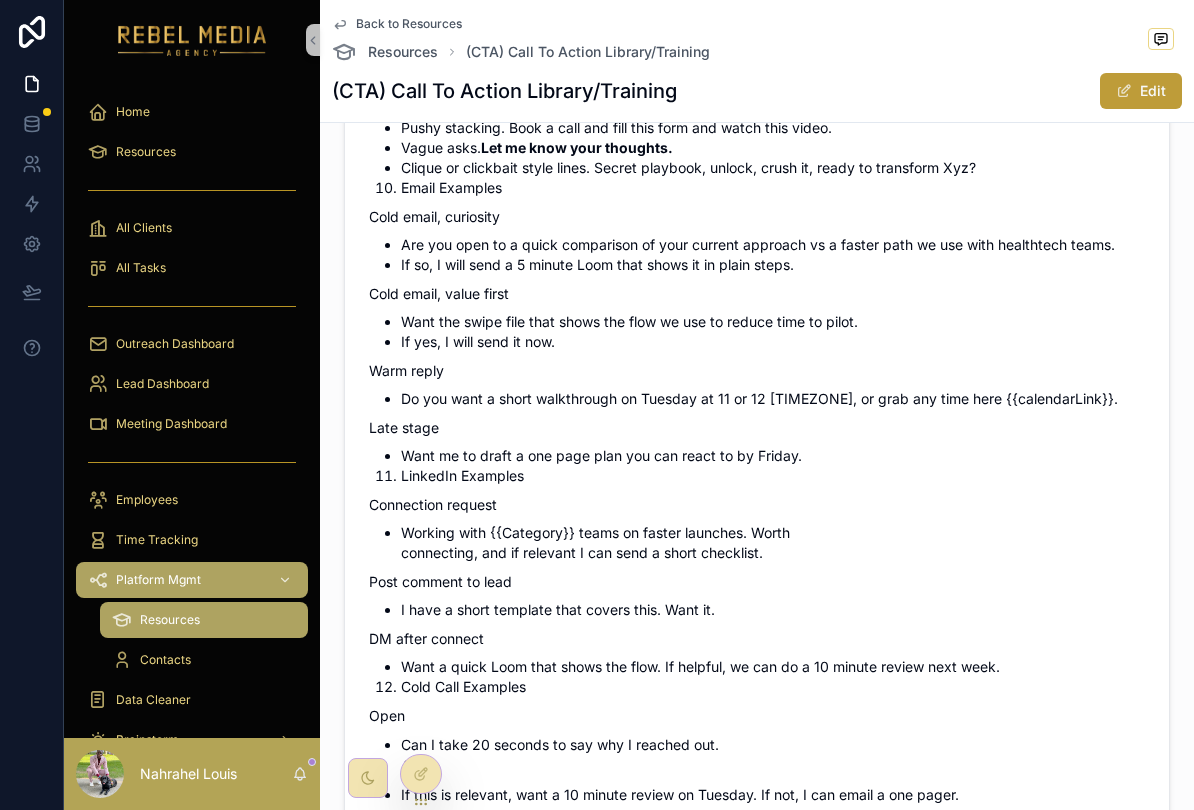 scroll, scrollTop: 2537, scrollLeft: 0, axis: vertical 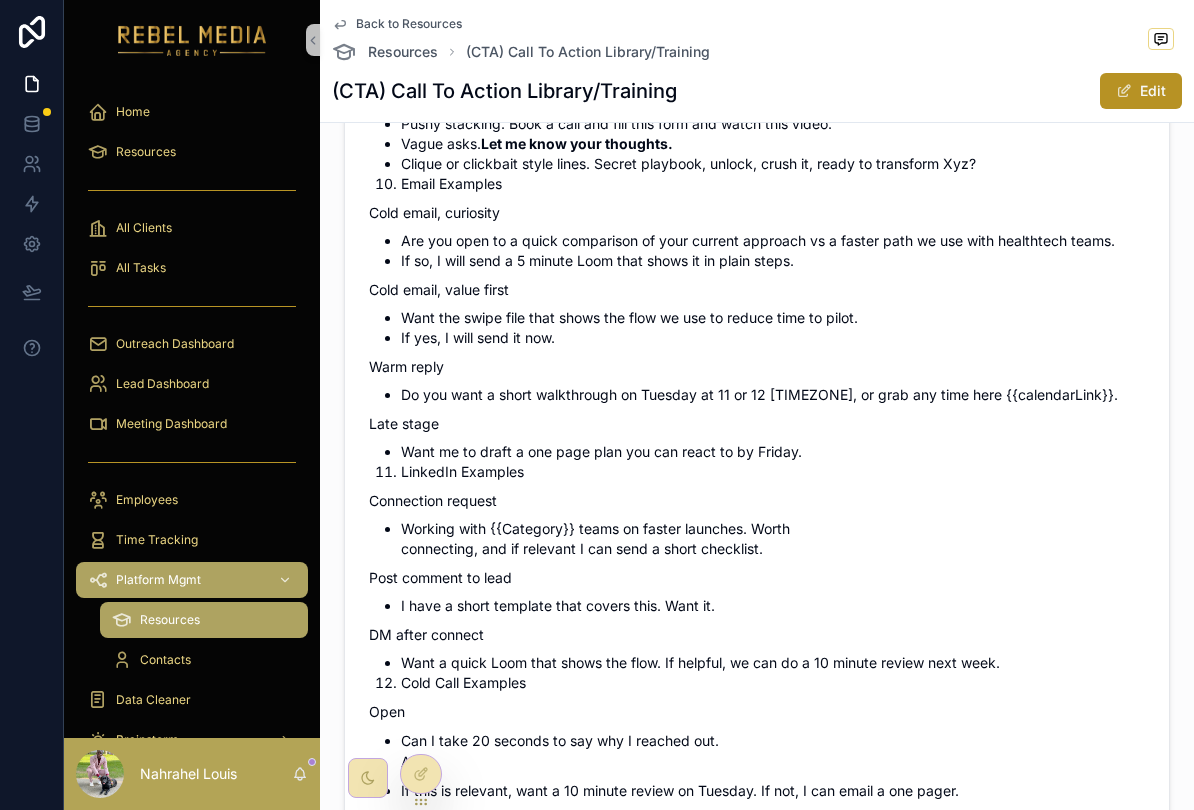 click on "Working with {{Category}} teams on faster launches. Worth connecting, and if relevant I can send a short checklist." at bounding box center [773, 539] 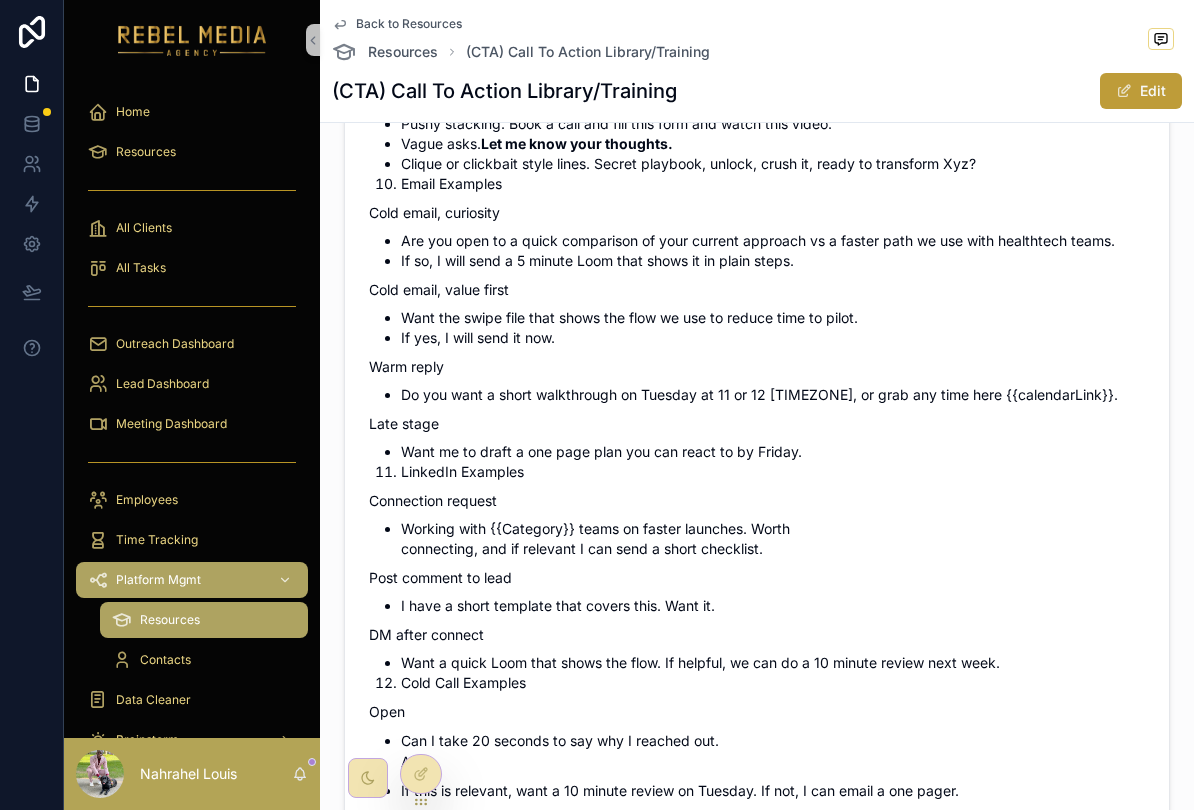click on "Edit" at bounding box center (1141, 91) 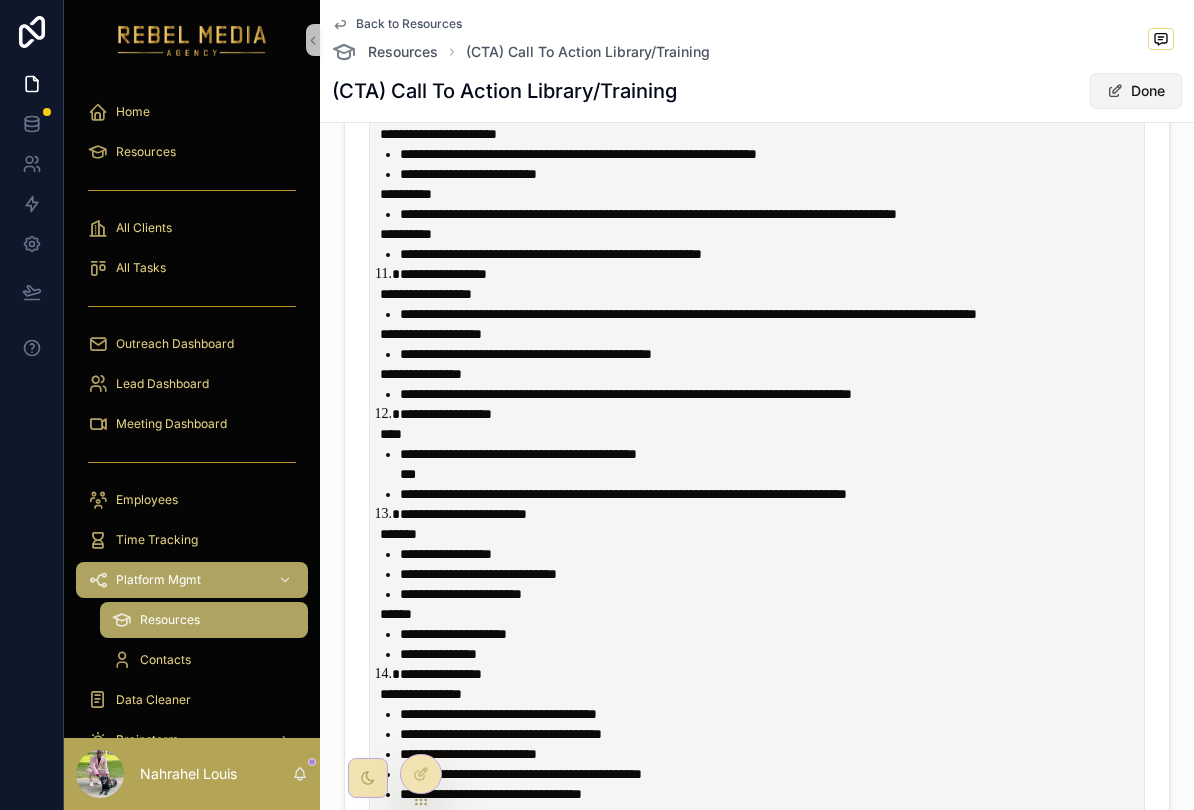 scroll, scrollTop: 2520, scrollLeft: 0, axis: vertical 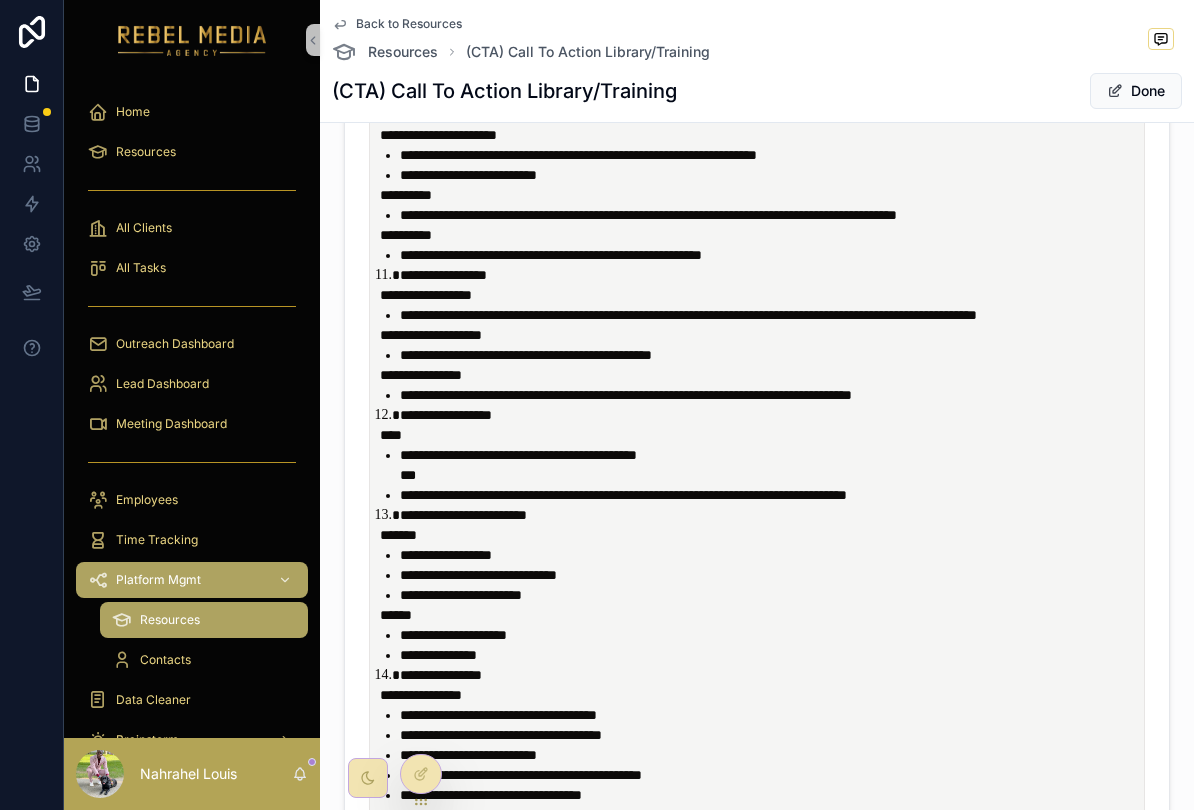 click on "**********" at bounding box center (771, 415) 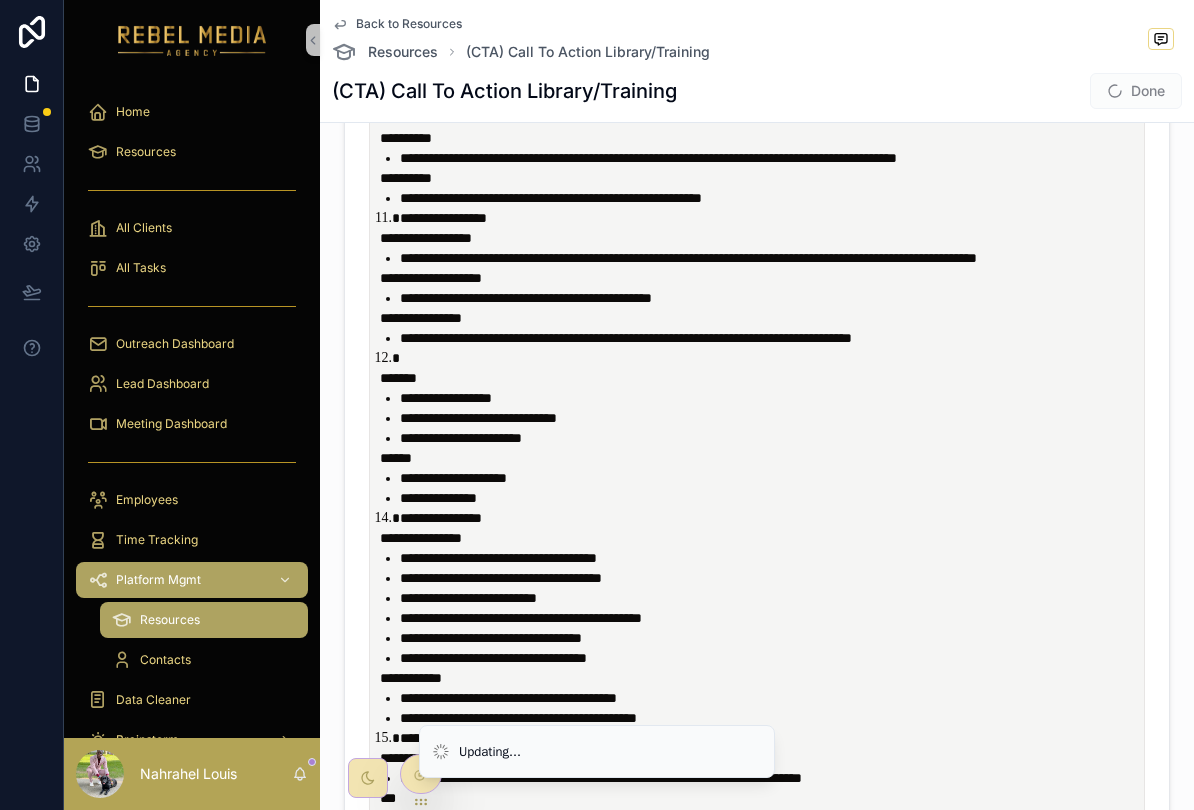 scroll, scrollTop: 2578, scrollLeft: 0, axis: vertical 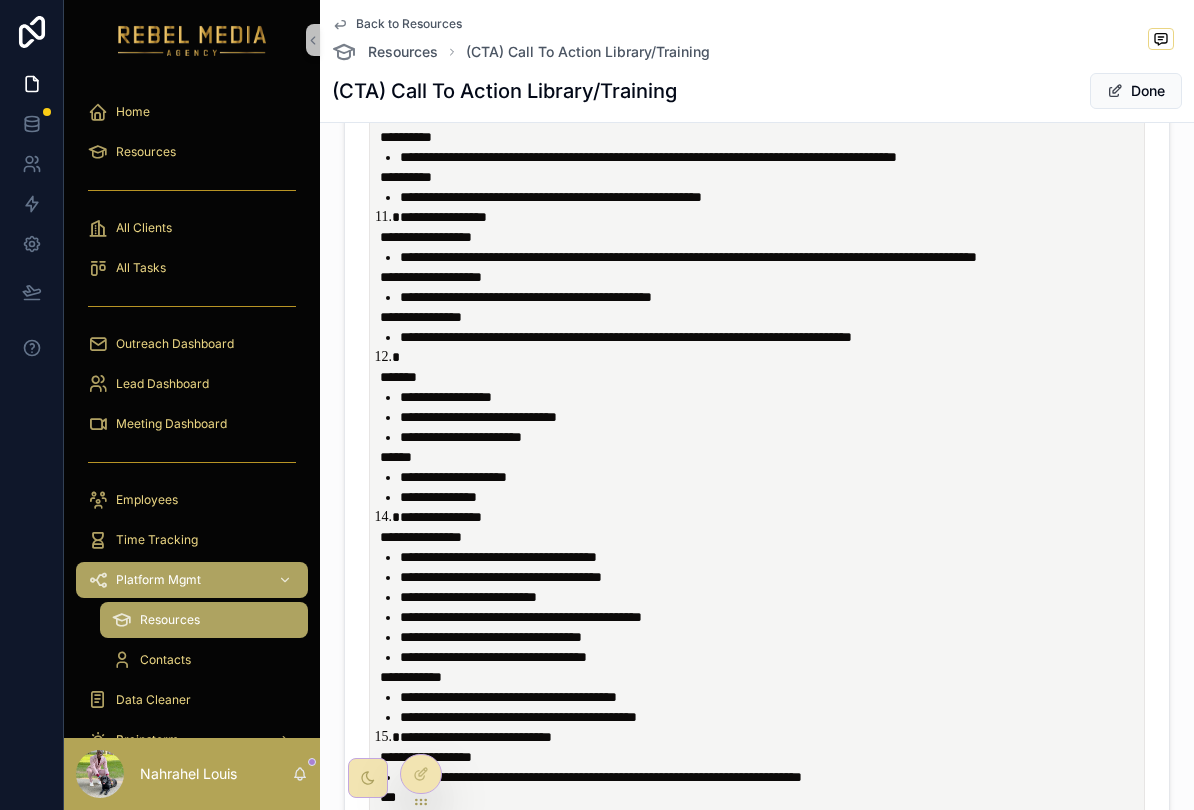 click on "**********" at bounding box center (771, 517) 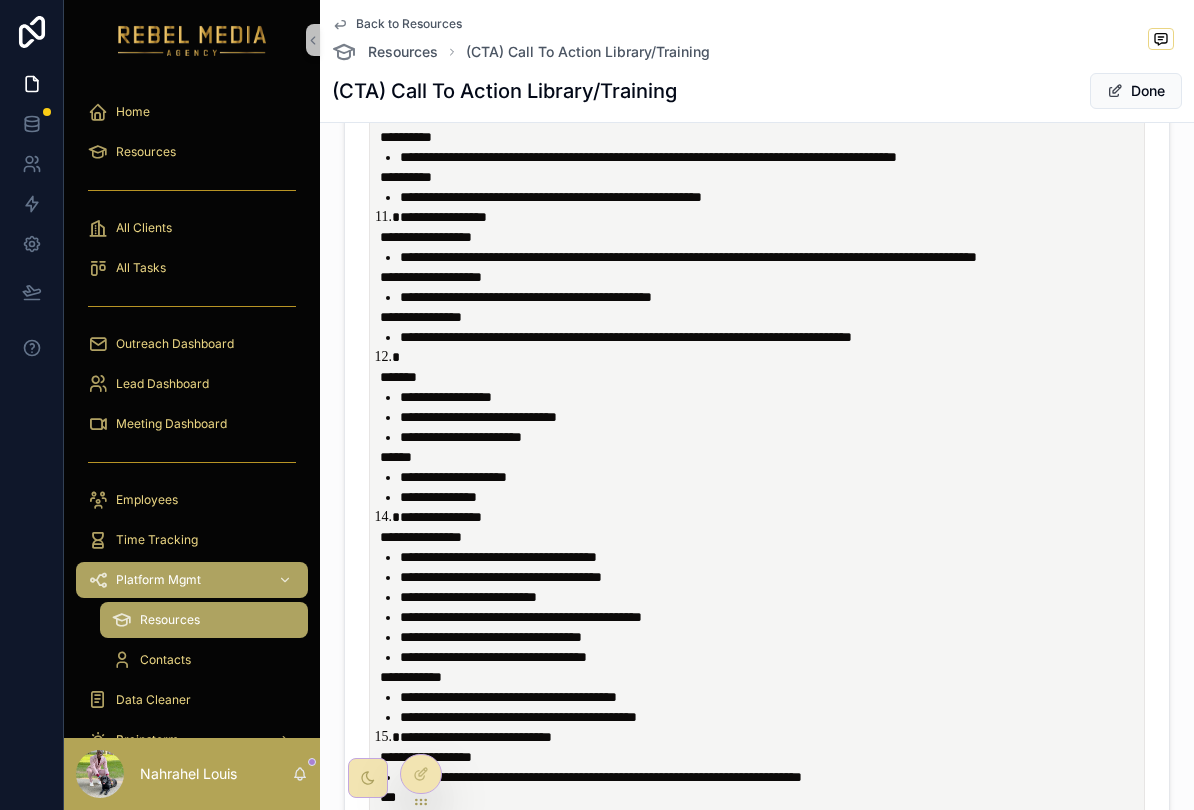 click at bounding box center [771, 357] 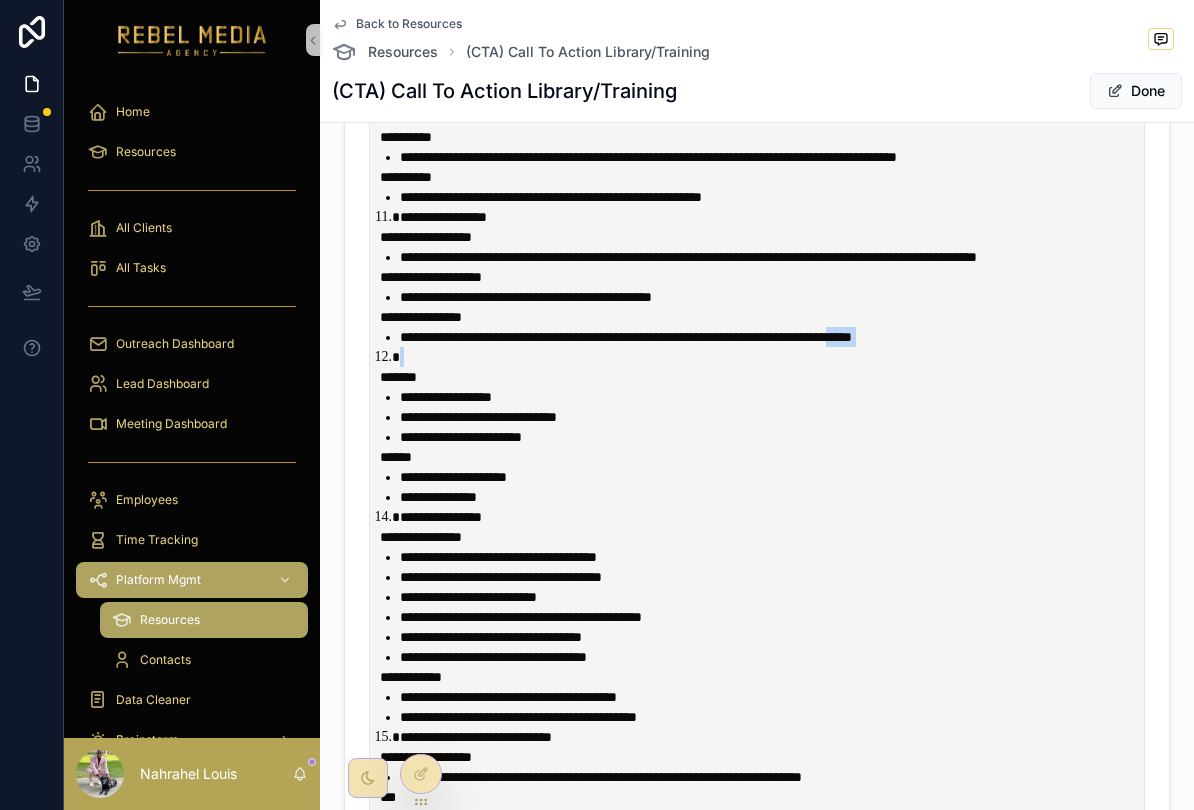 click at bounding box center (771, 357) 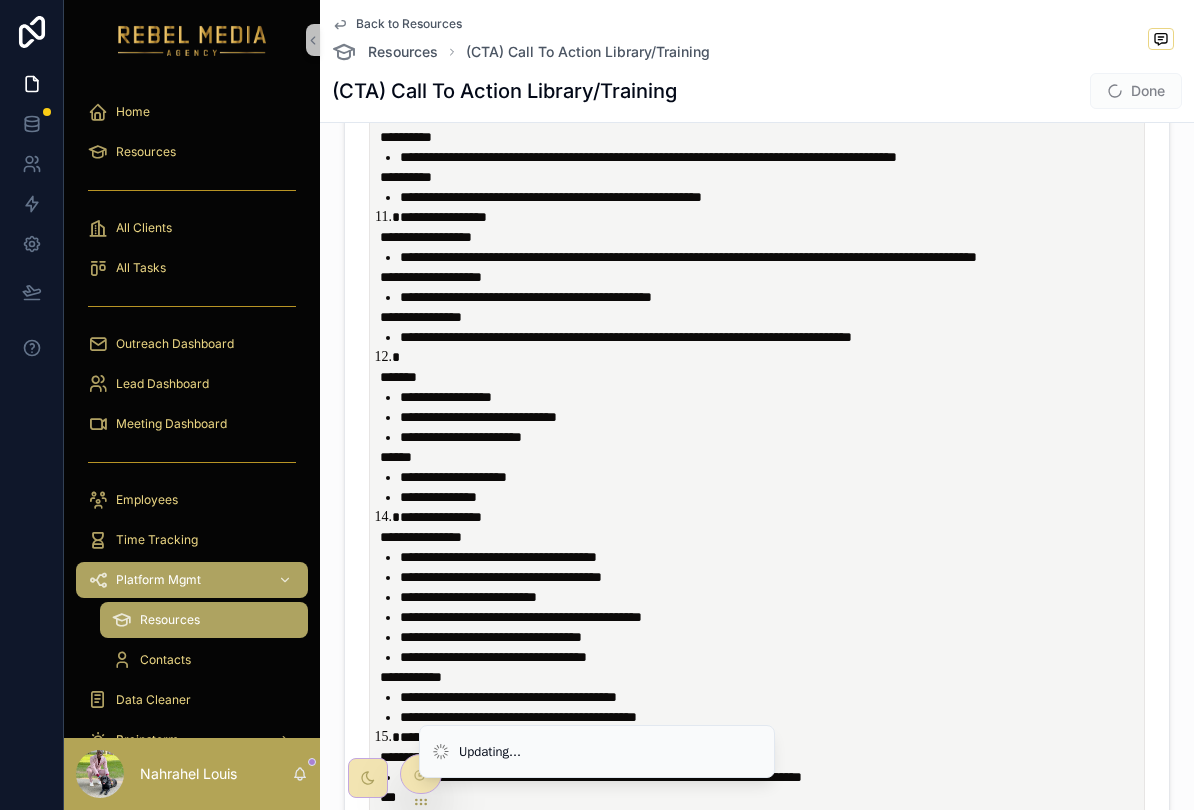 click at bounding box center [771, 357] 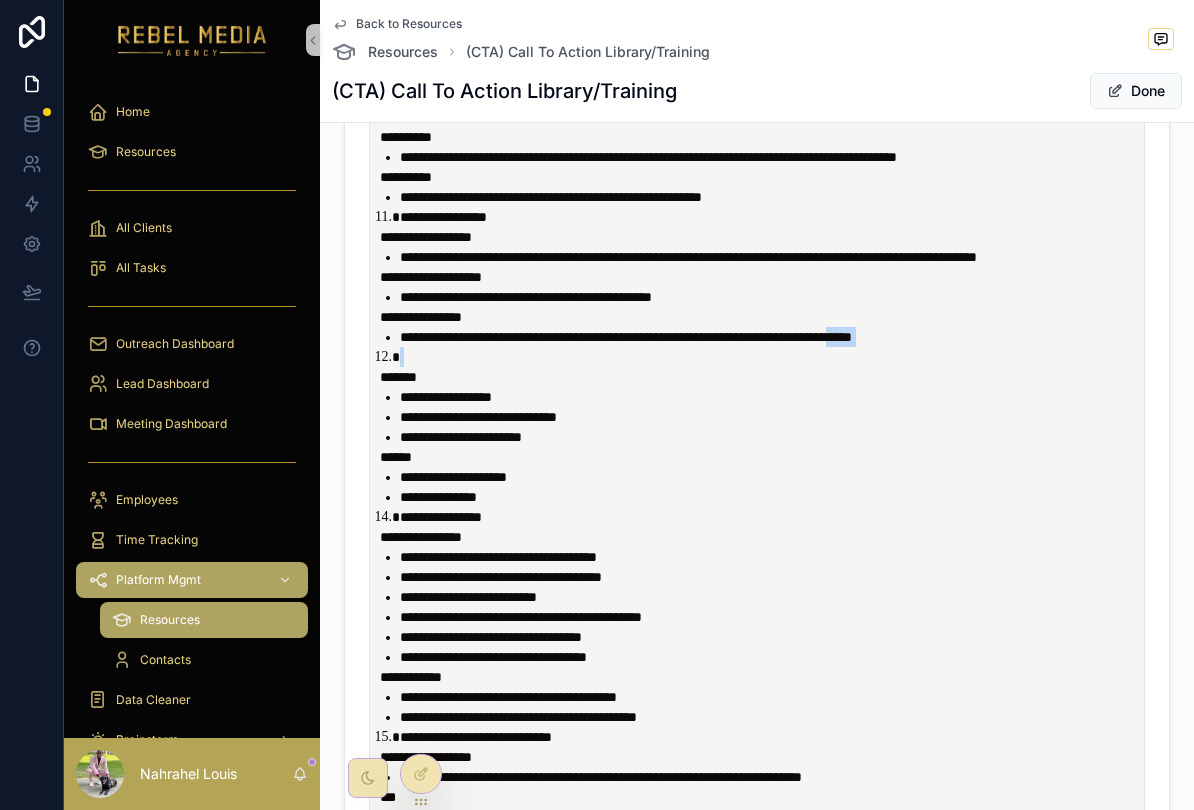 click at bounding box center [771, 357] 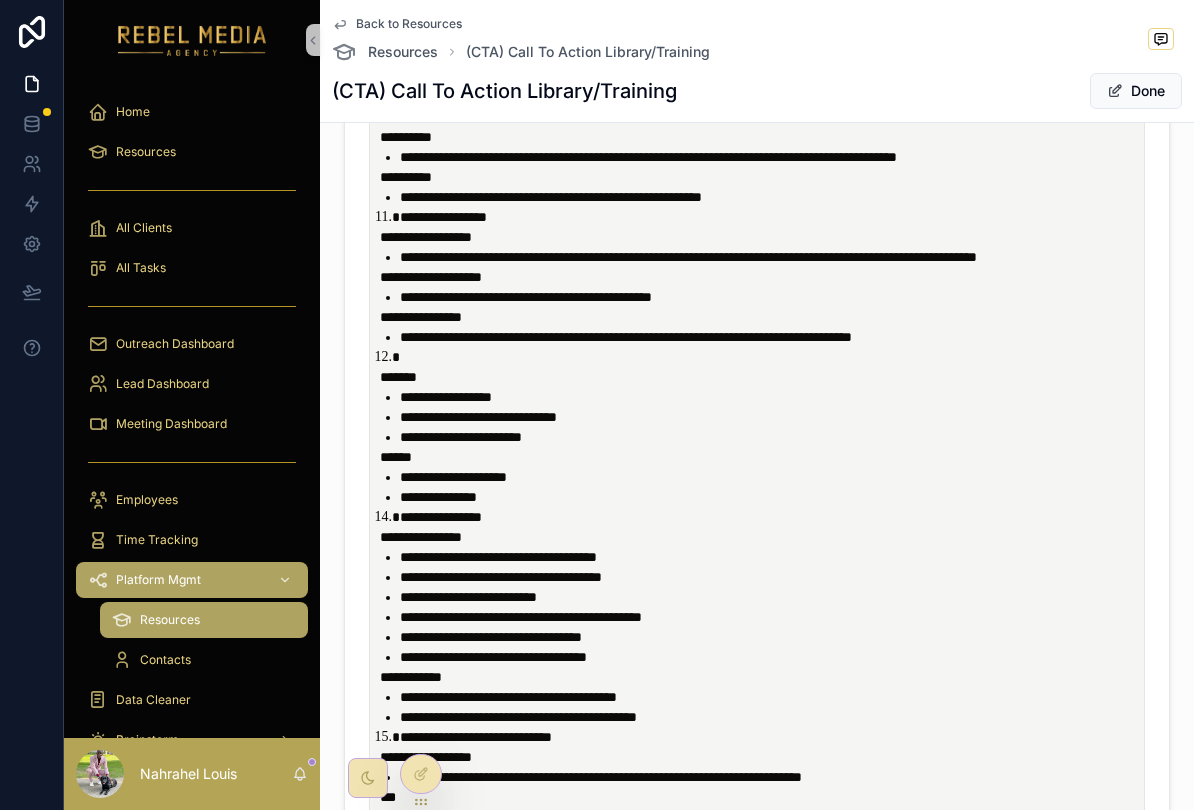 click at bounding box center [771, 357] 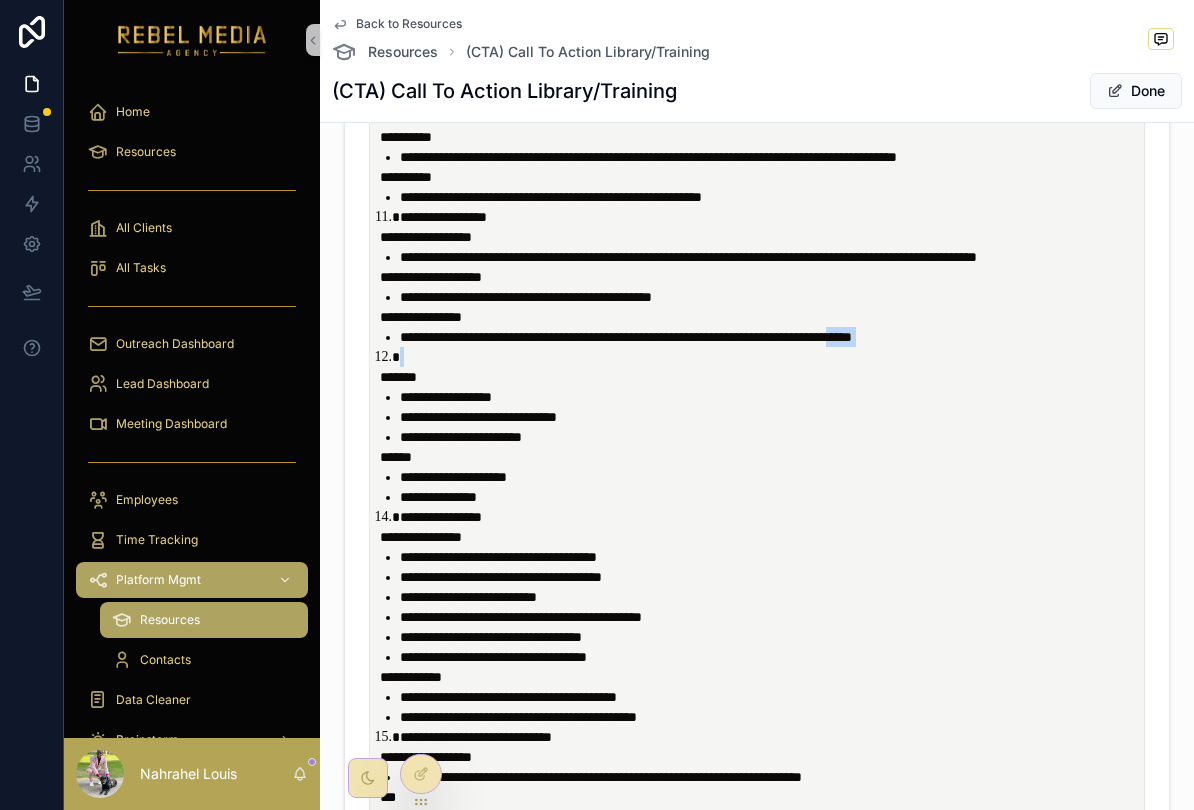 click at bounding box center (771, 357) 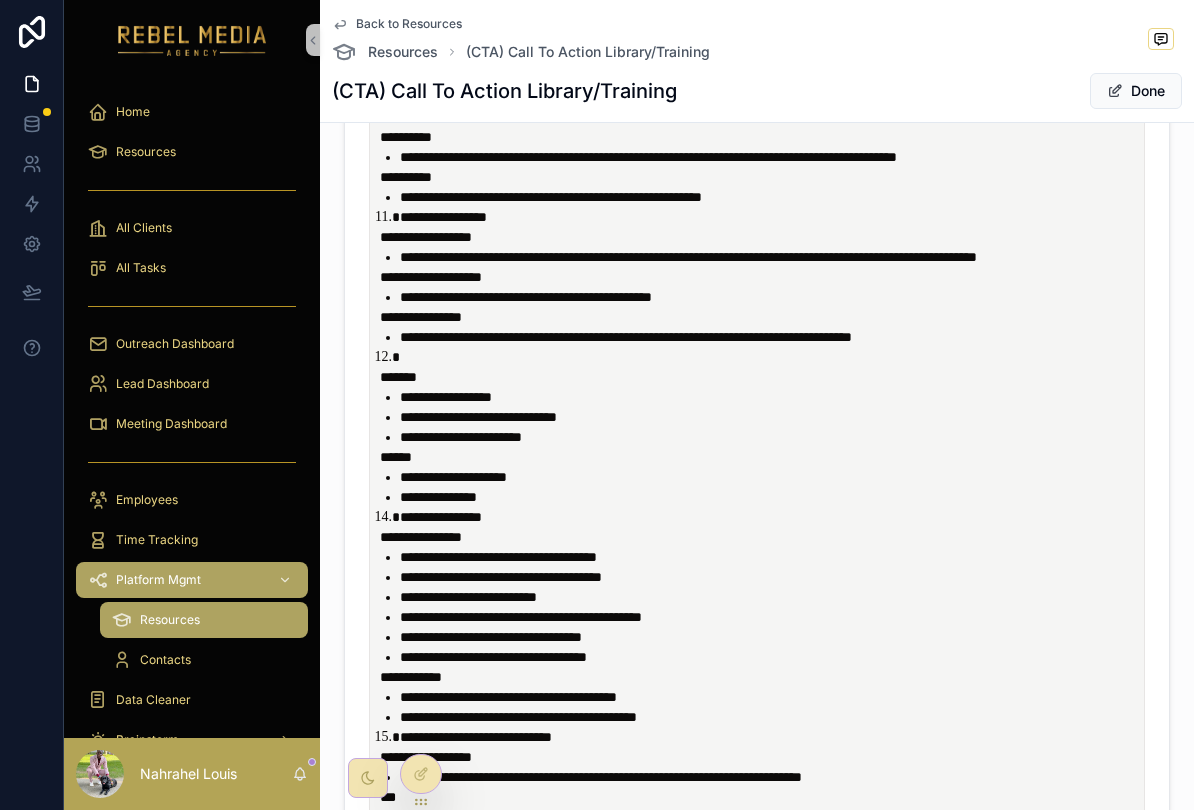 click at bounding box center [771, 357] 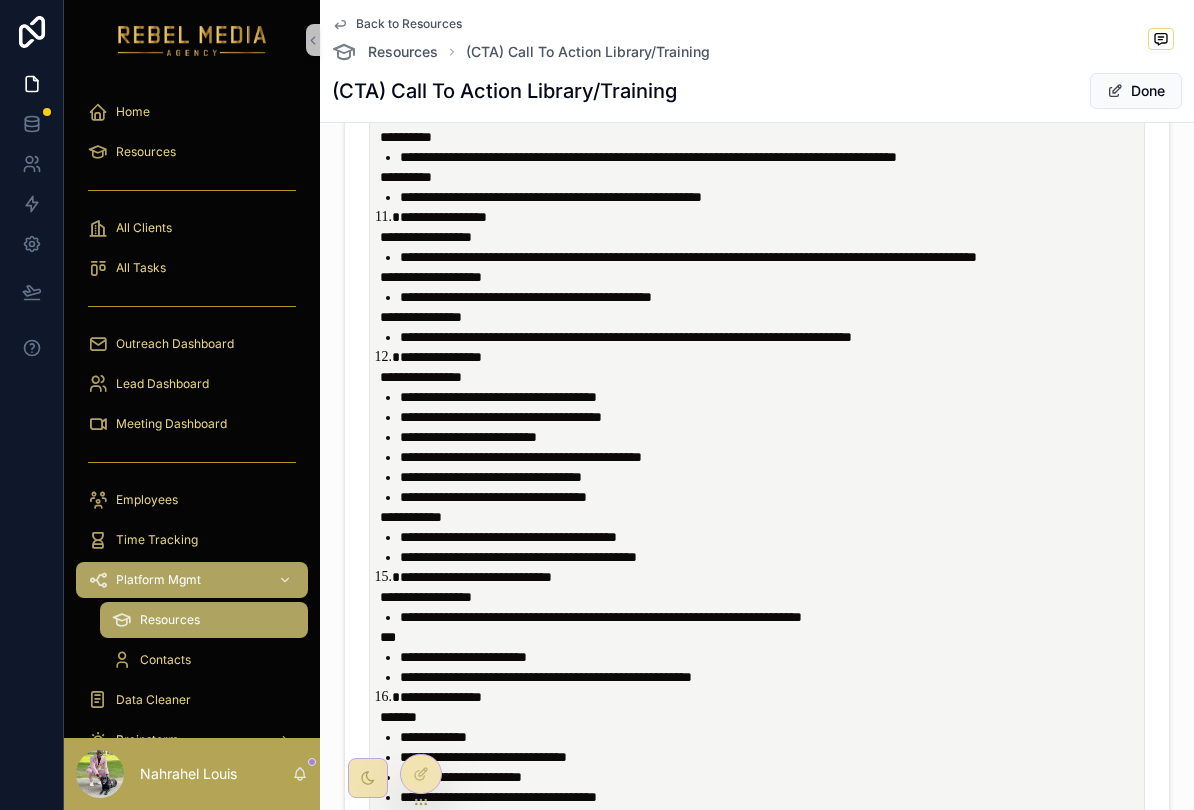 click on "**********" at bounding box center (771, 577) 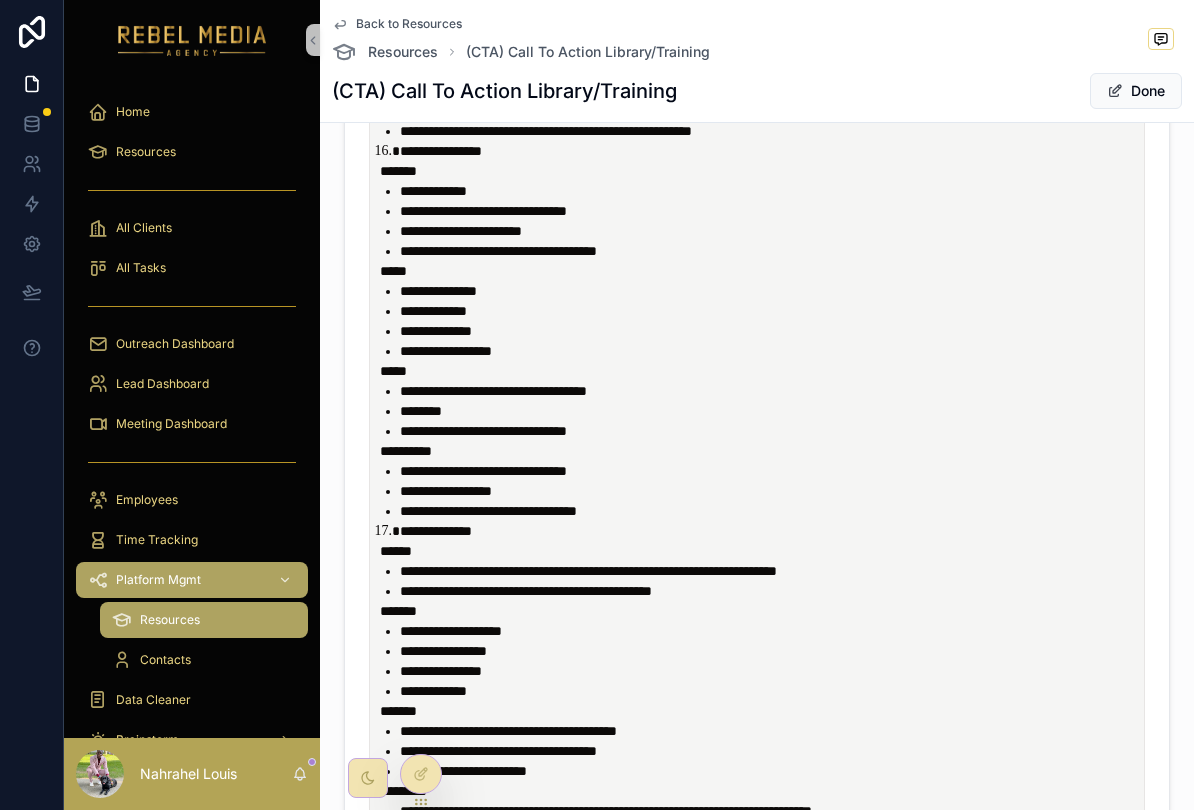 scroll, scrollTop: 3125, scrollLeft: 0, axis: vertical 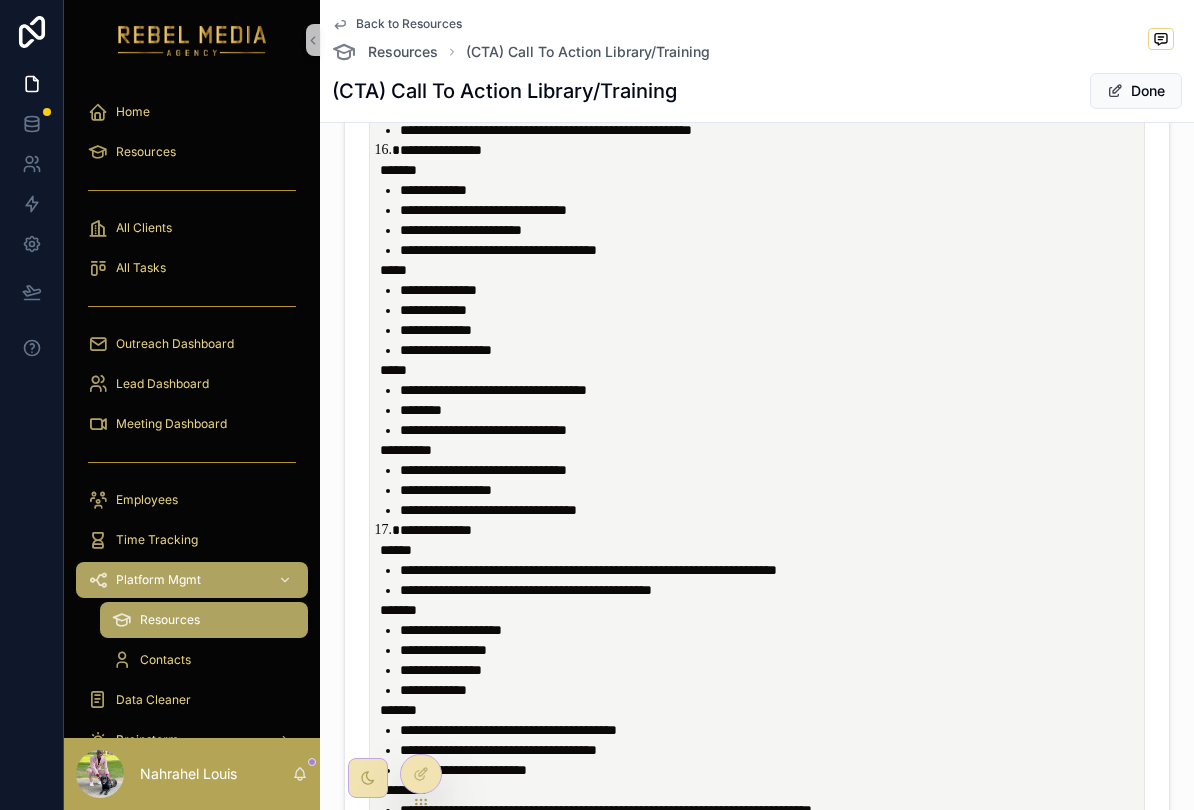 click on "********" at bounding box center (421, 410) 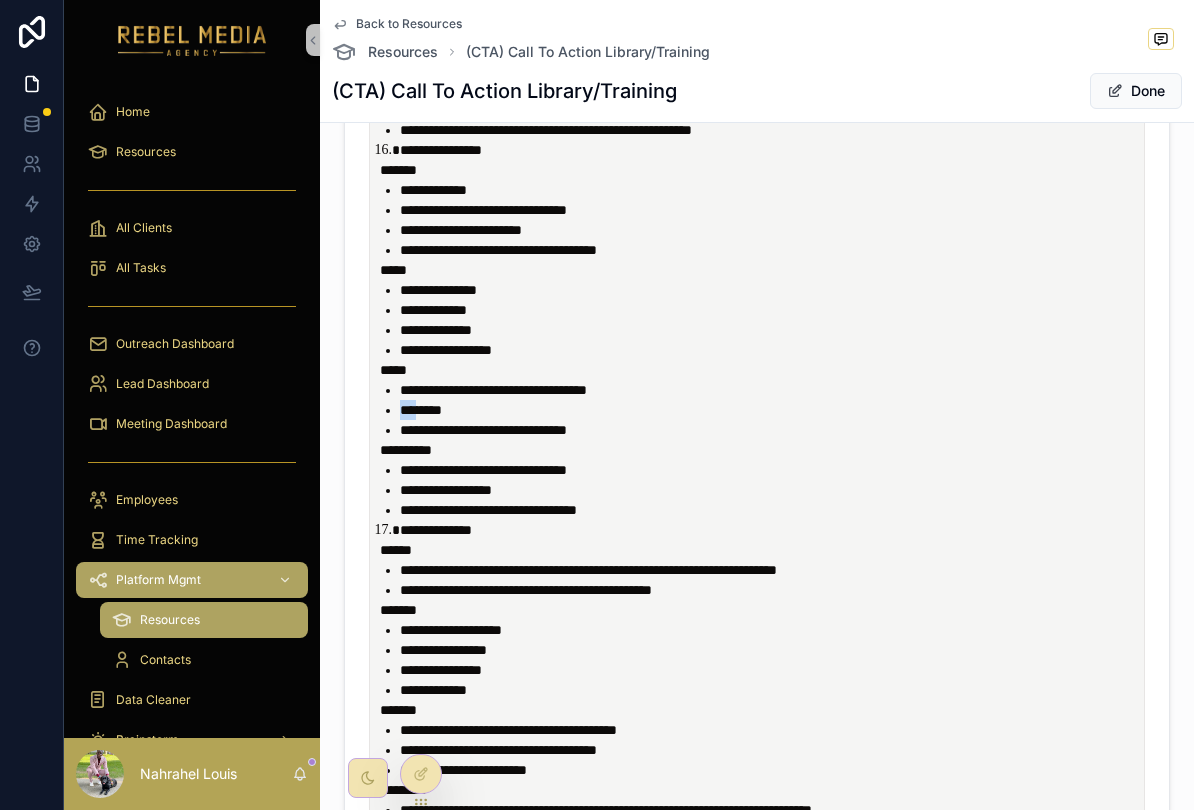 click on "**********" at bounding box center [483, 430] 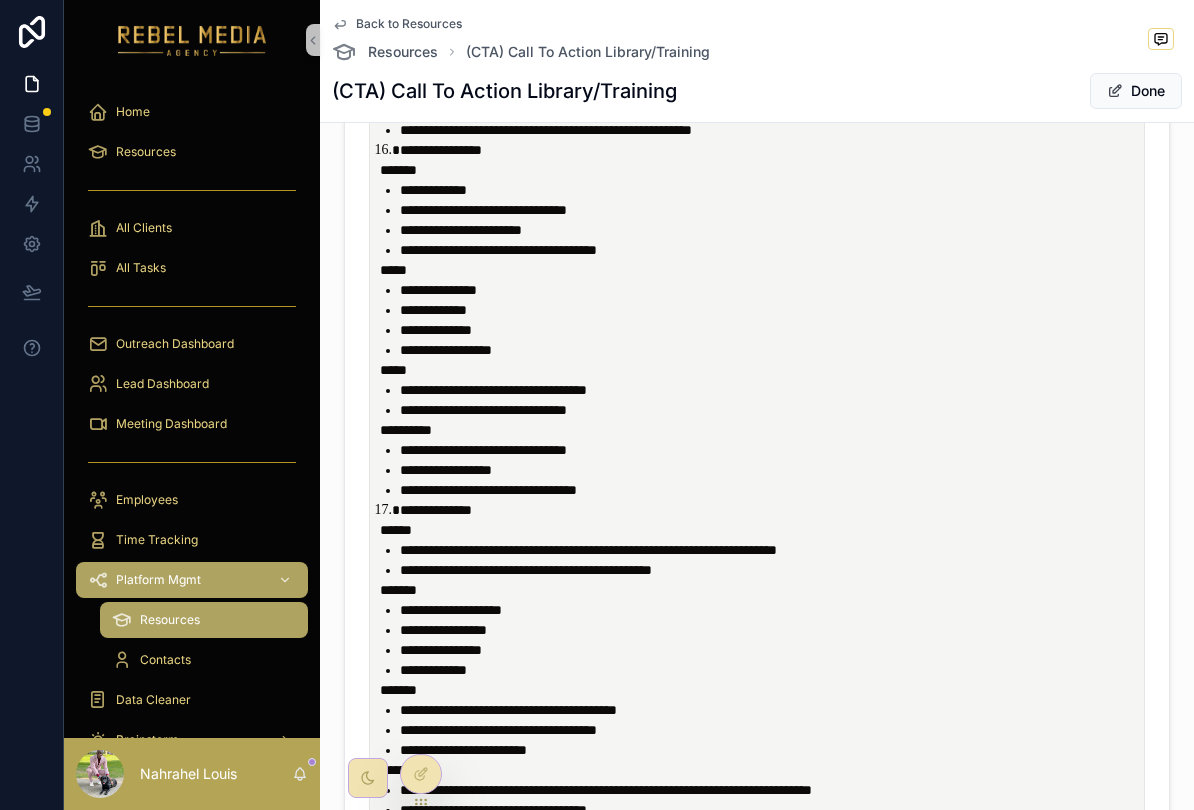 click on "**********" at bounding box center (483, 410) 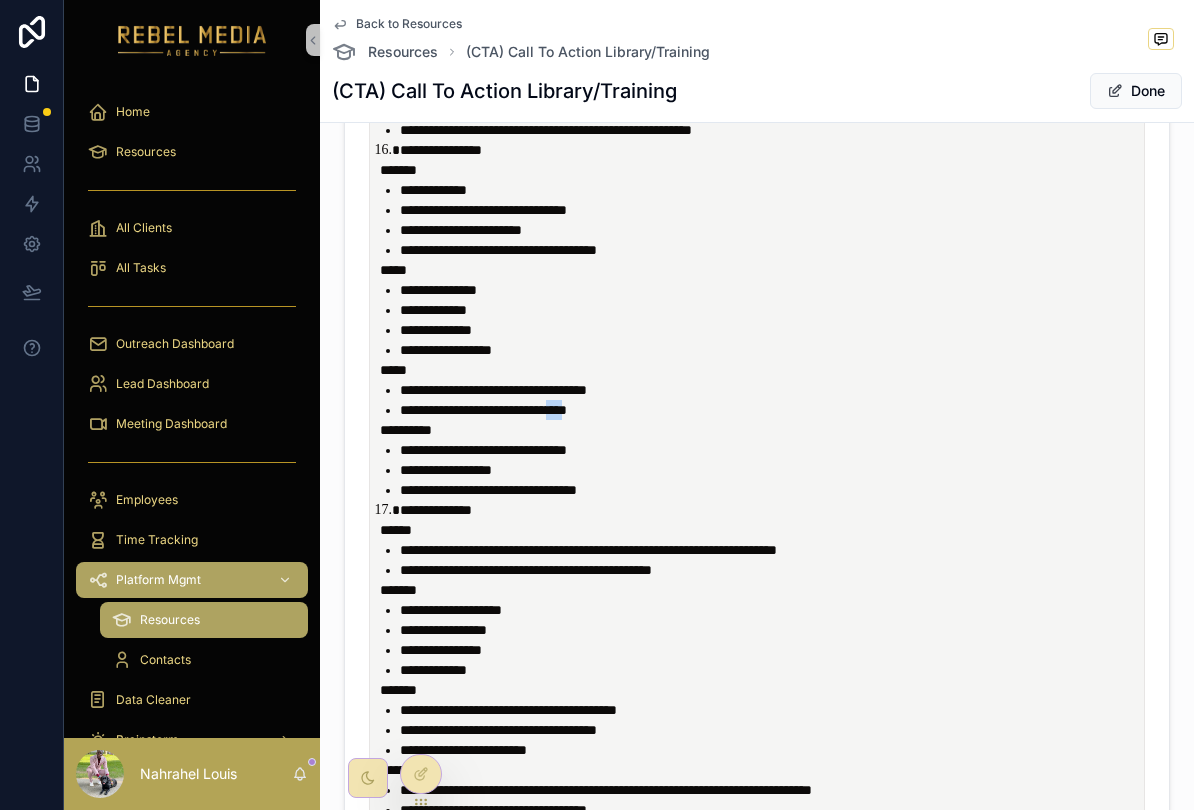 click on "******" at bounding box center [761, 530] 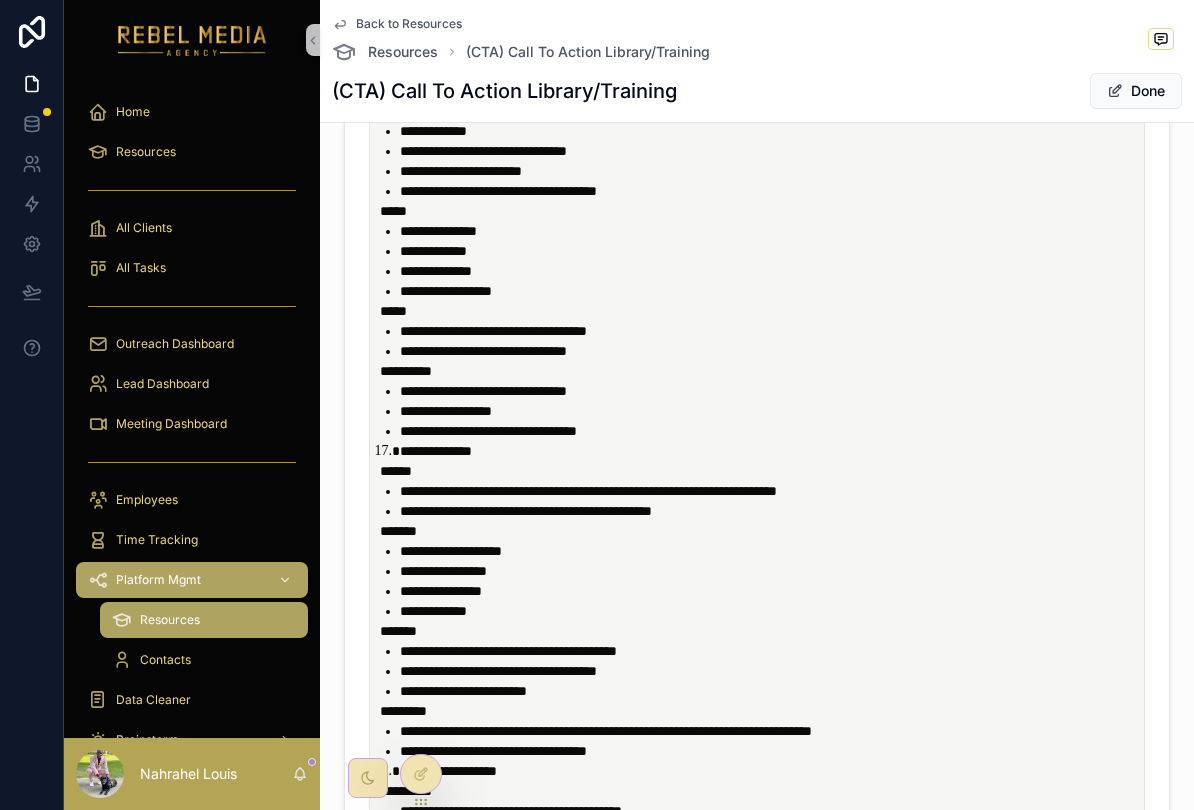 scroll, scrollTop: 3185, scrollLeft: 0, axis: vertical 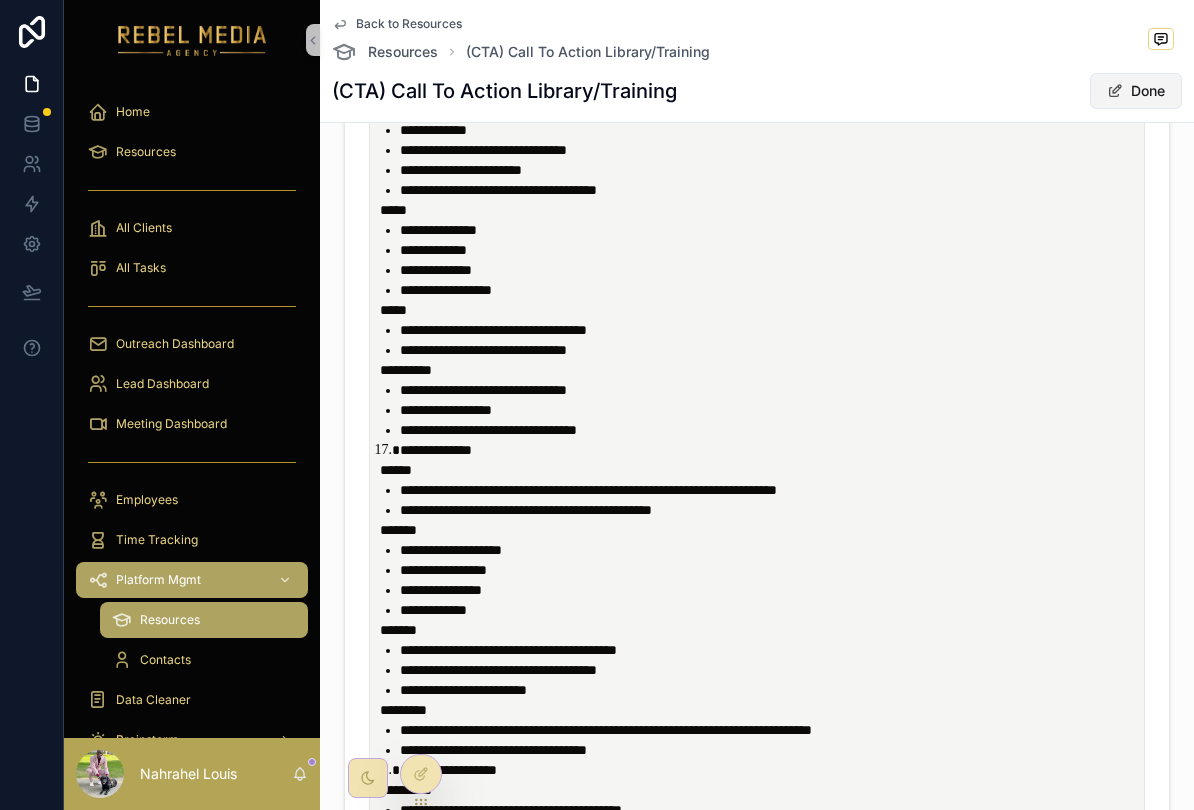 click on "Done" at bounding box center (1136, 91) 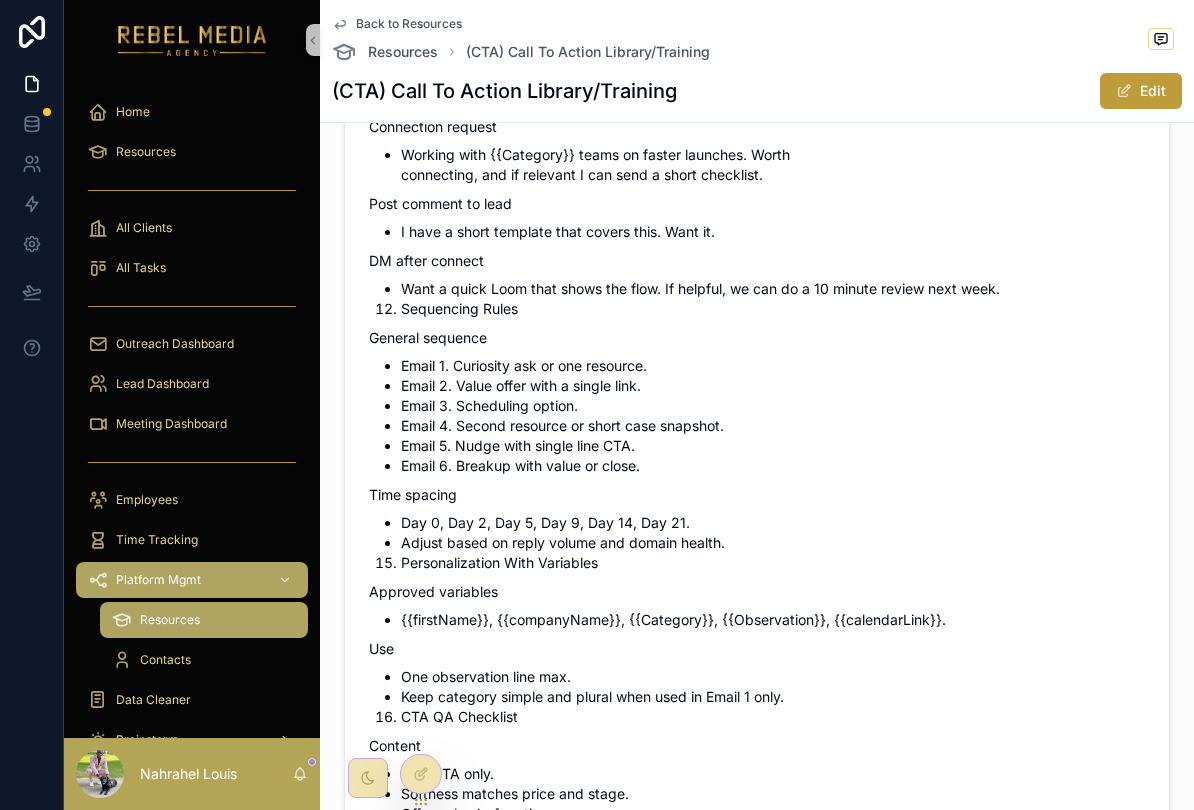 scroll, scrollTop: 2941, scrollLeft: 0, axis: vertical 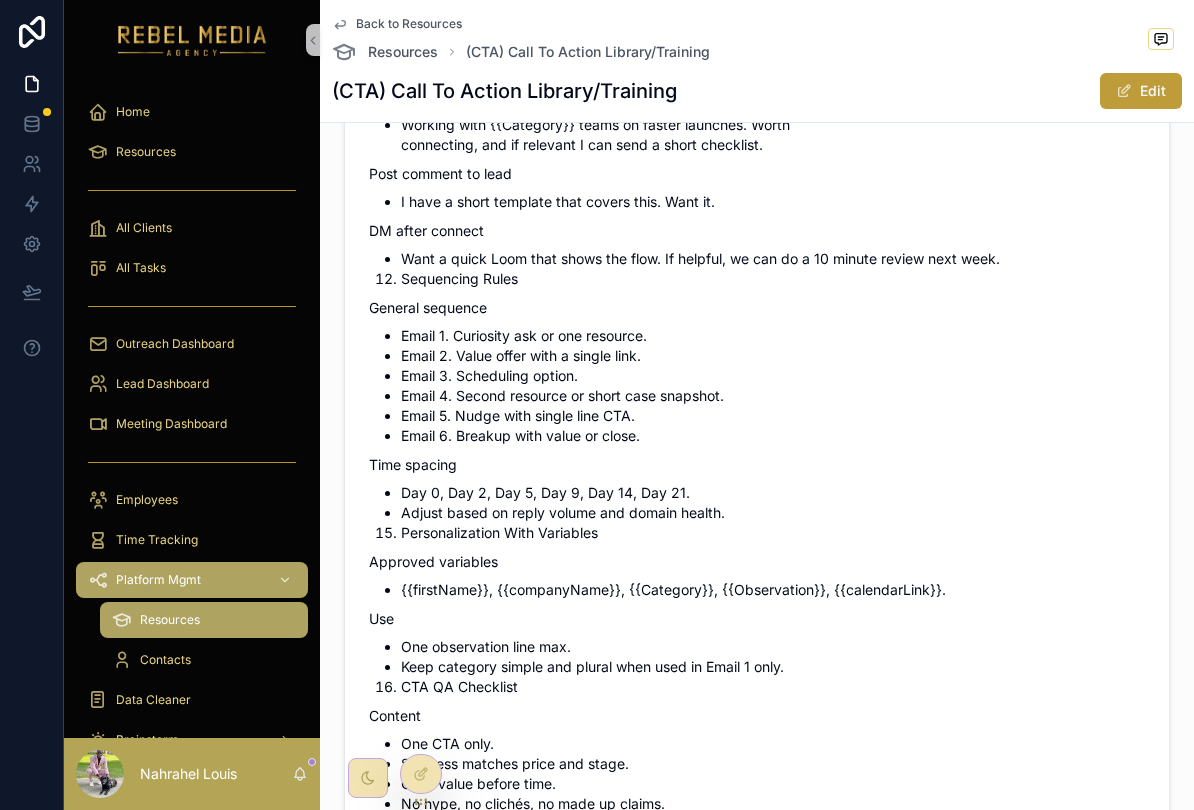 click on "Edit" at bounding box center [1141, 91] 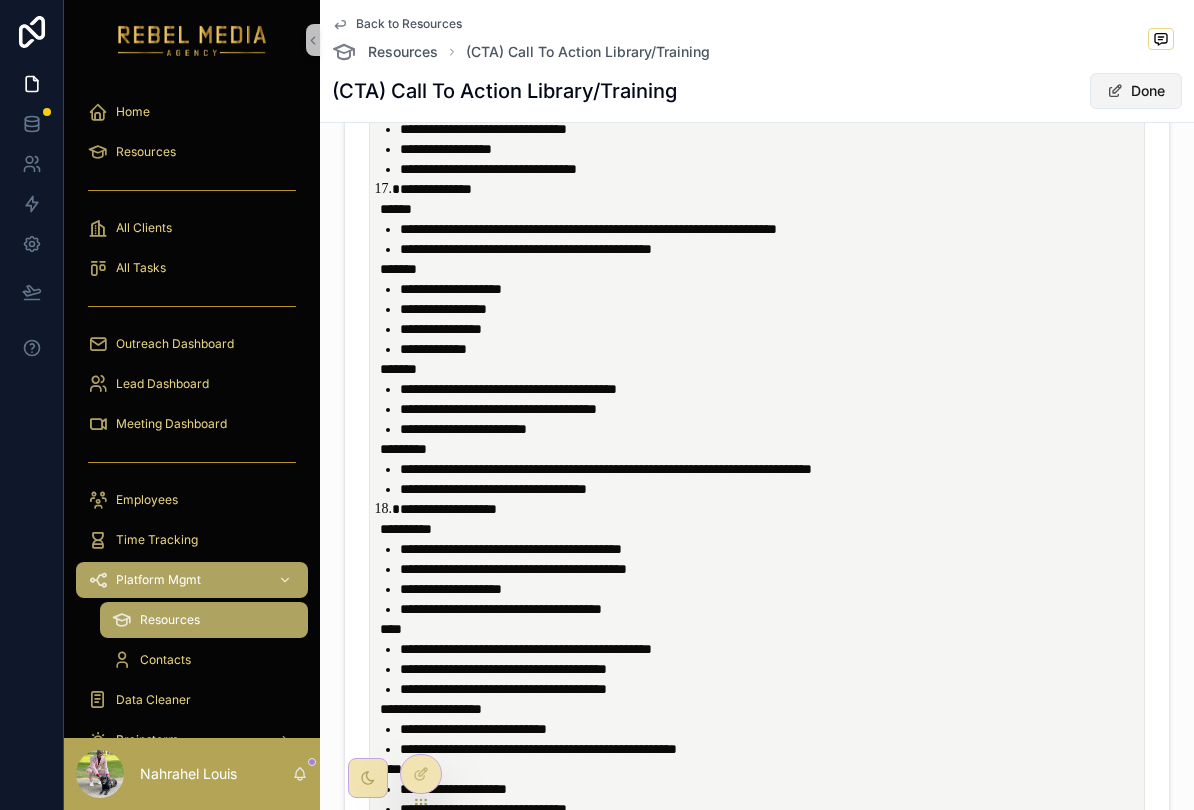 scroll, scrollTop: 3447, scrollLeft: 0, axis: vertical 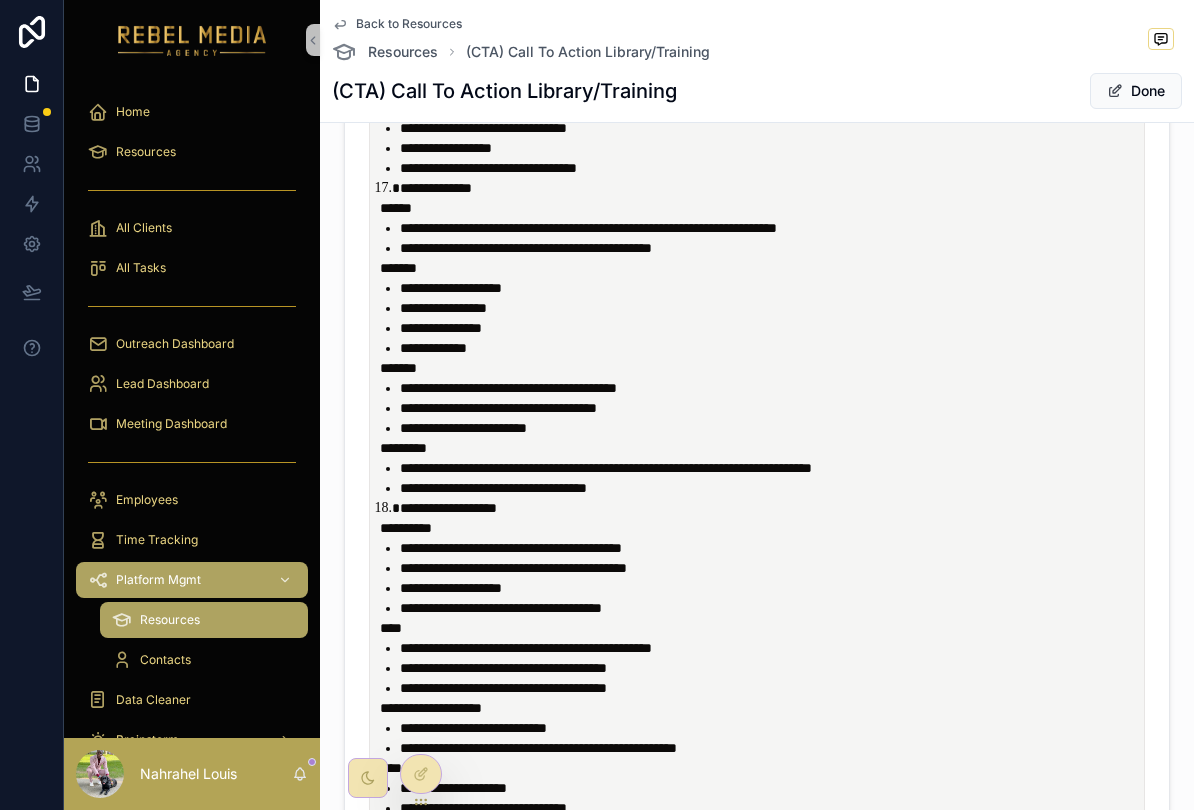 click on "**********" at bounding box center [771, 468] 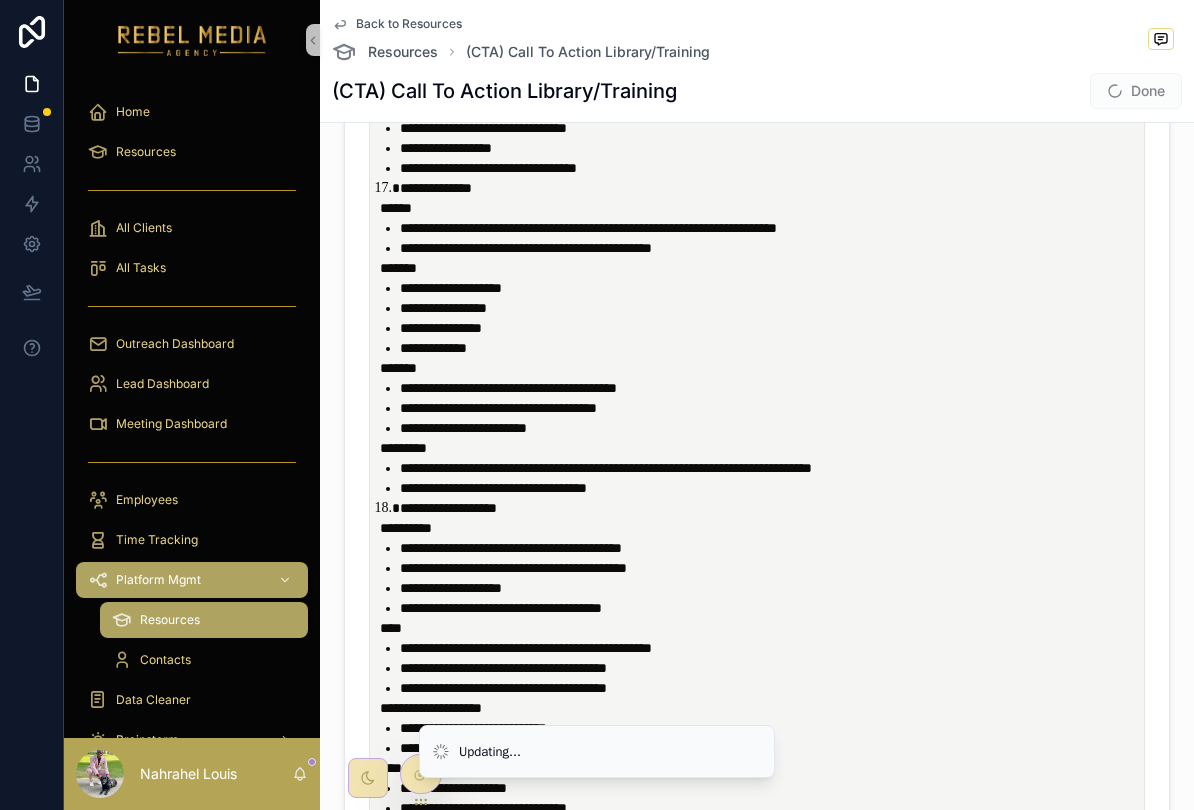 click on "**********" at bounding box center [771, 488] 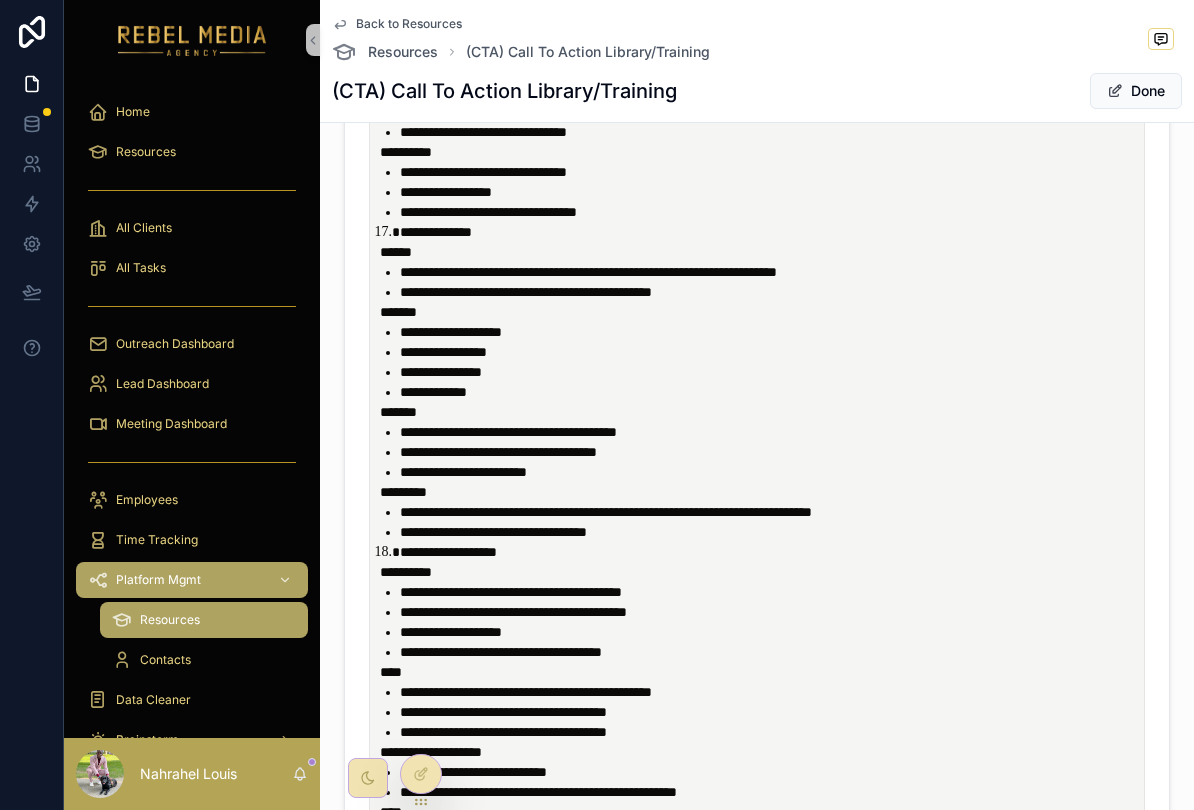 scroll, scrollTop: 3404, scrollLeft: 0, axis: vertical 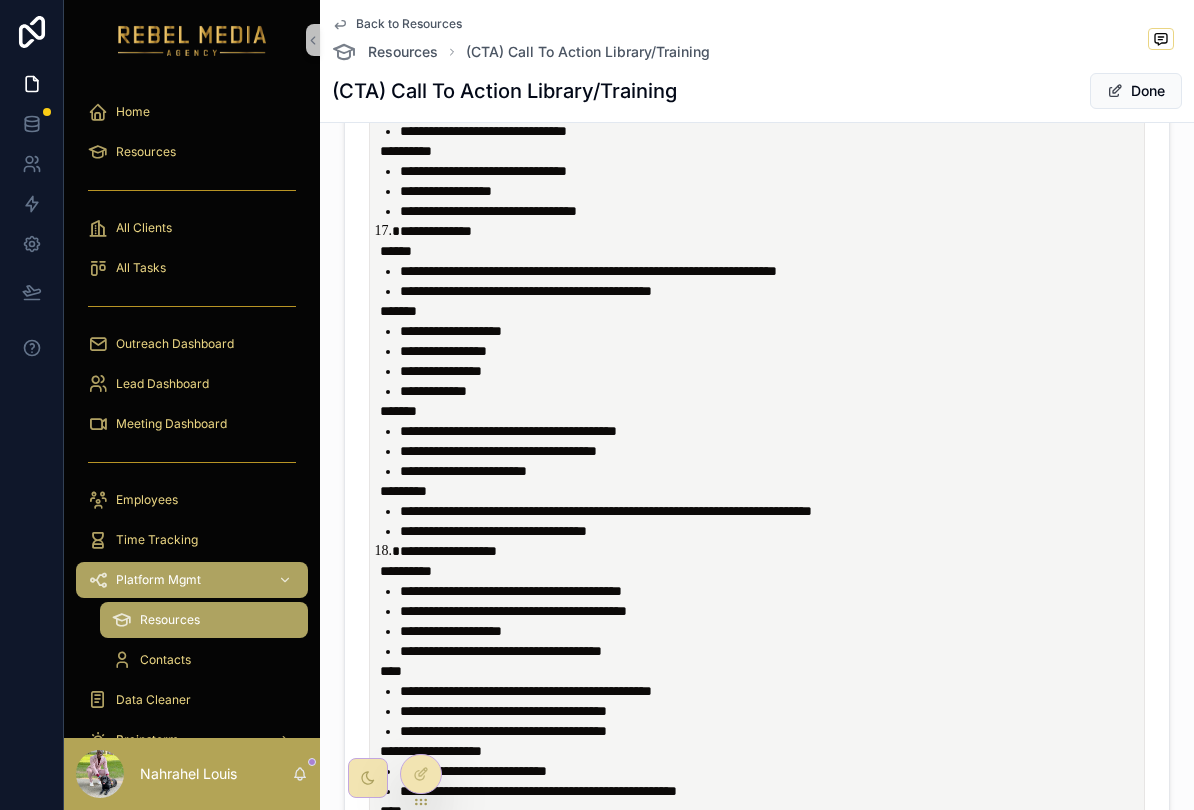click on "**********" at bounding box center (761, 571) 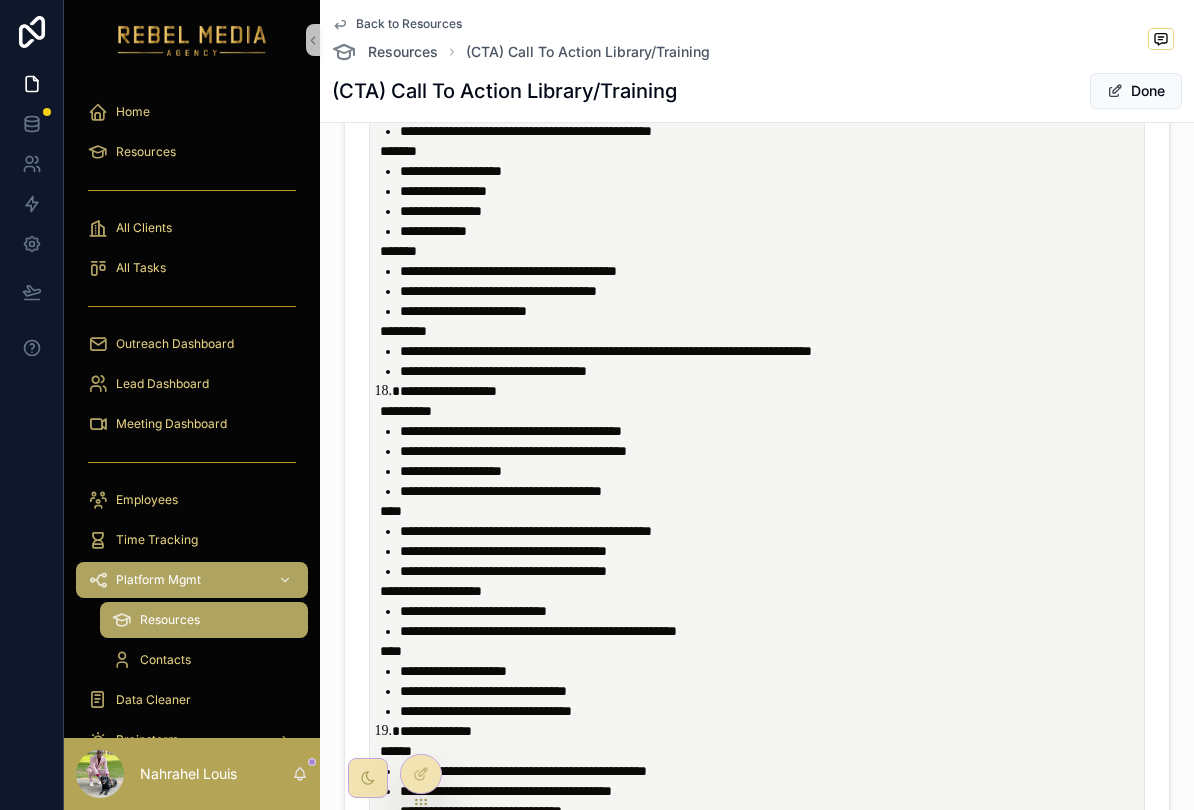 scroll, scrollTop: 3565, scrollLeft: 0, axis: vertical 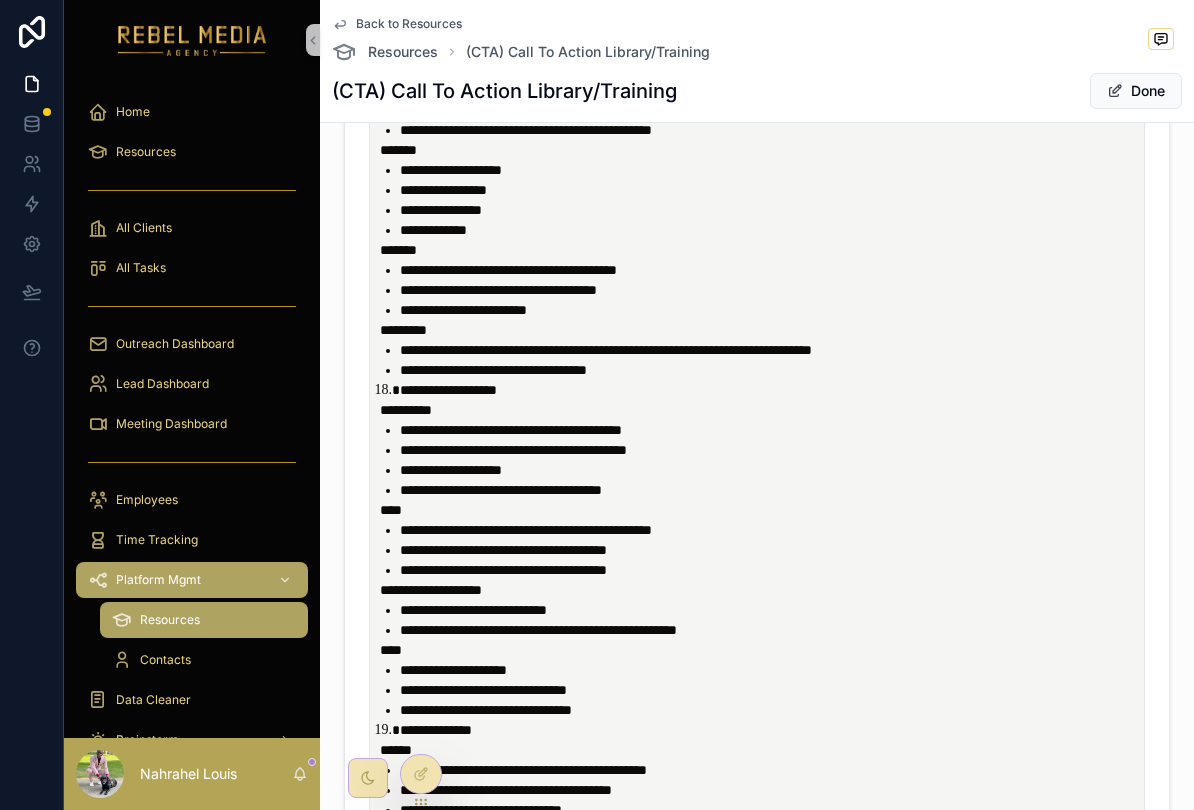 click on "**********" at bounding box center [771, 470] 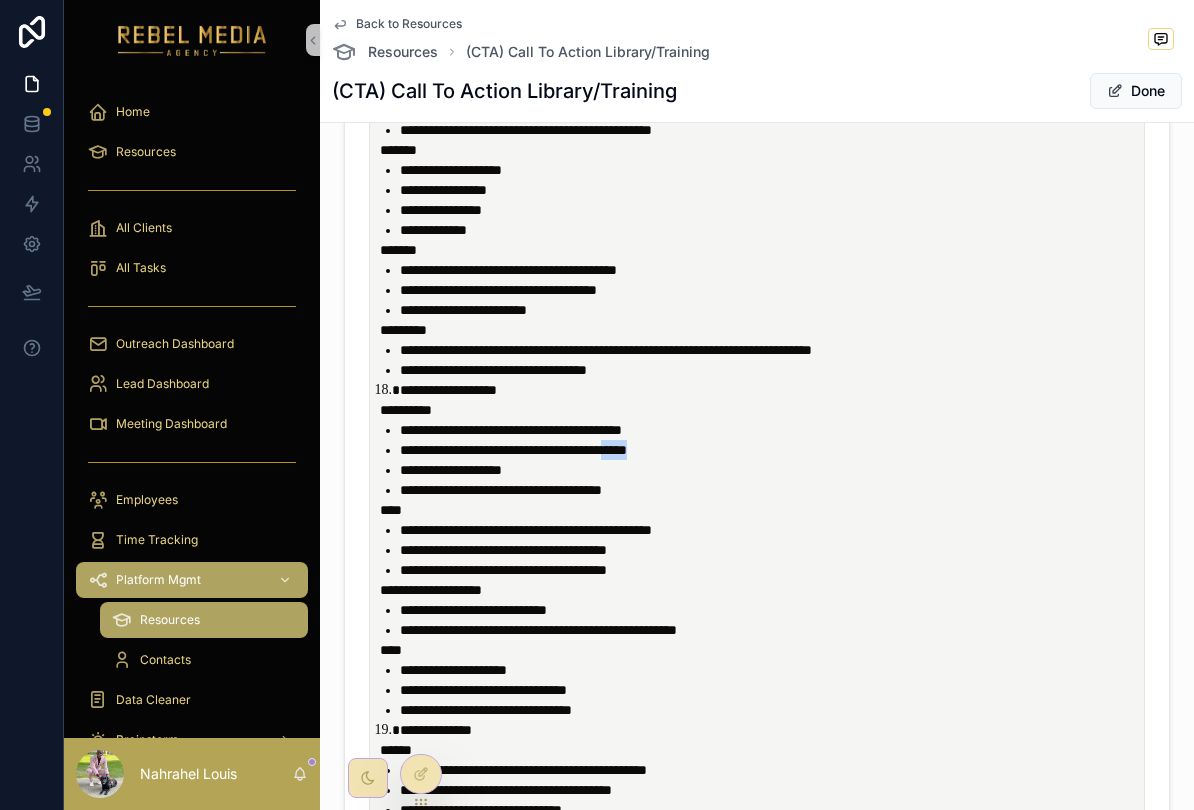 click on "**********" at bounding box center (771, 450) 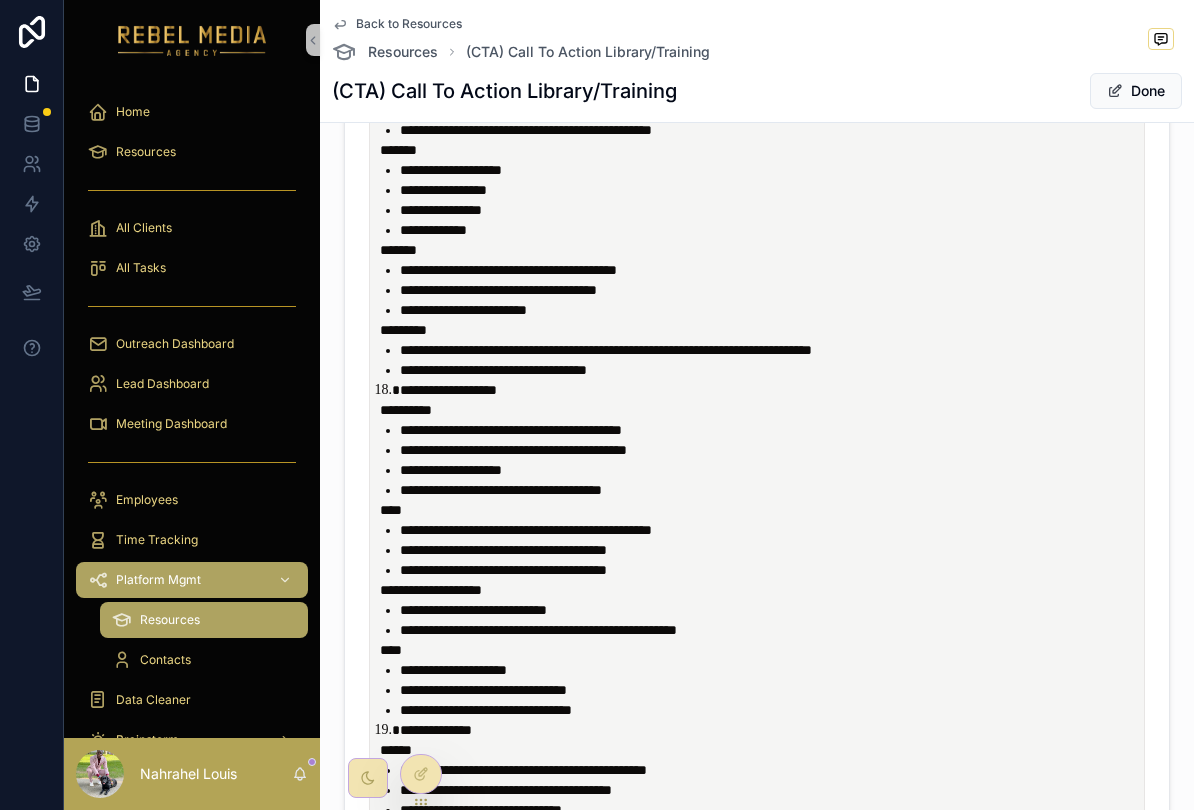 click on "**********" at bounding box center [513, 450] 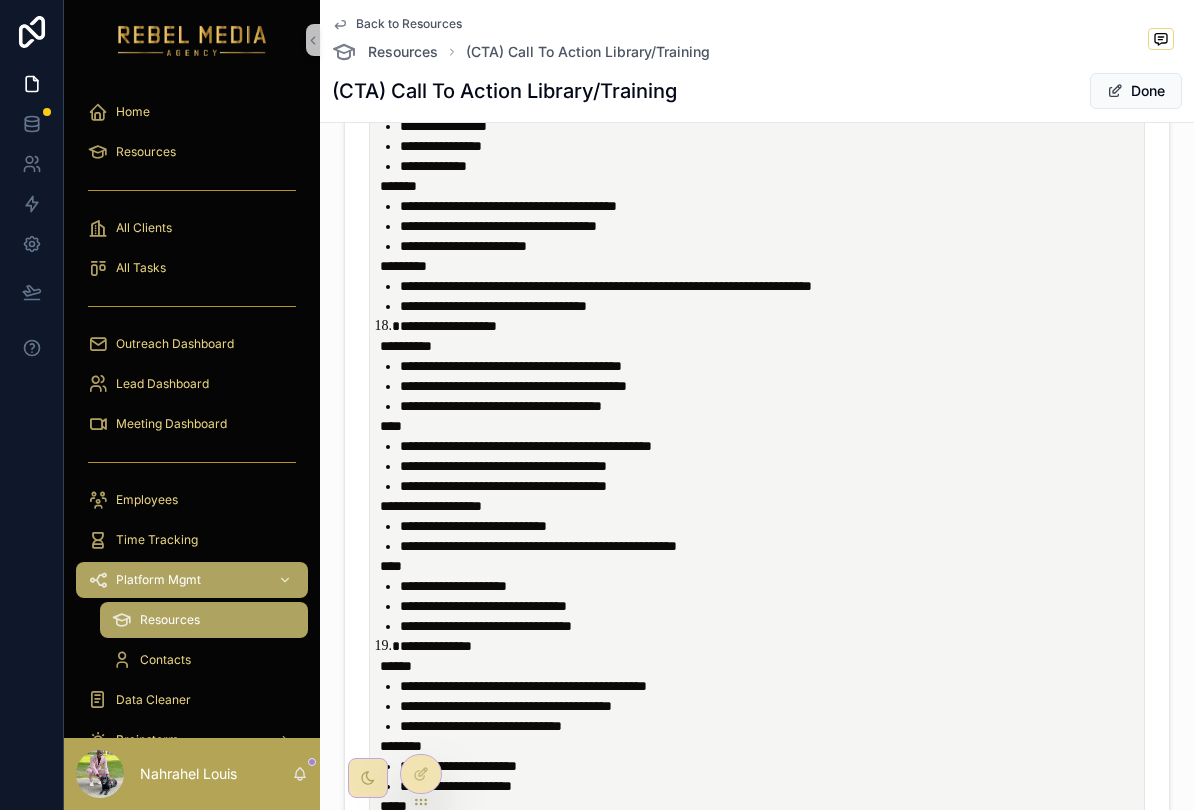 scroll, scrollTop: 3630, scrollLeft: 0, axis: vertical 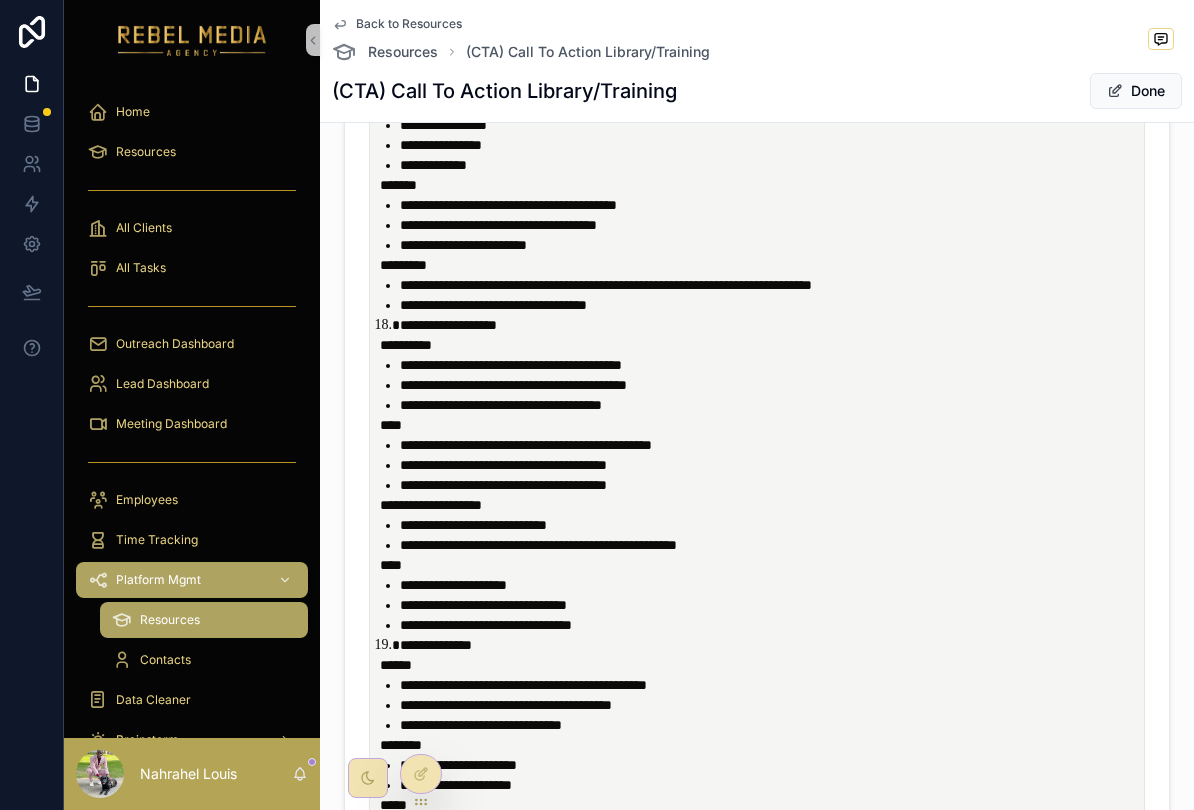 click on "**********" at bounding box center (526, 445) 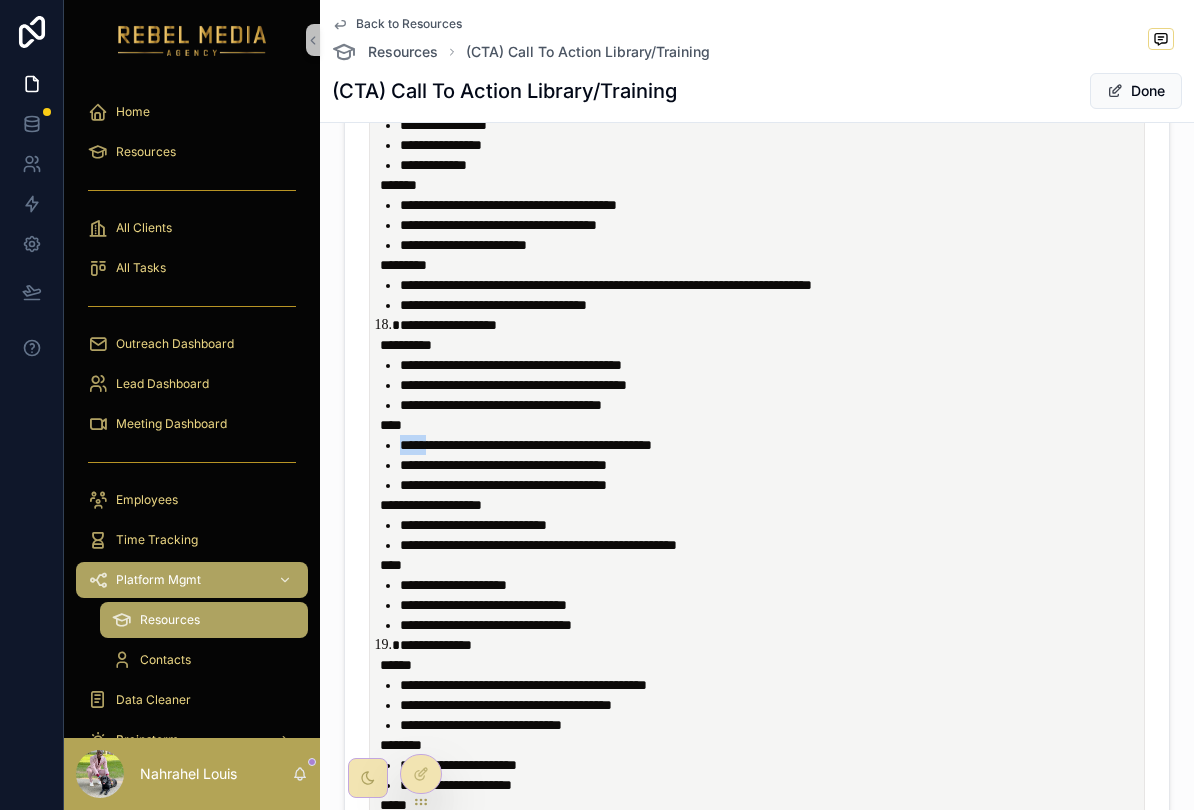 click on "**********" at bounding box center [538, 545] 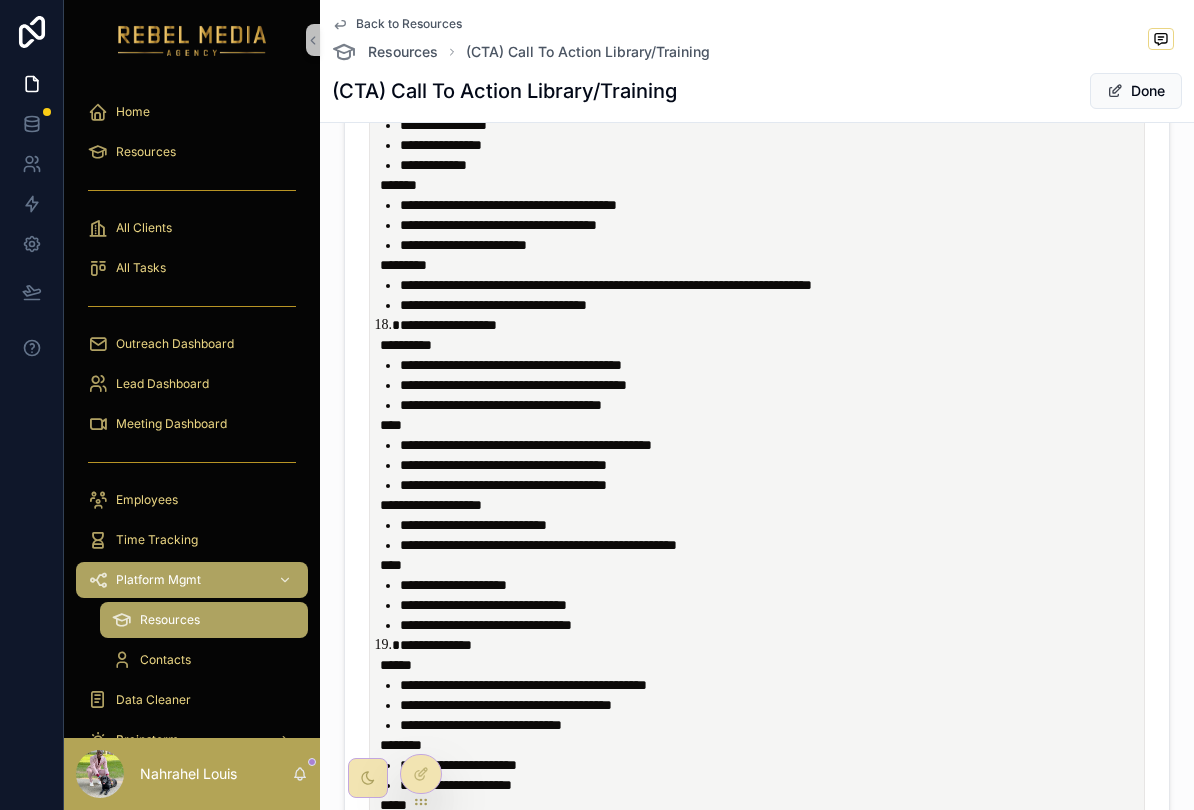 click on "****" at bounding box center (391, 425) 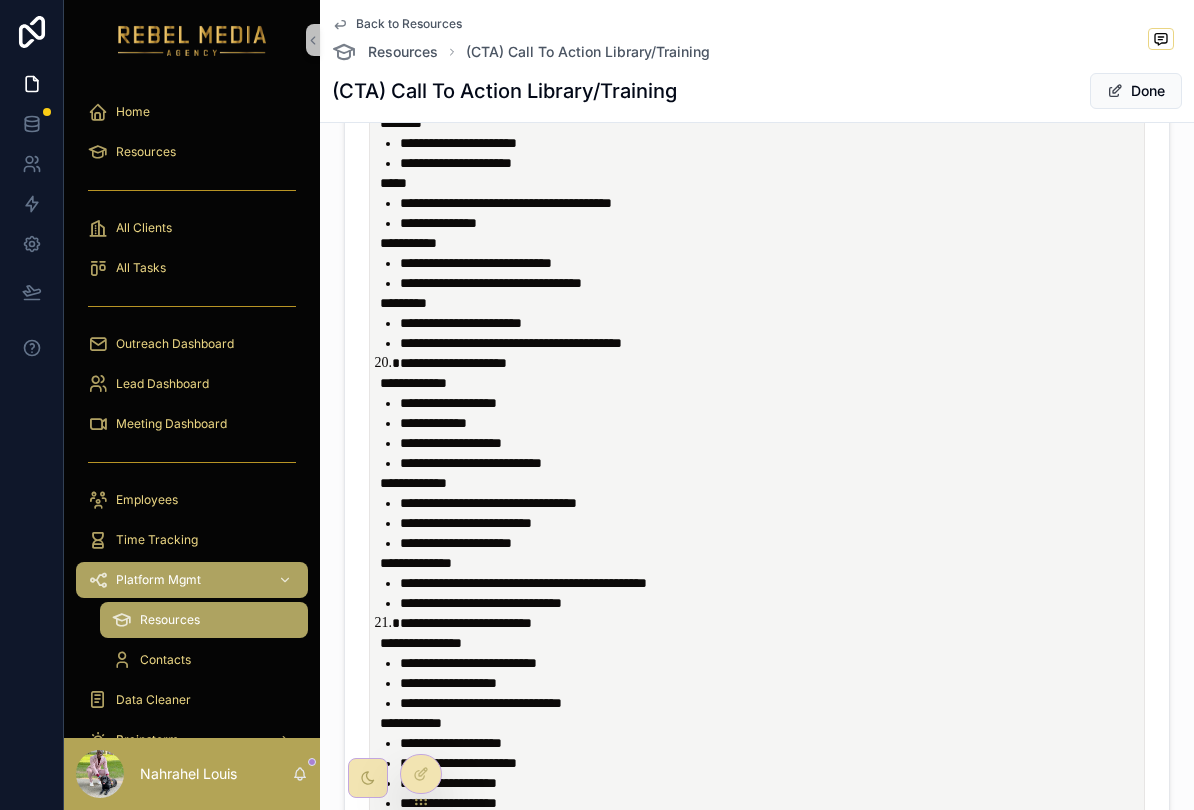 scroll, scrollTop: 4127, scrollLeft: 0, axis: vertical 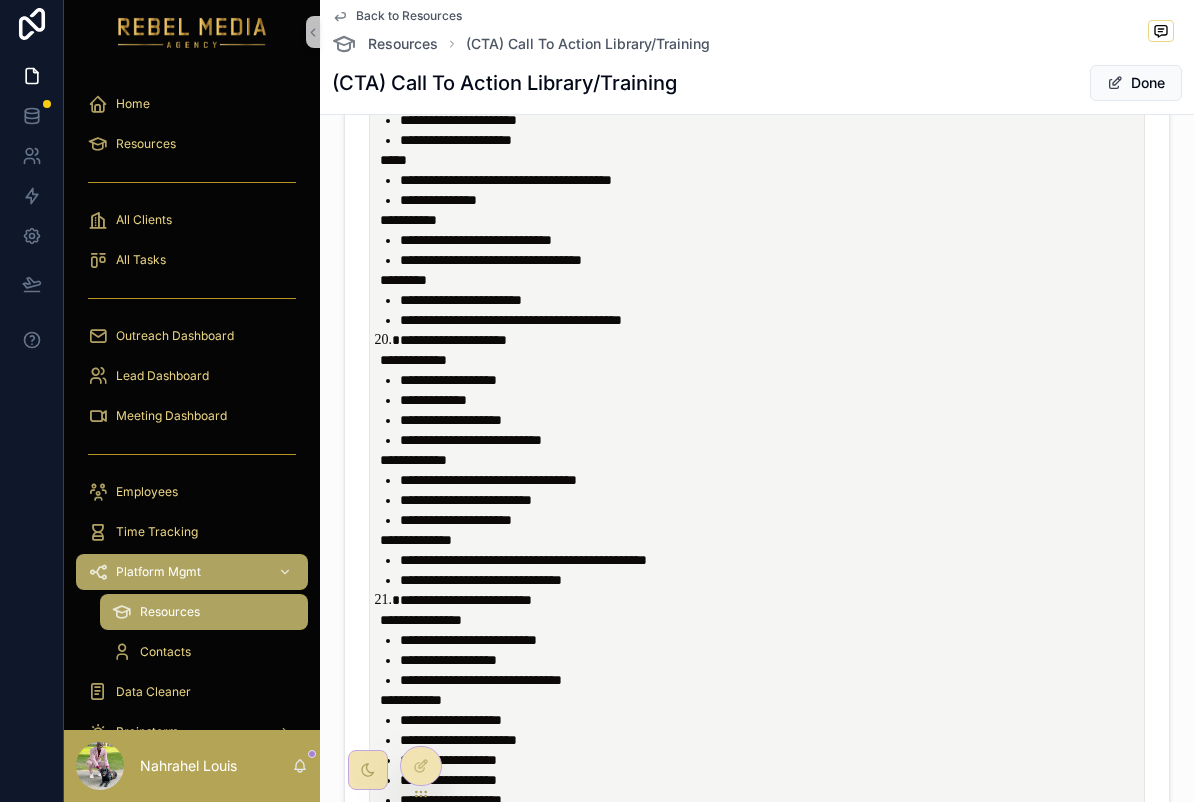 click on "Done" at bounding box center [1136, 91] 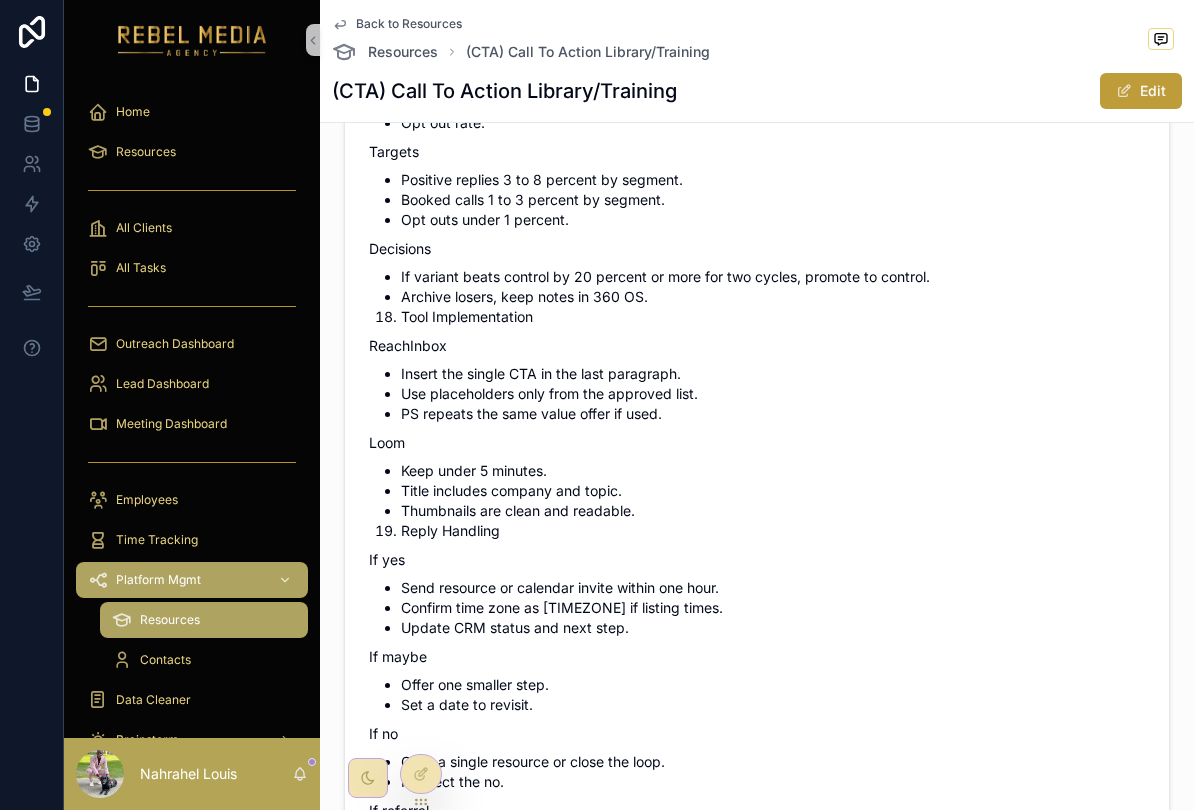 click on "Edit" at bounding box center (1141, 91) 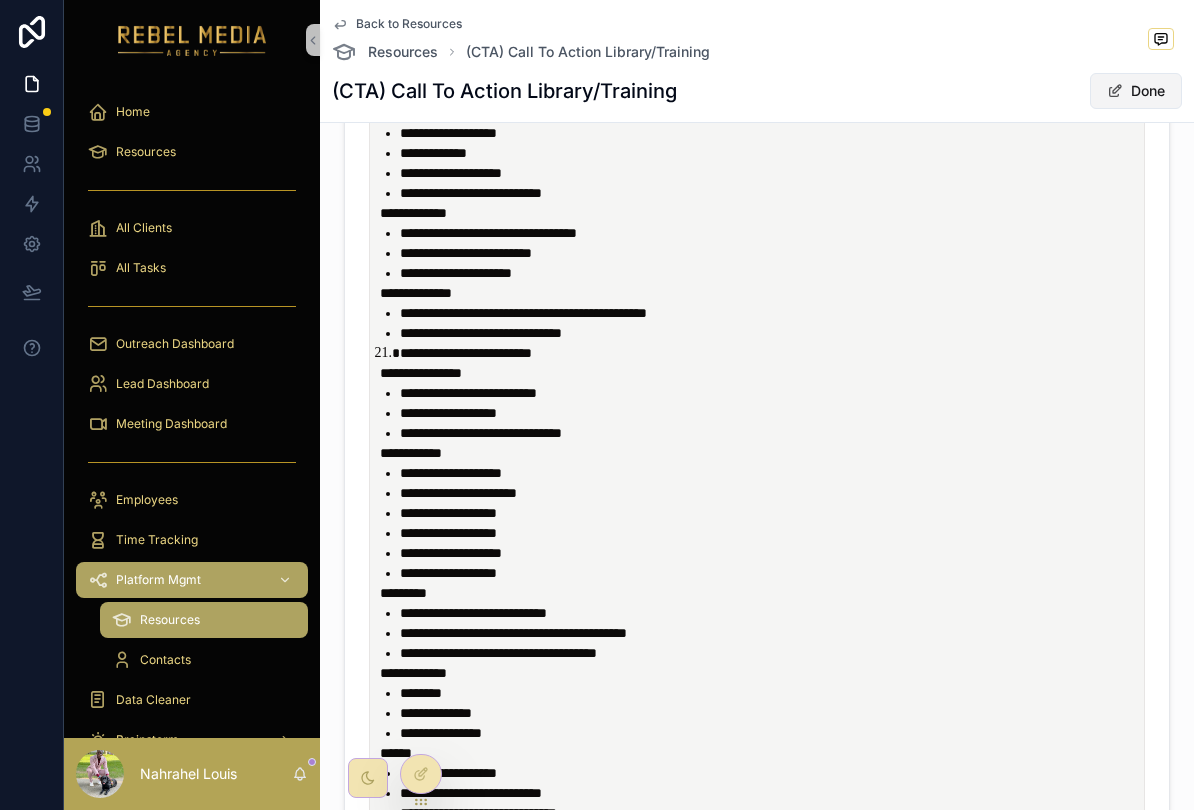 scroll, scrollTop: 4386, scrollLeft: 0, axis: vertical 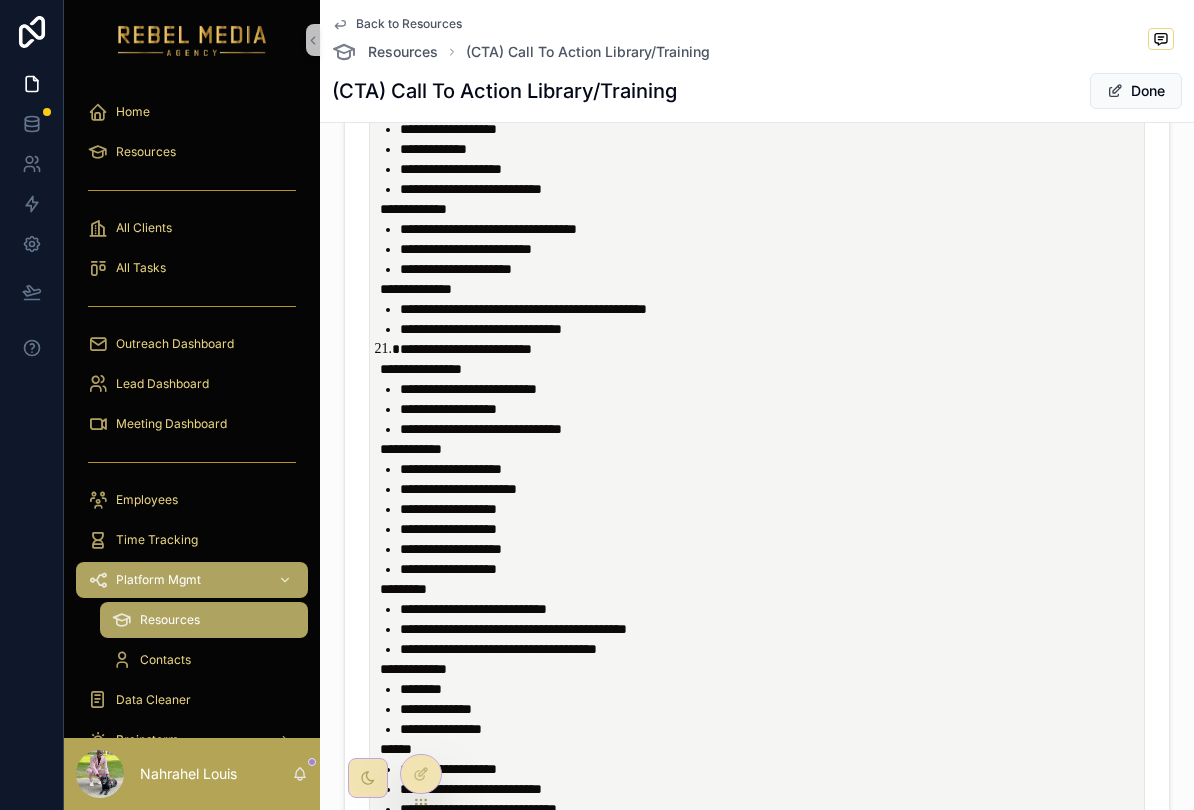 click on "**********" at bounding box center (771, 349) 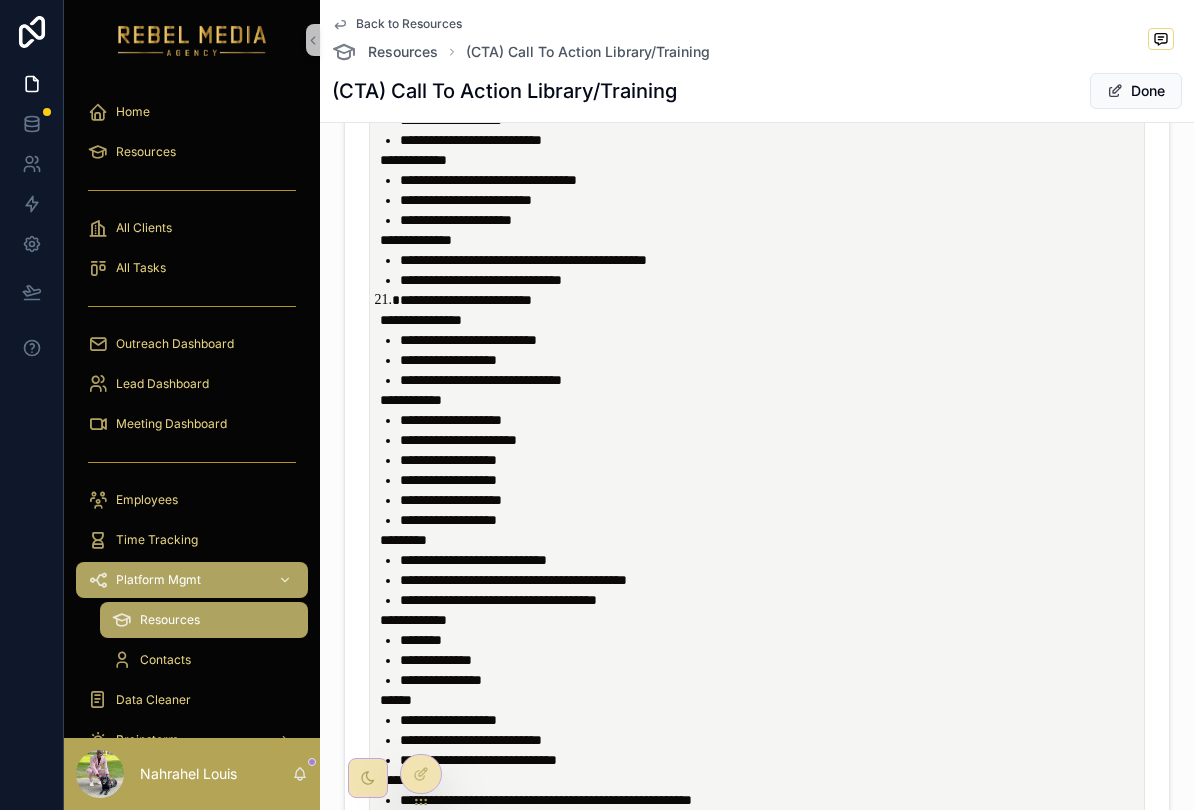 scroll, scrollTop: 4433, scrollLeft: 0, axis: vertical 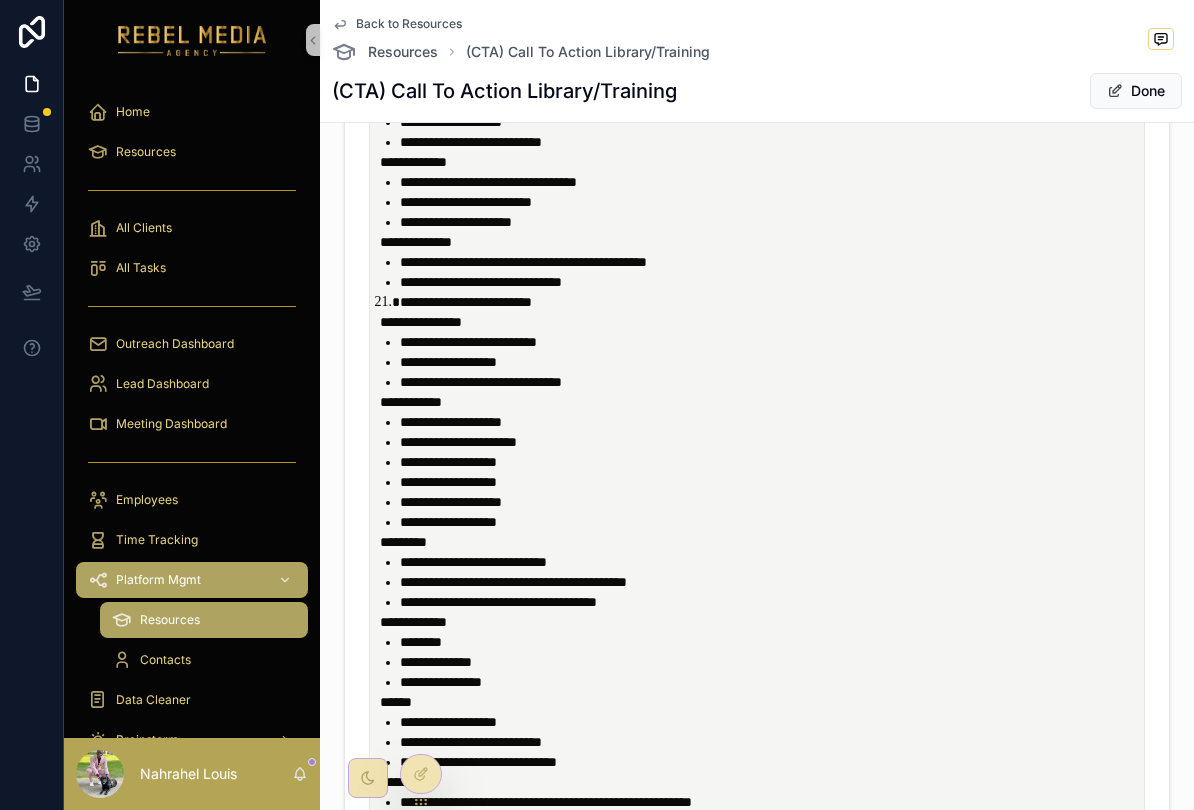 click on "**********" at bounding box center (771, 342) 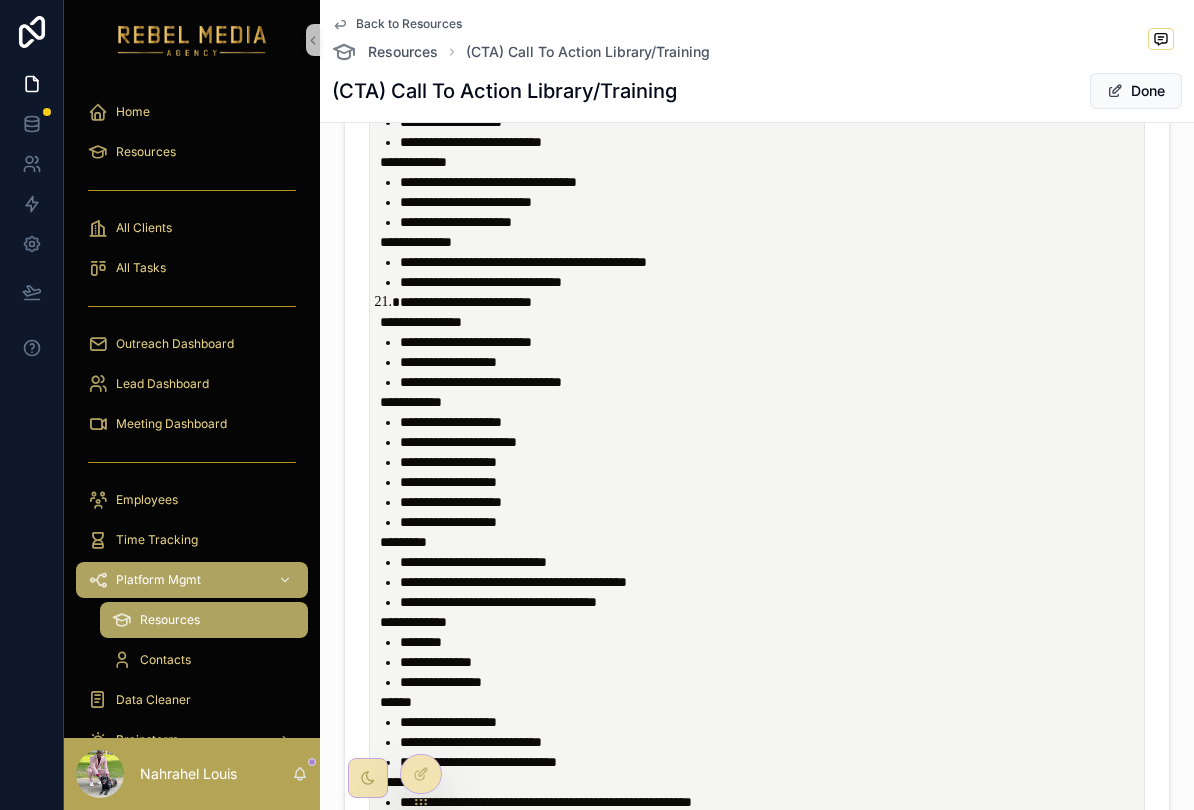 type 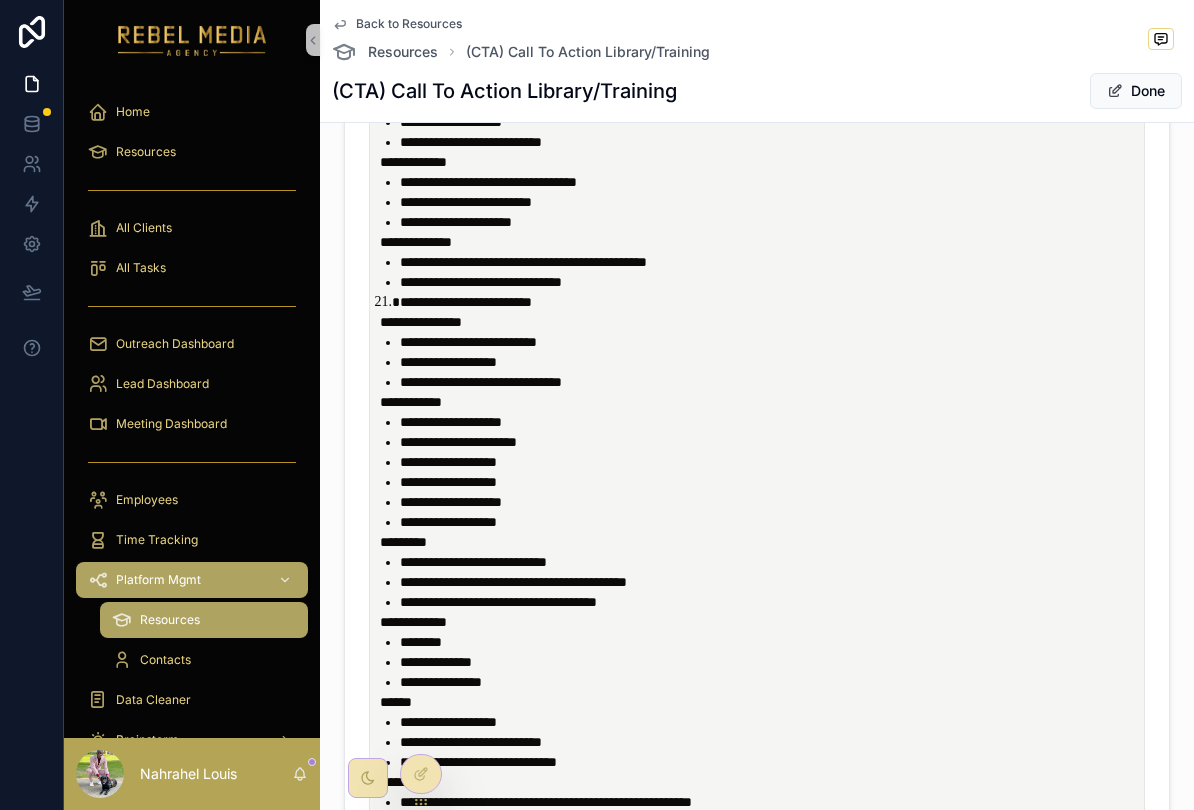 click on "**********" at bounding box center [771, 362] 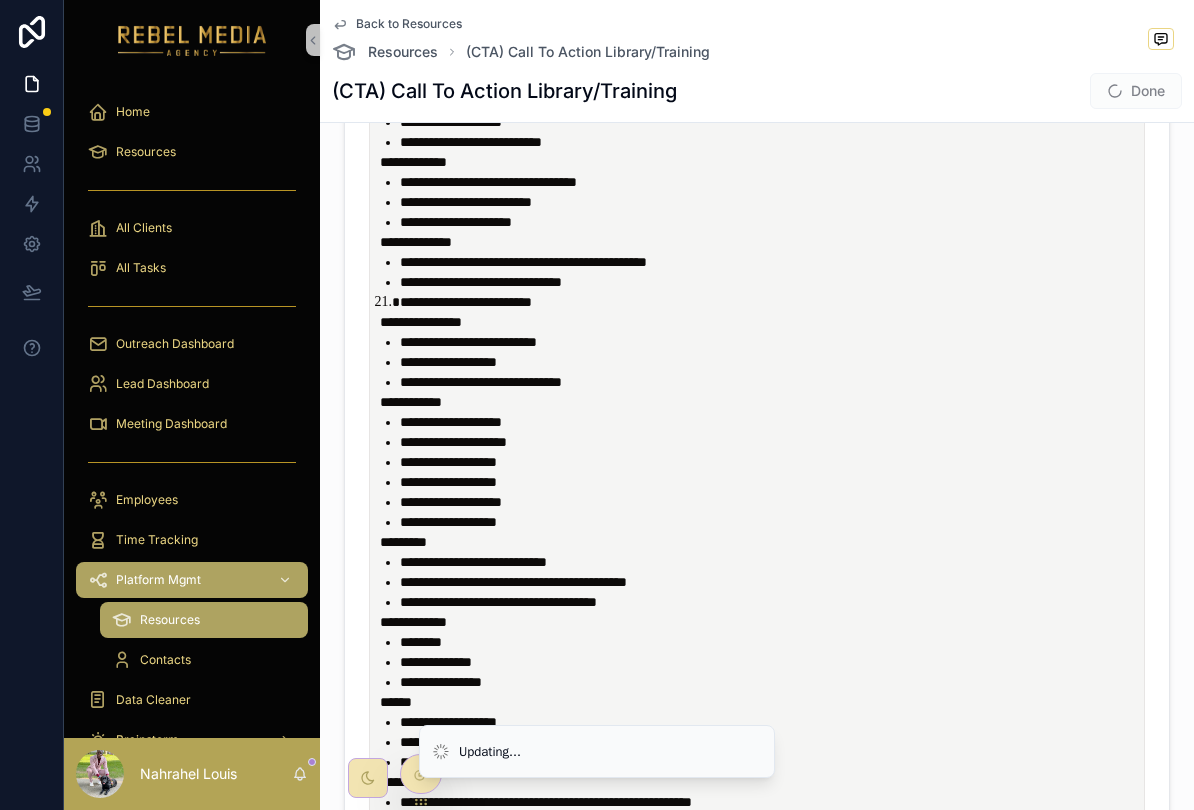 click on "**********" at bounding box center (453, 442) 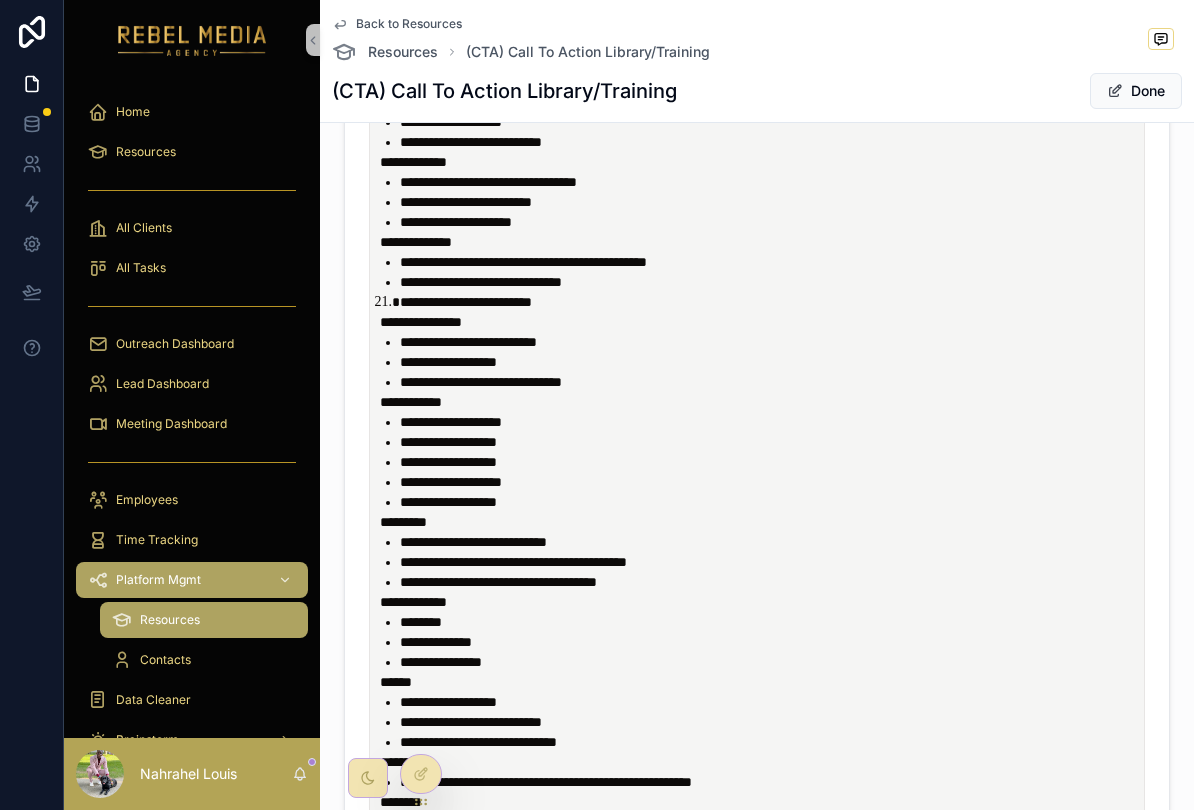 click on "**********" at bounding box center (771, 442) 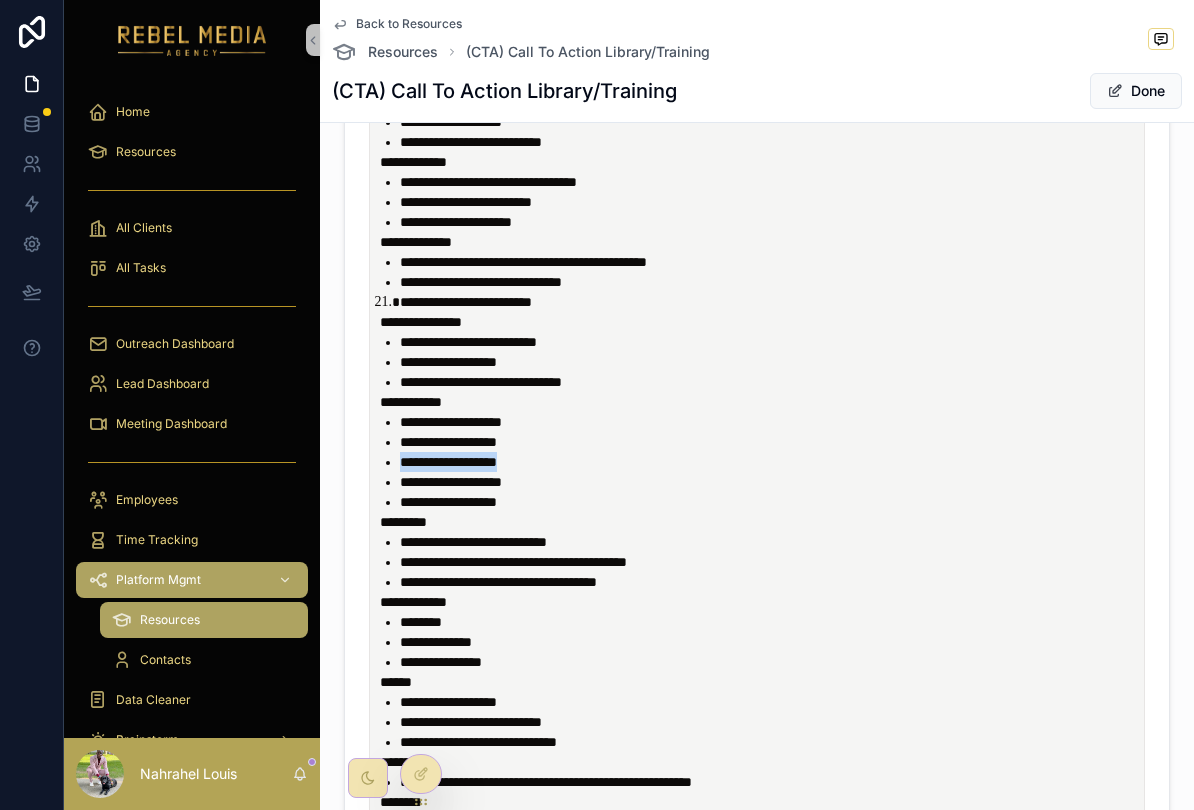 click on "**********" at bounding box center (448, 462) 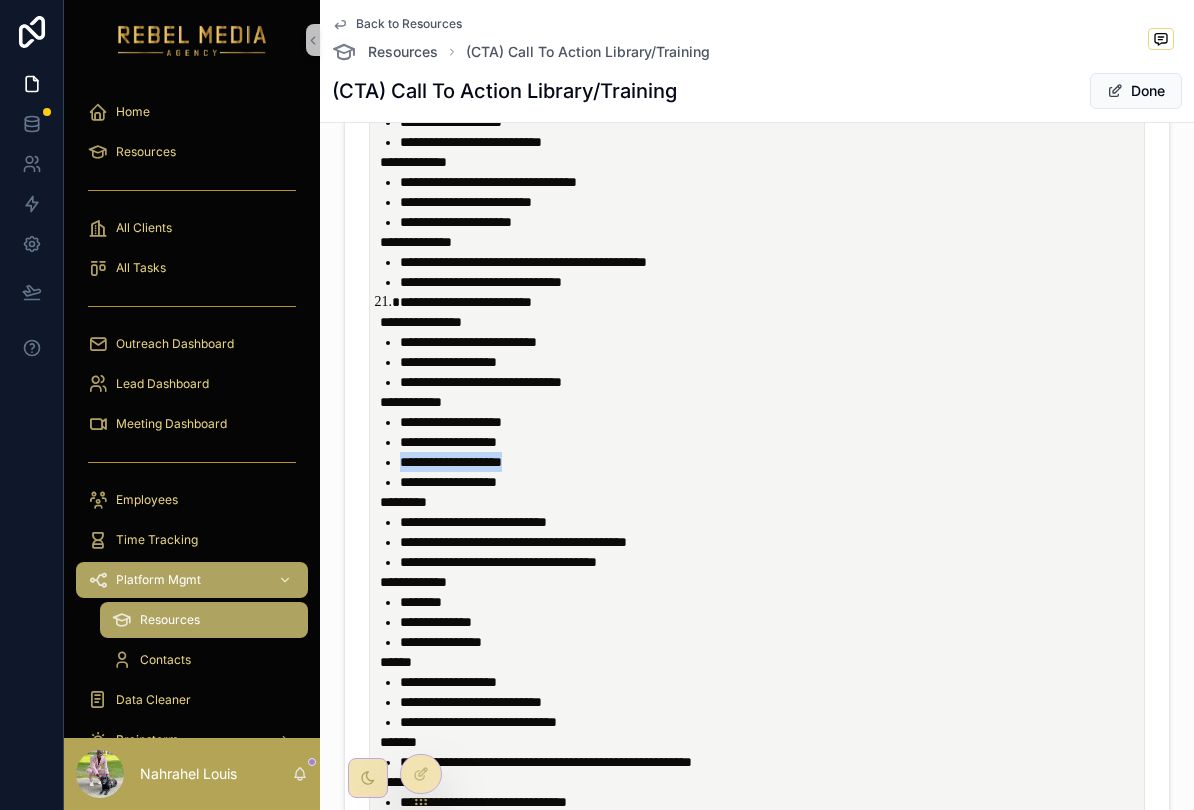 click on "**********" at bounding box center [451, 462] 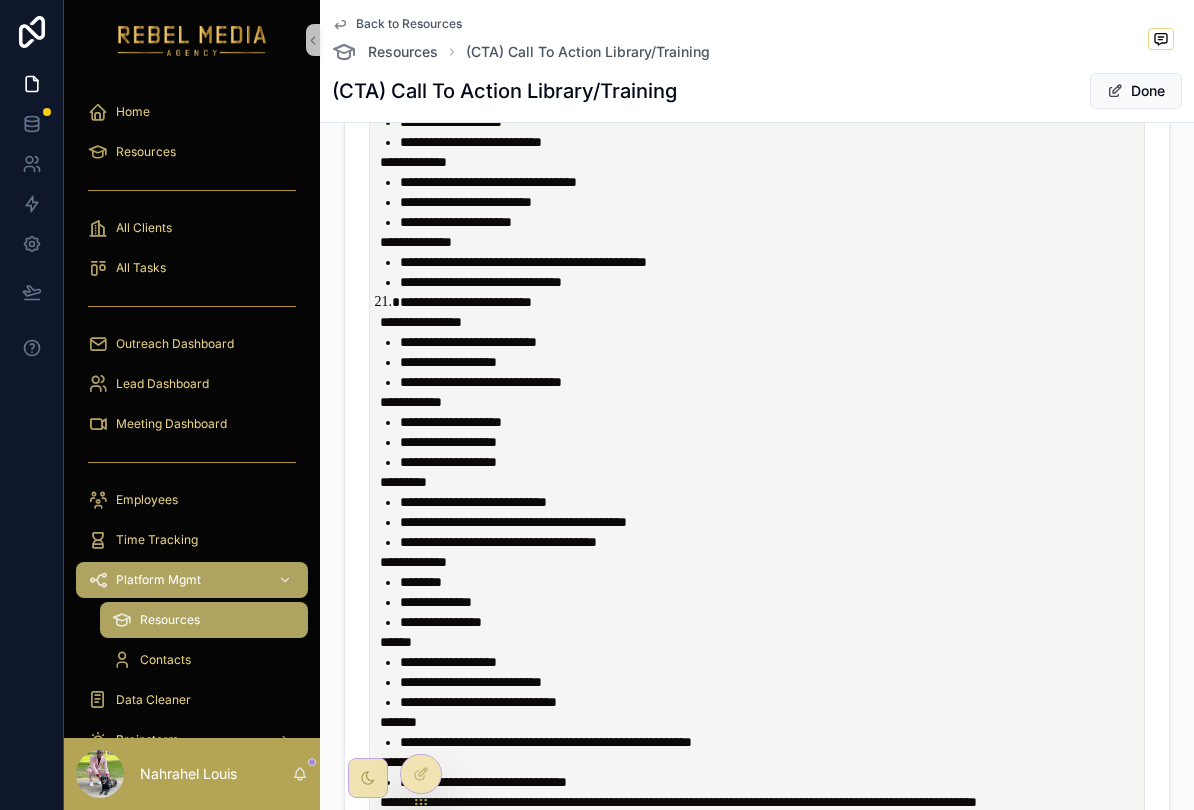 click on "**********" at bounding box center (448, 442) 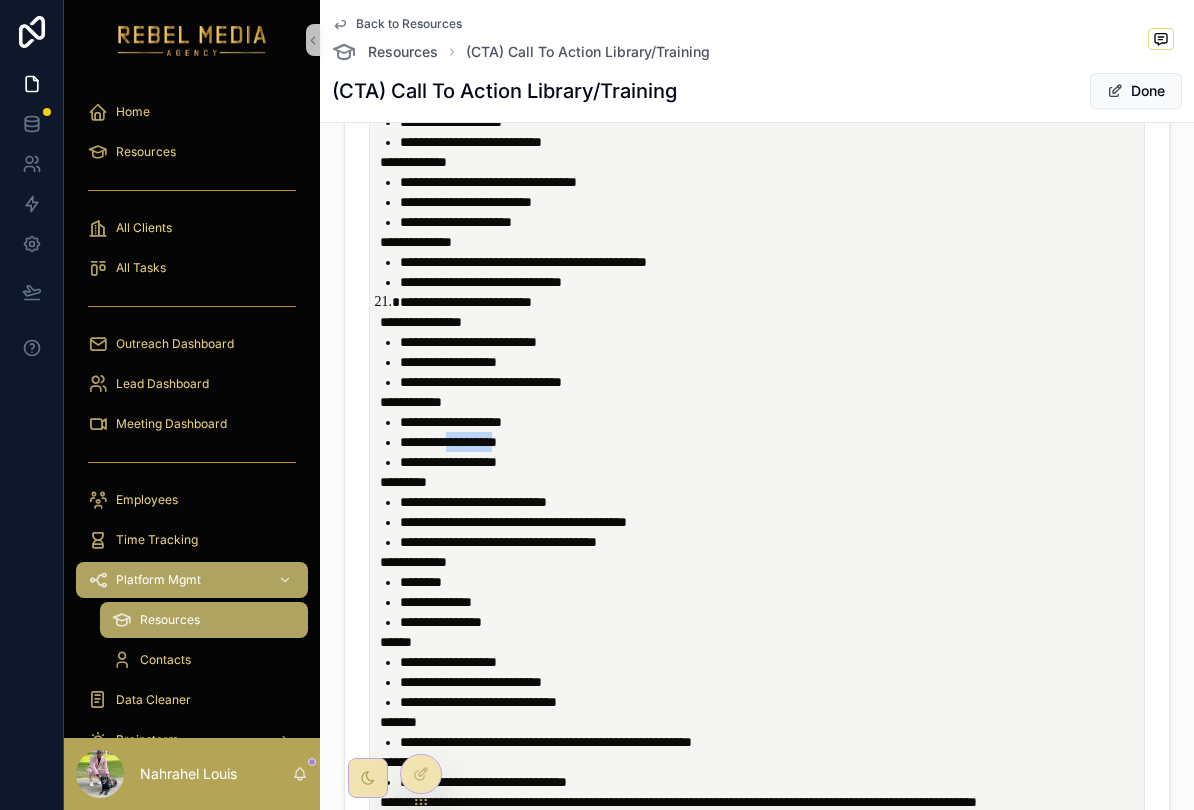 click on "**********" at bounding box center (448, 462) 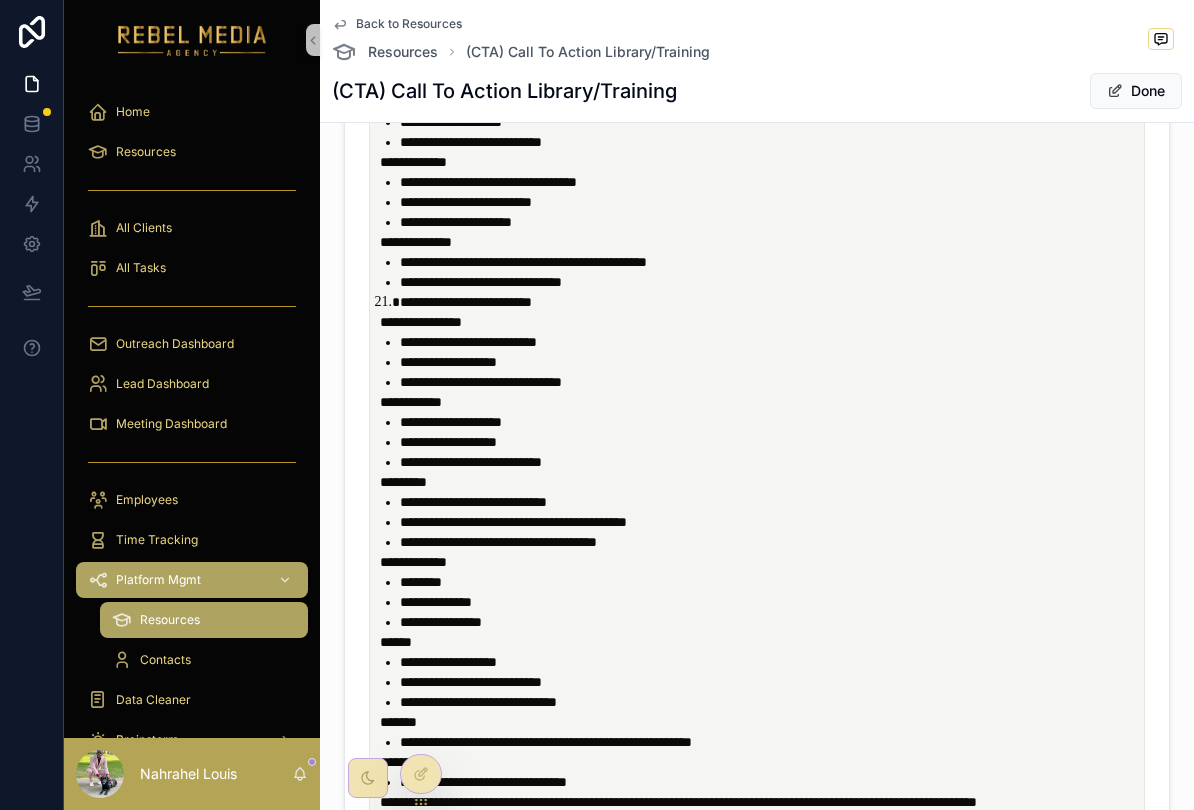 click on "**********" at bounding box center [771, 542] 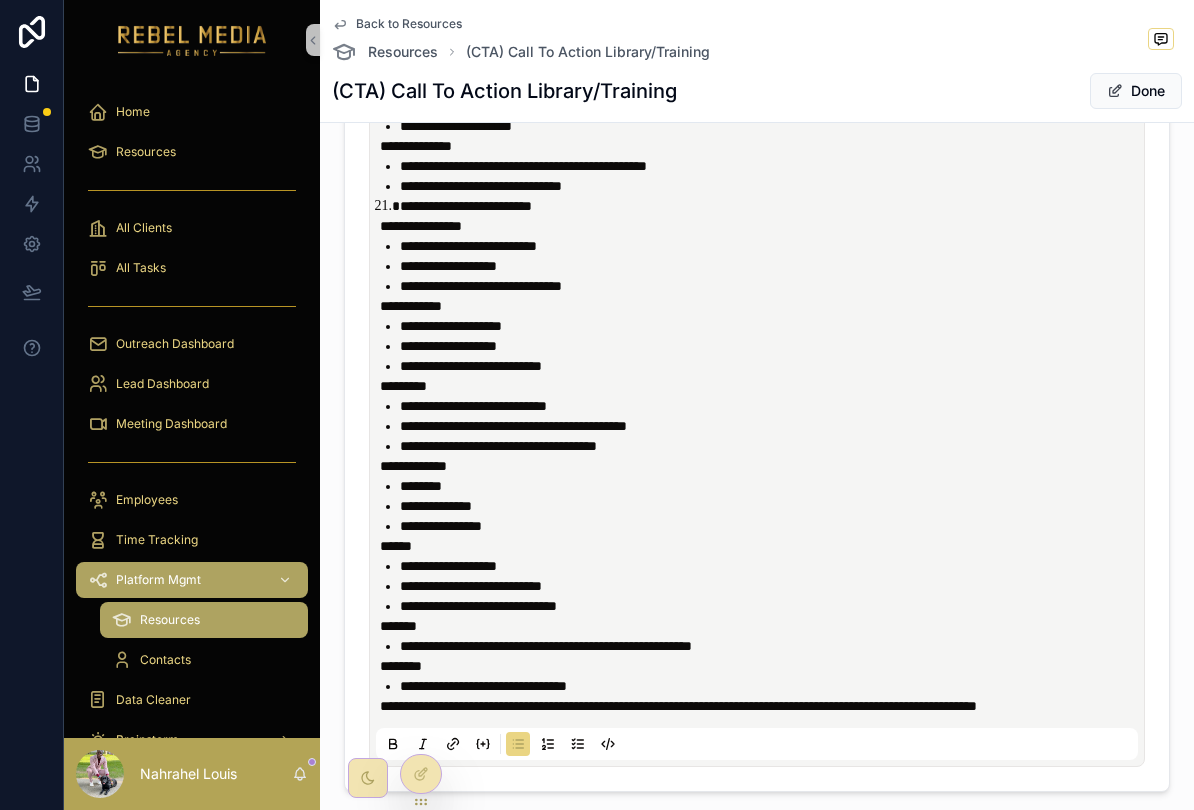 scroll, scrollTop: 4528, scrollLeft: 0, axis: vertical 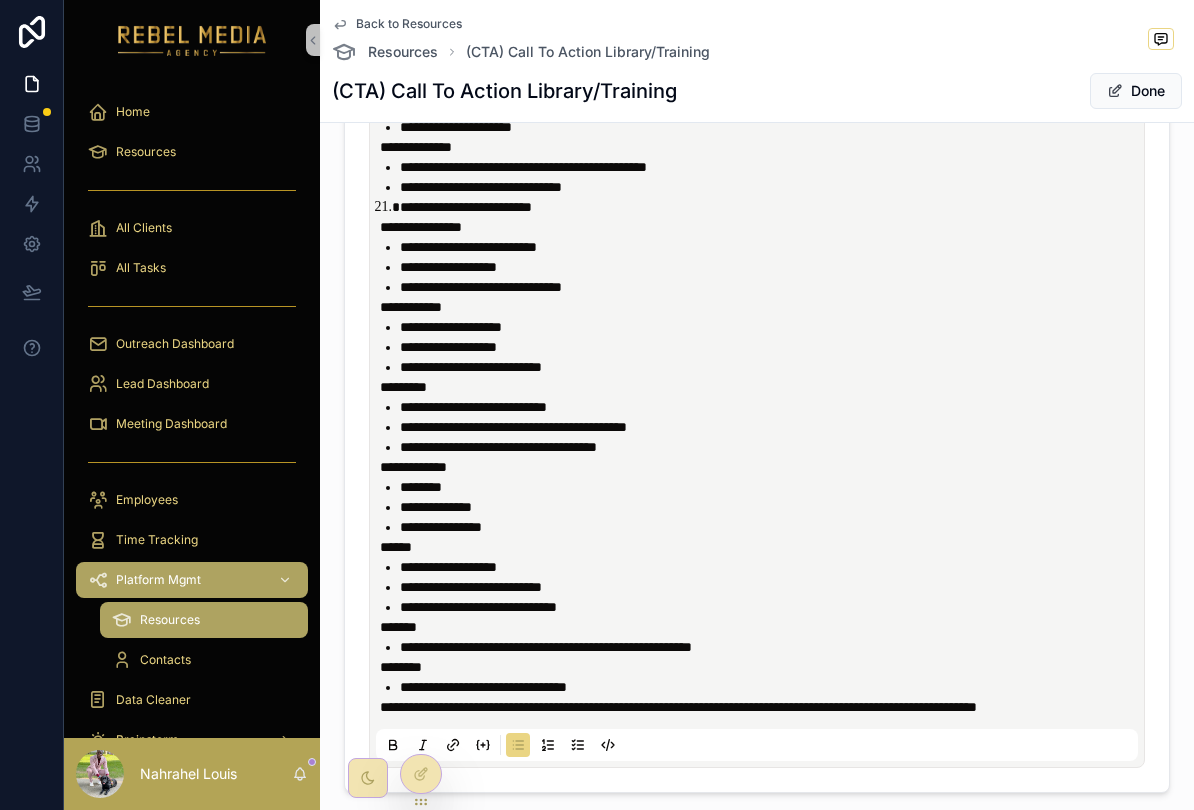 click on "********" at bounding box center (771, 487) 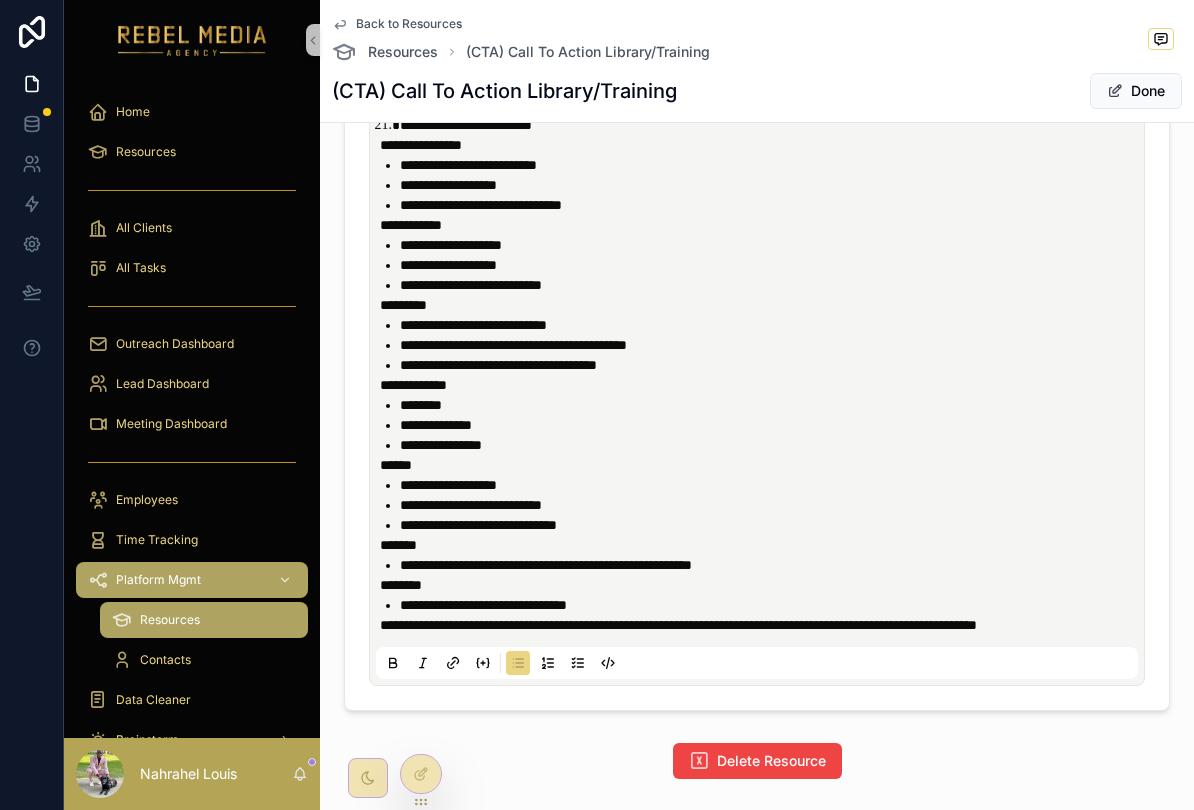 scroll, scrollTop: 4612, scrollLeft: 0, axis: vertical 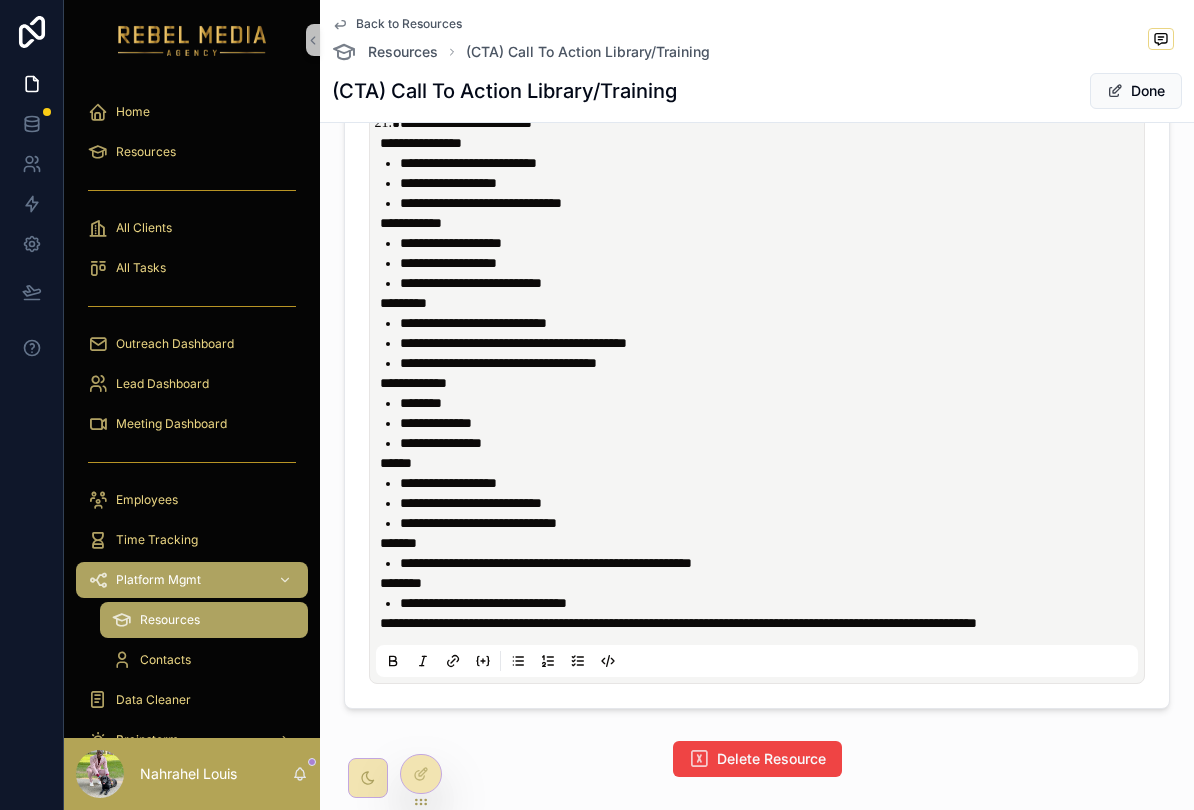 click on "******" at bounding box center [761, 463] 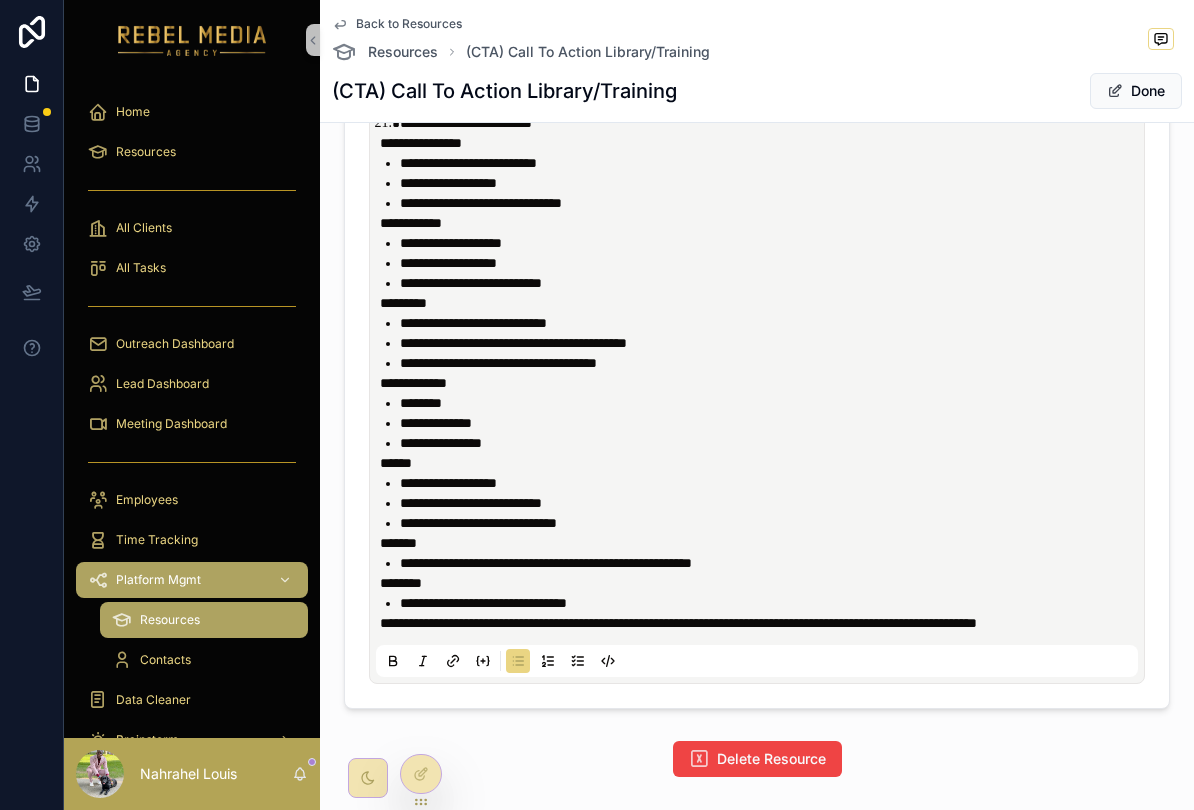 click on "**********" at bounding box center (771, 483) 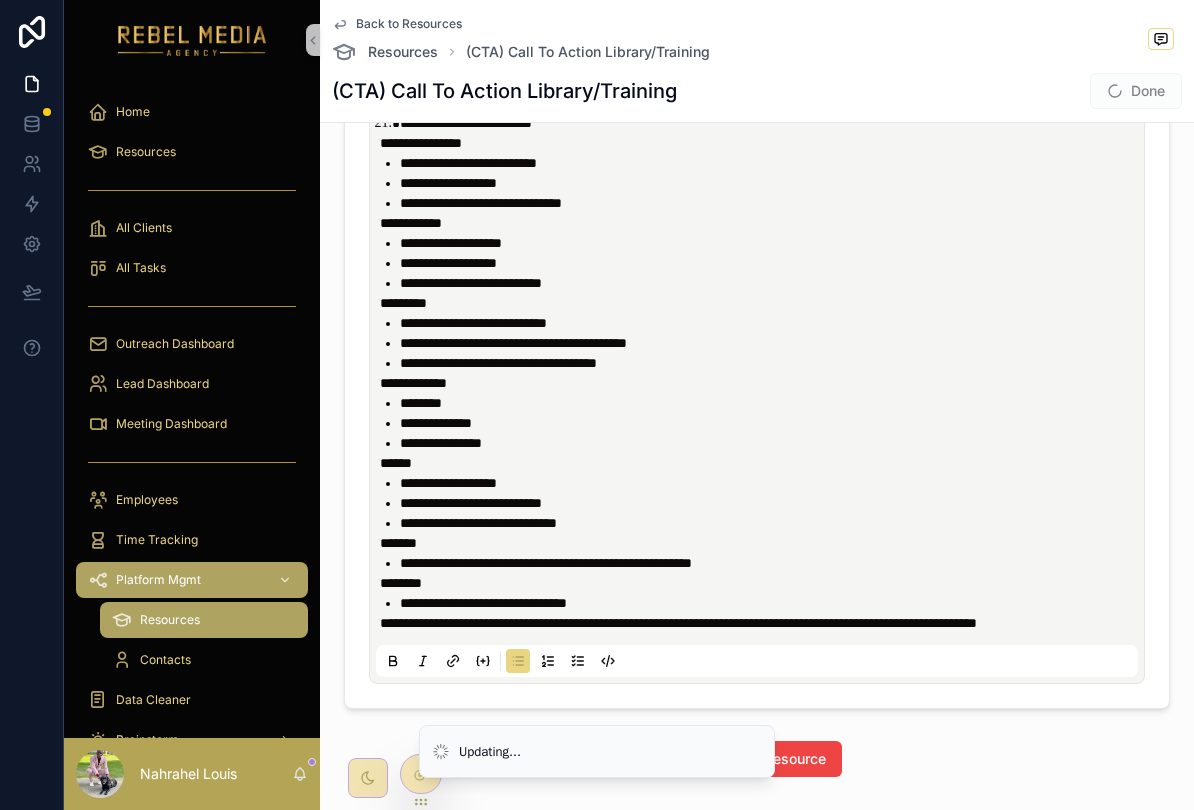 click on "**********" at bounding box center (771, 523) 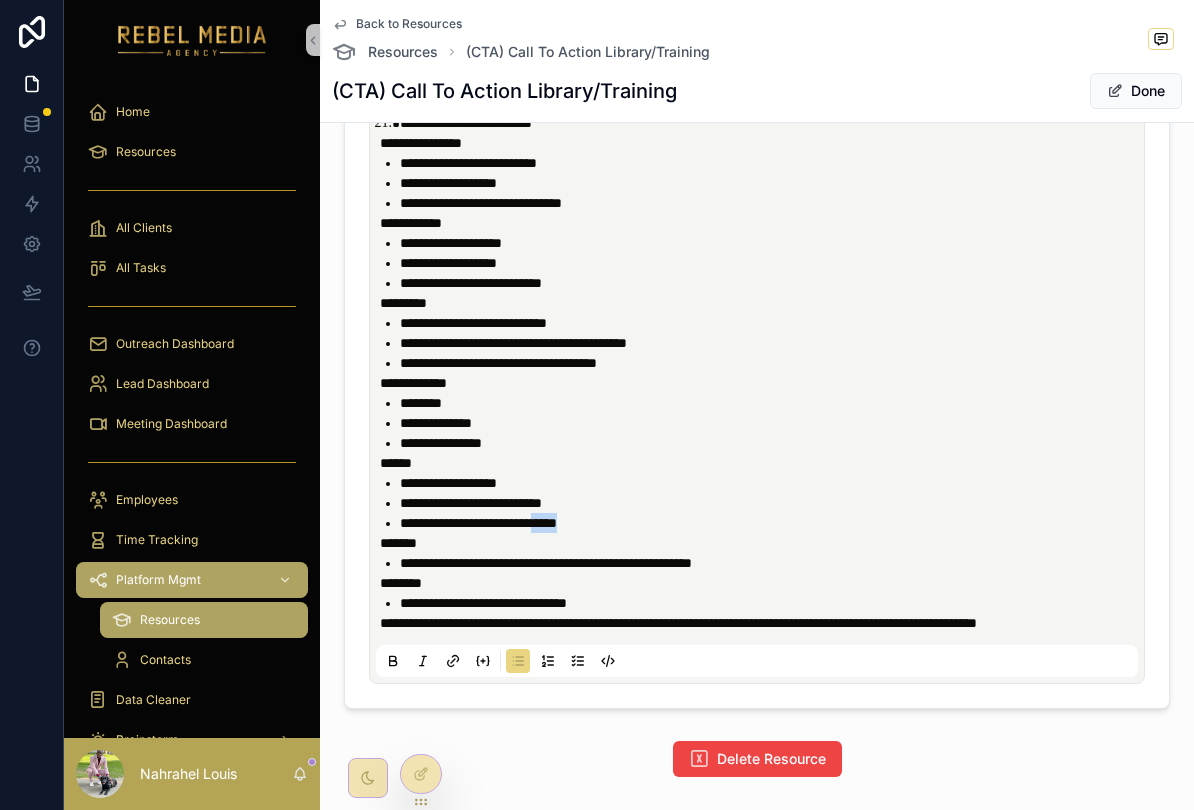 click on "**********" at bounding box center (771, 503) 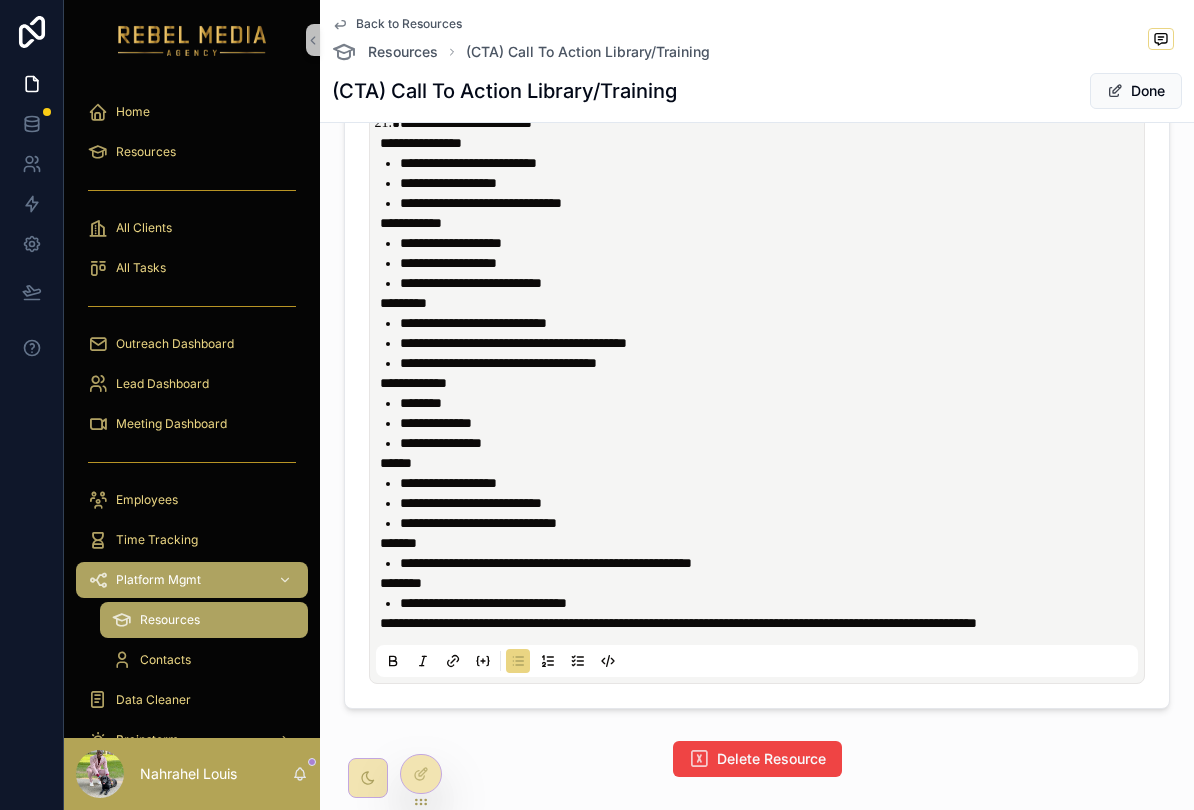 click on "**********" at bounding box center [771, 483] 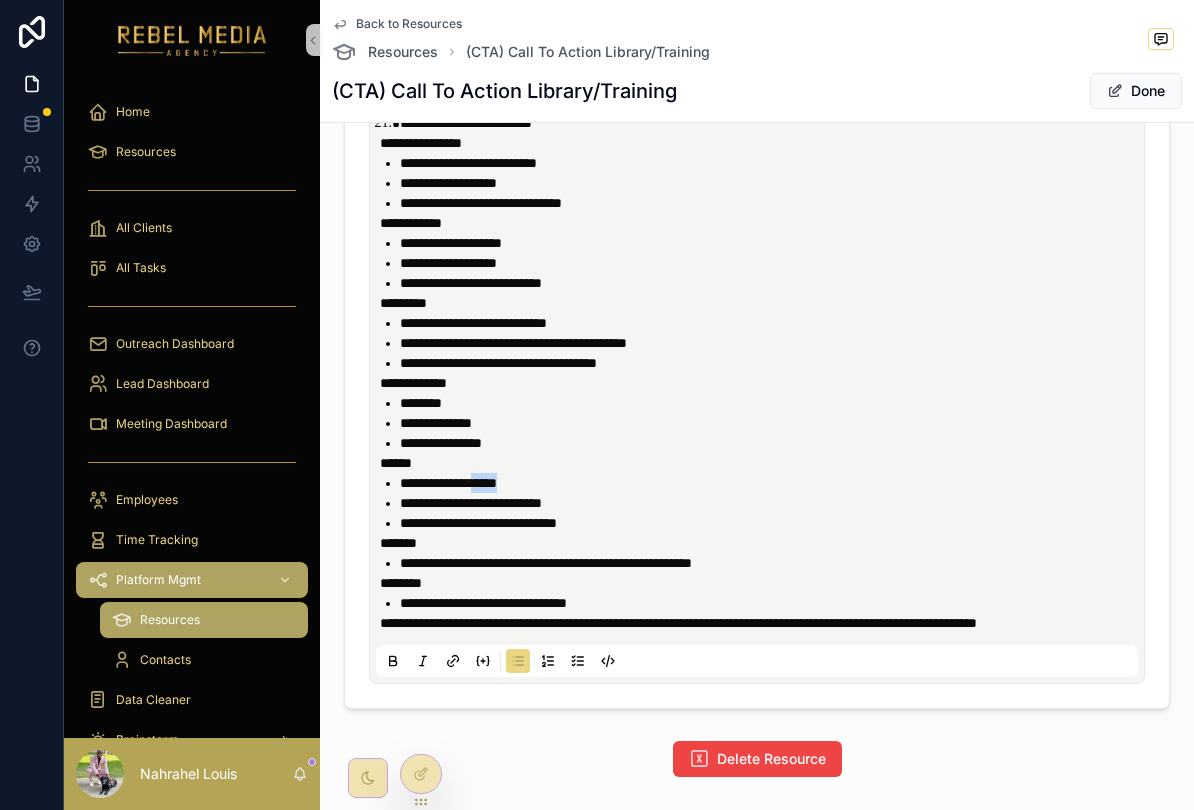 click on "**********" at bounding box center [771, 483] 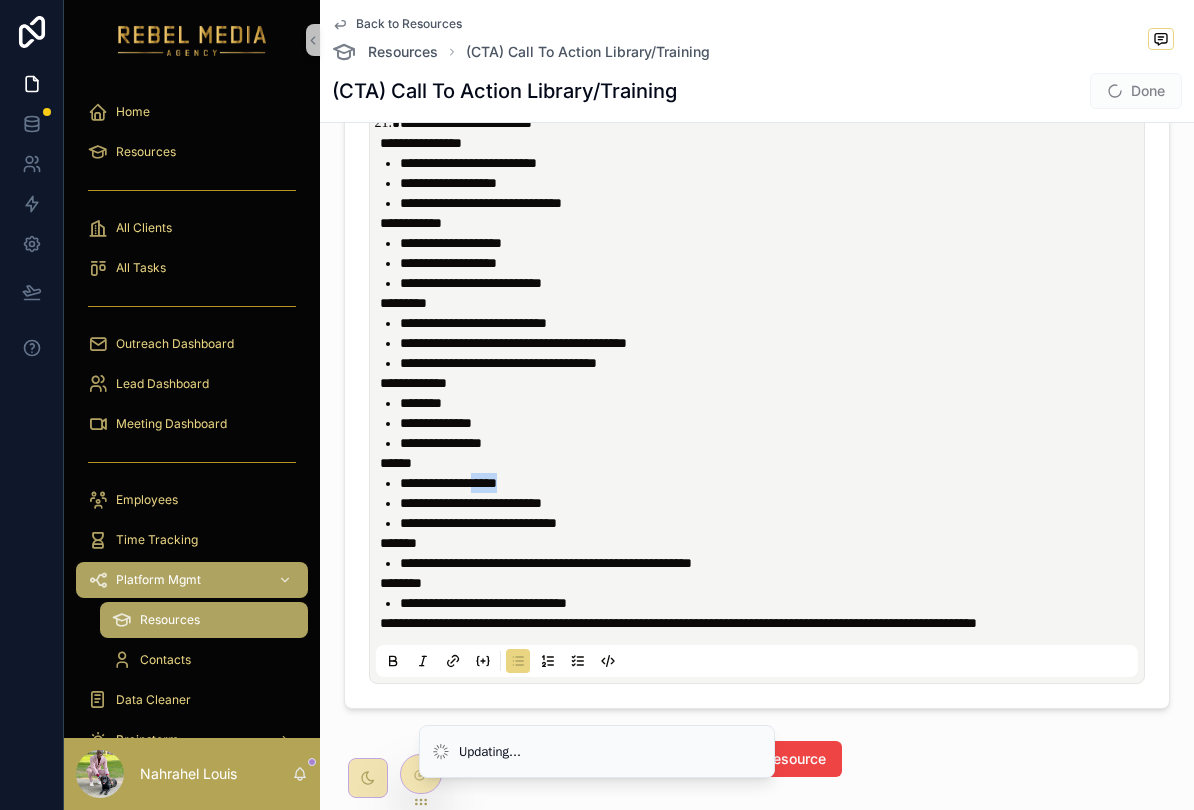 click on "**********" at bounding box center [771, 523] 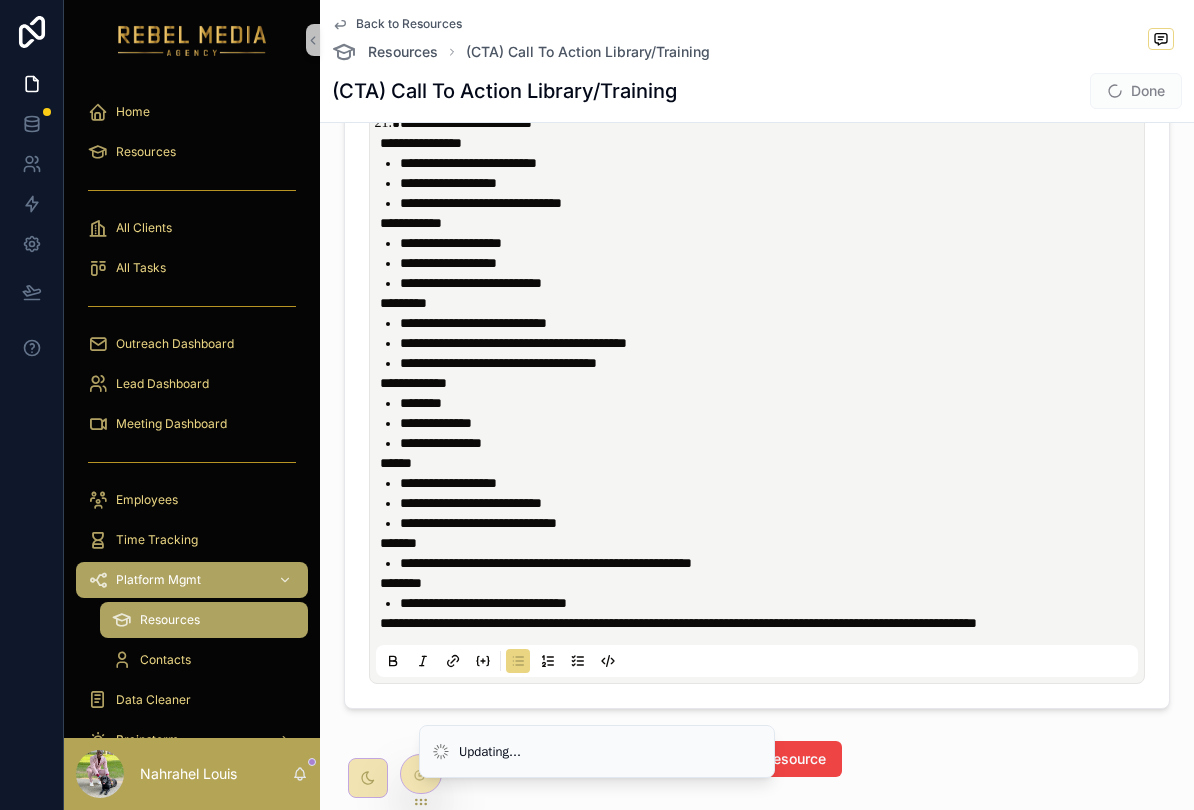 click on "**********" at bounding box center [771, 503] 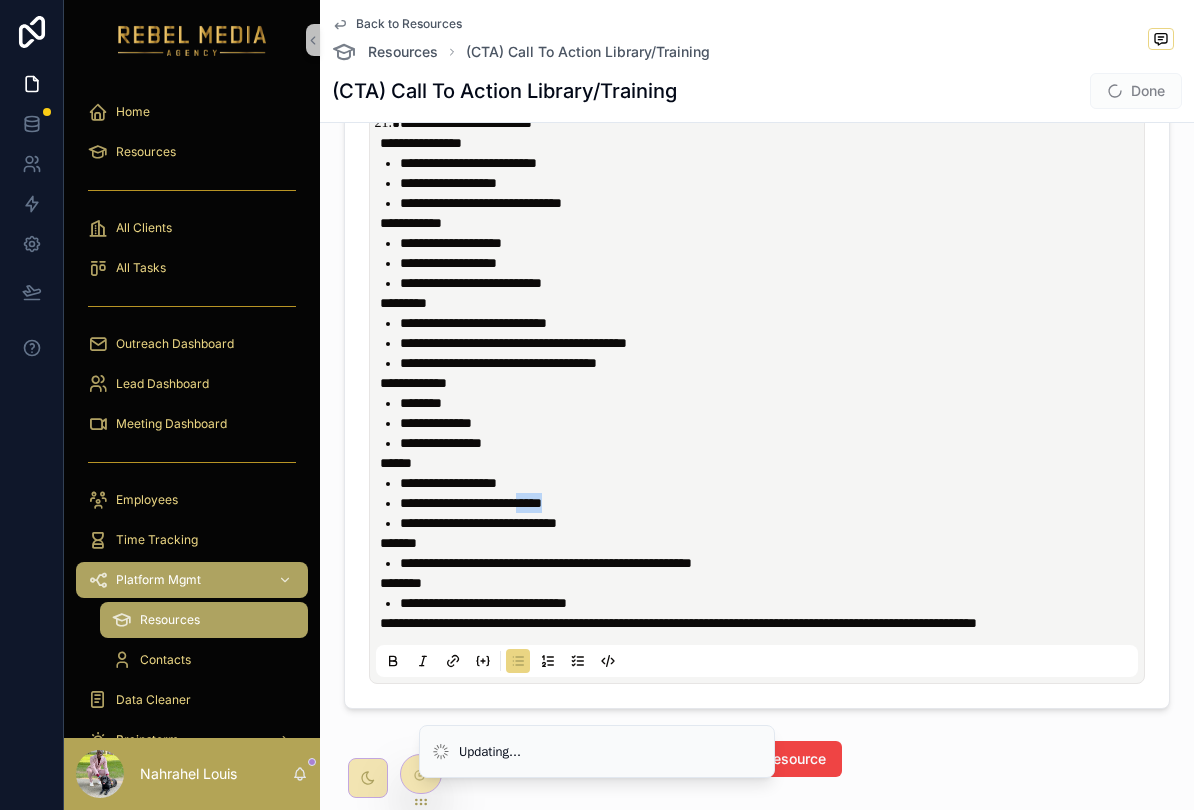 click on "**********" at bounding box center [771, 523] 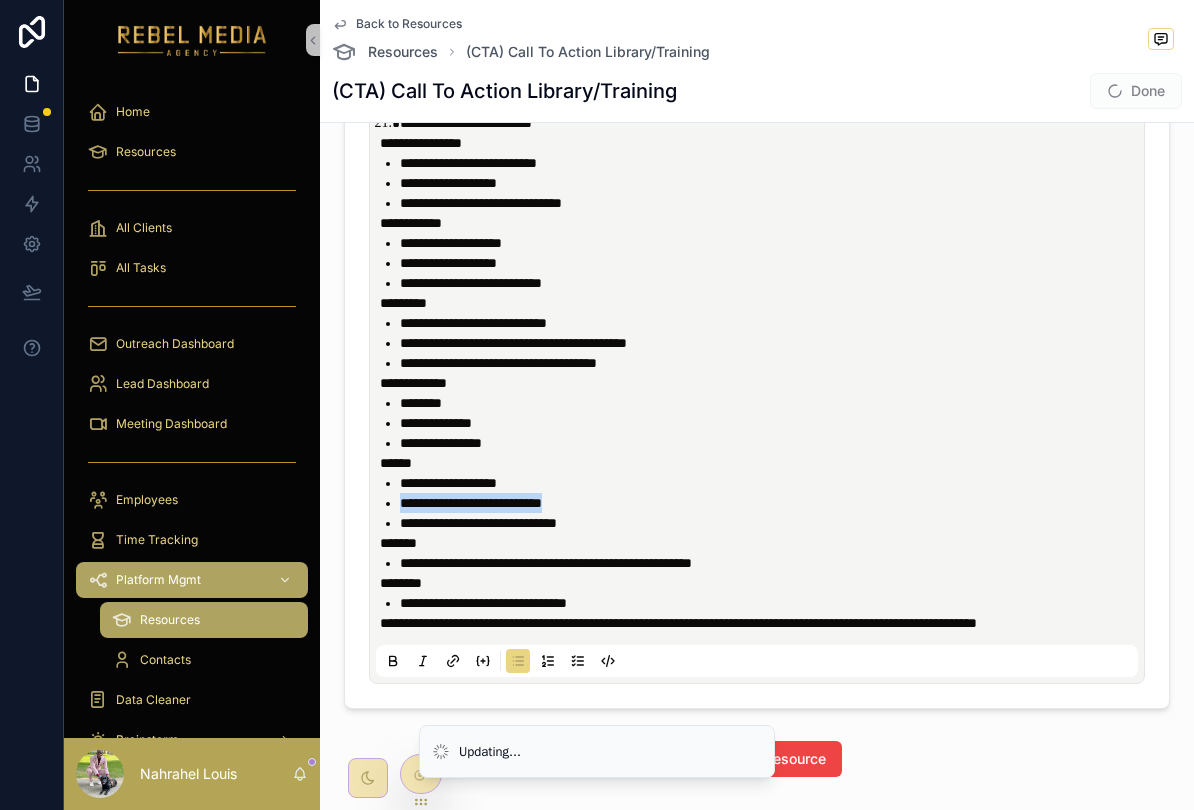 click on "*******" at bounding box center [761, 543] 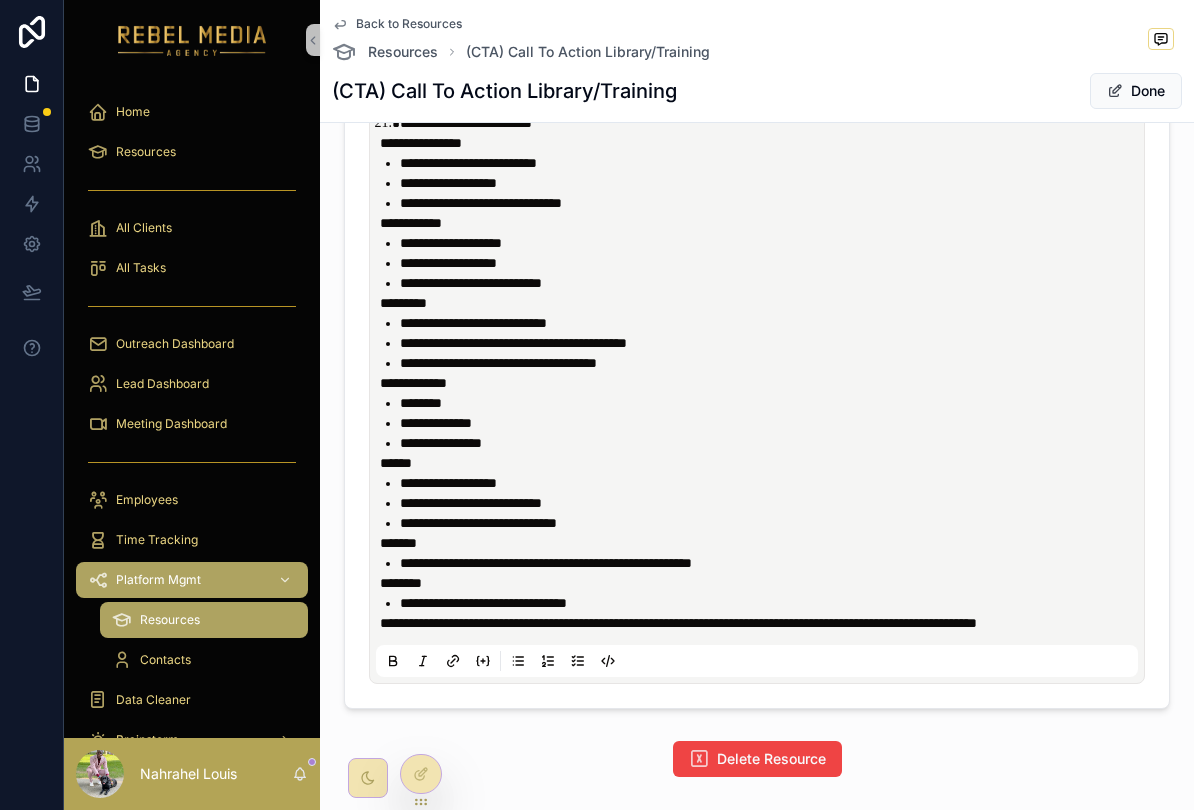 click on "**********" at bounding box center [771, 503] 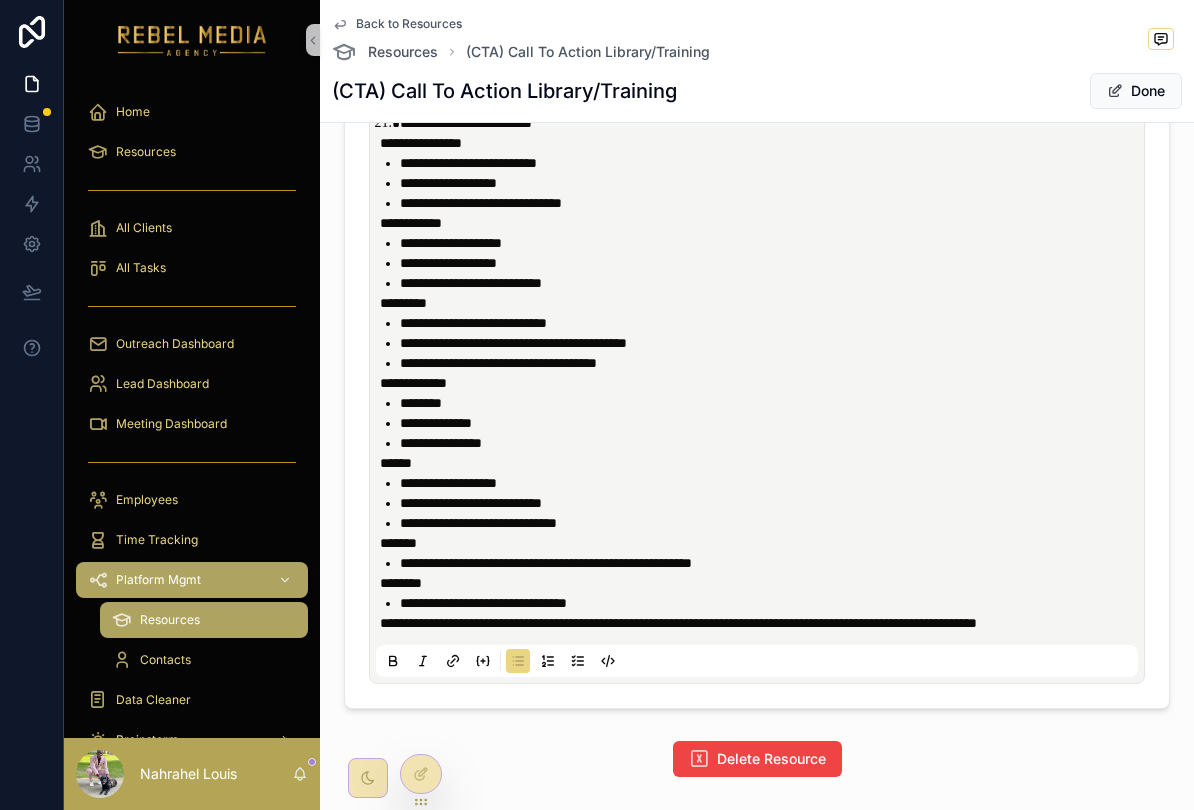 click on "**********" at bounding box center (471, 503) 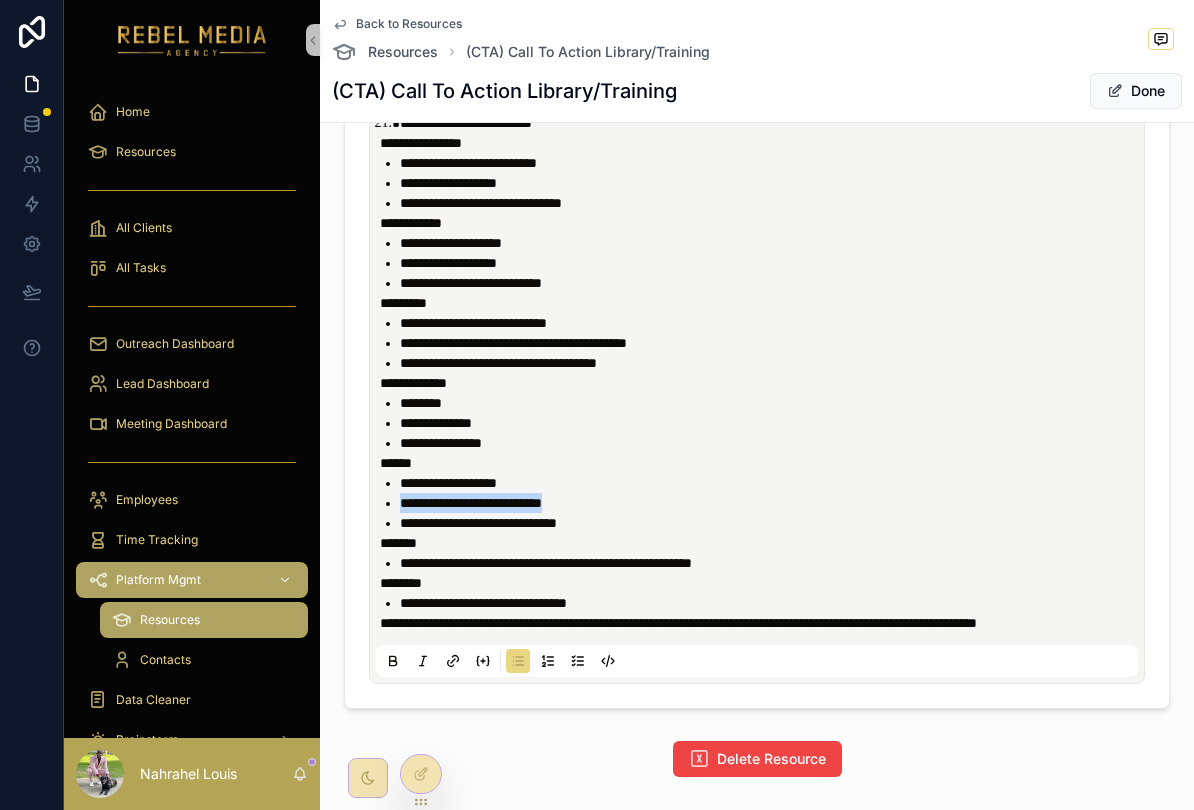 click on "**********" at bounding box center (471, 503) 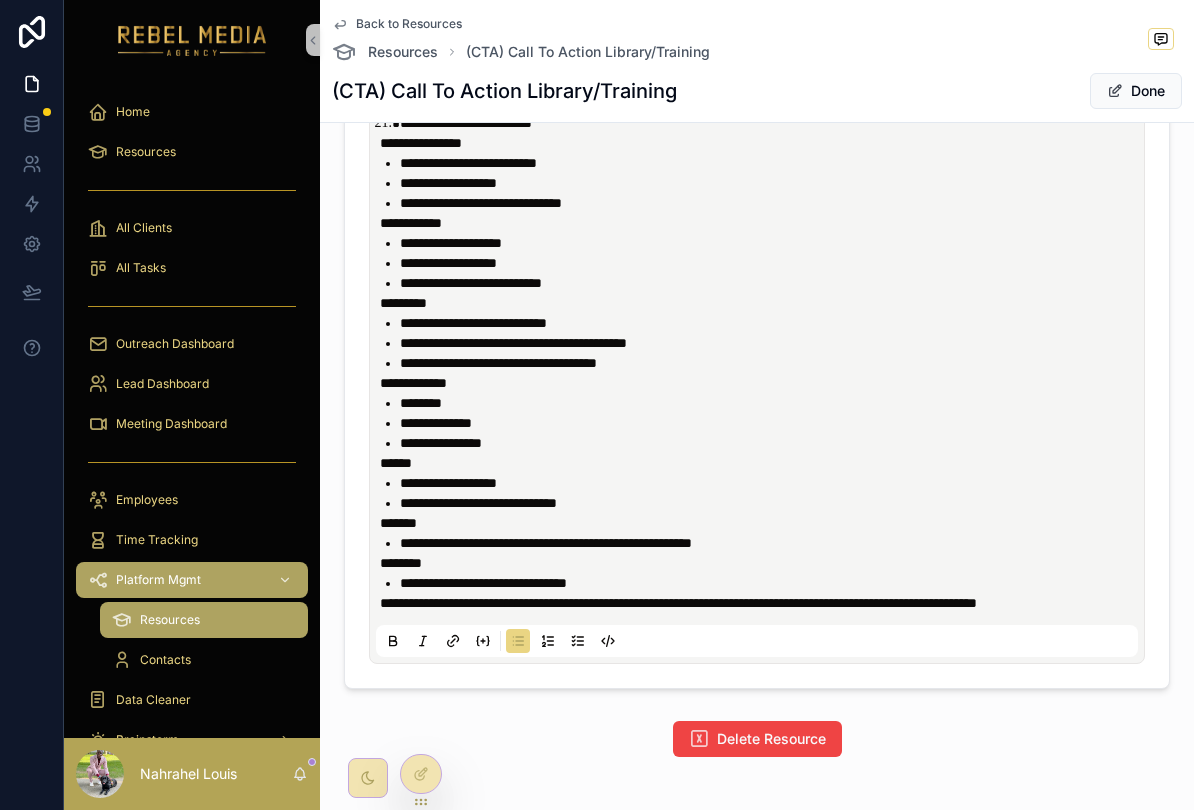 click on "**********" at bounding box center (771, 503) 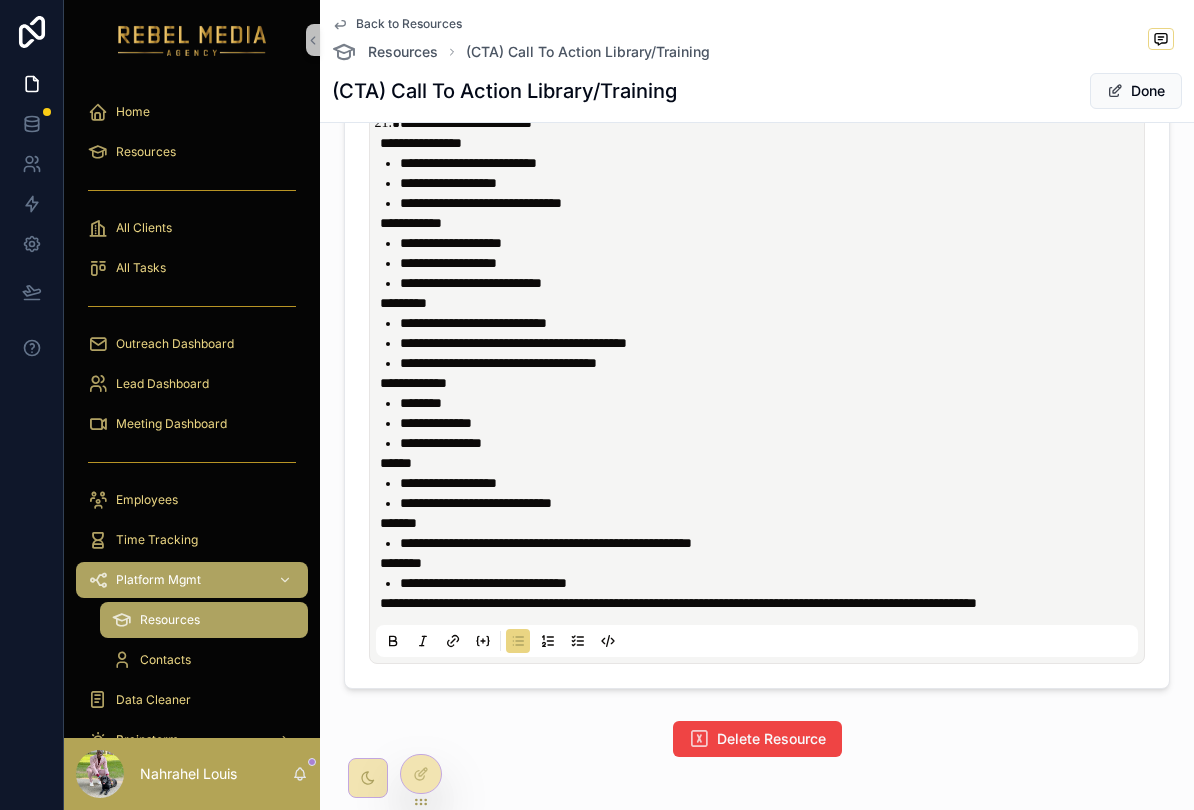 click on "**********" at bounding box center [476, 503] 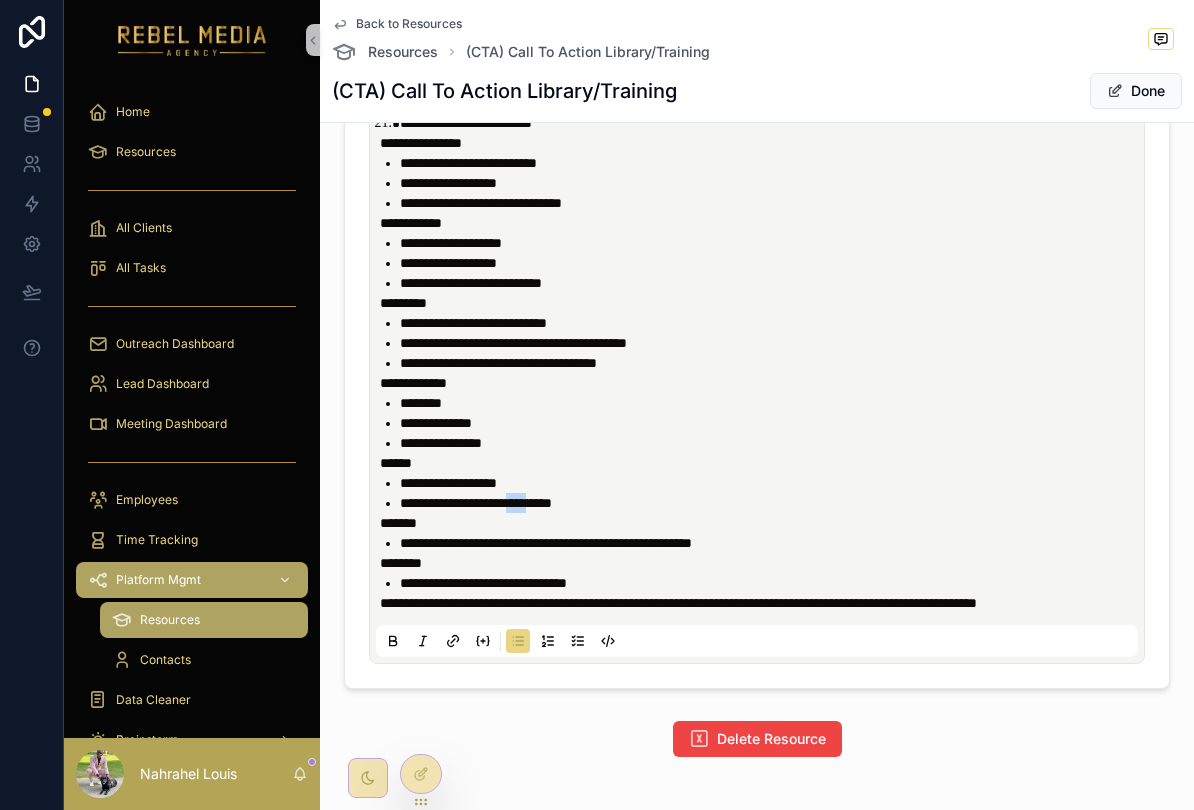 click on "*******" at bounding box center (761, 523) 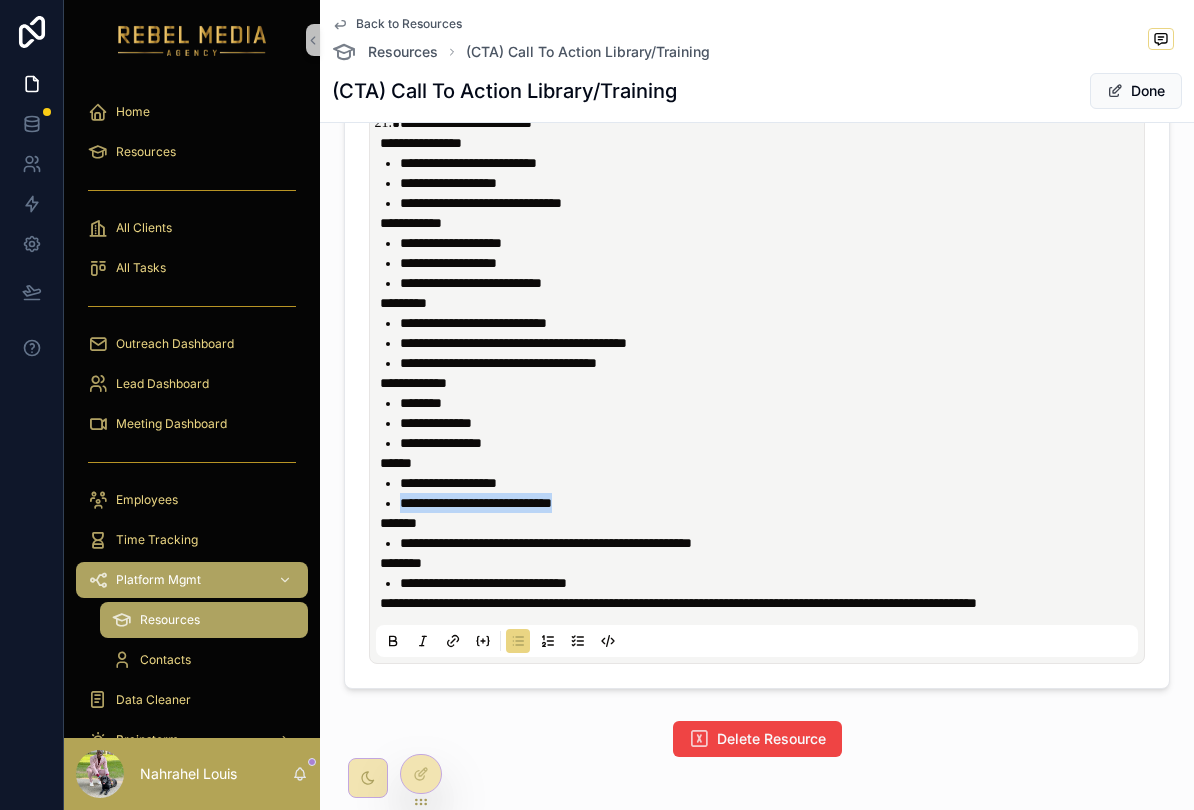 click on "*******" at bounding box center (761, 523) 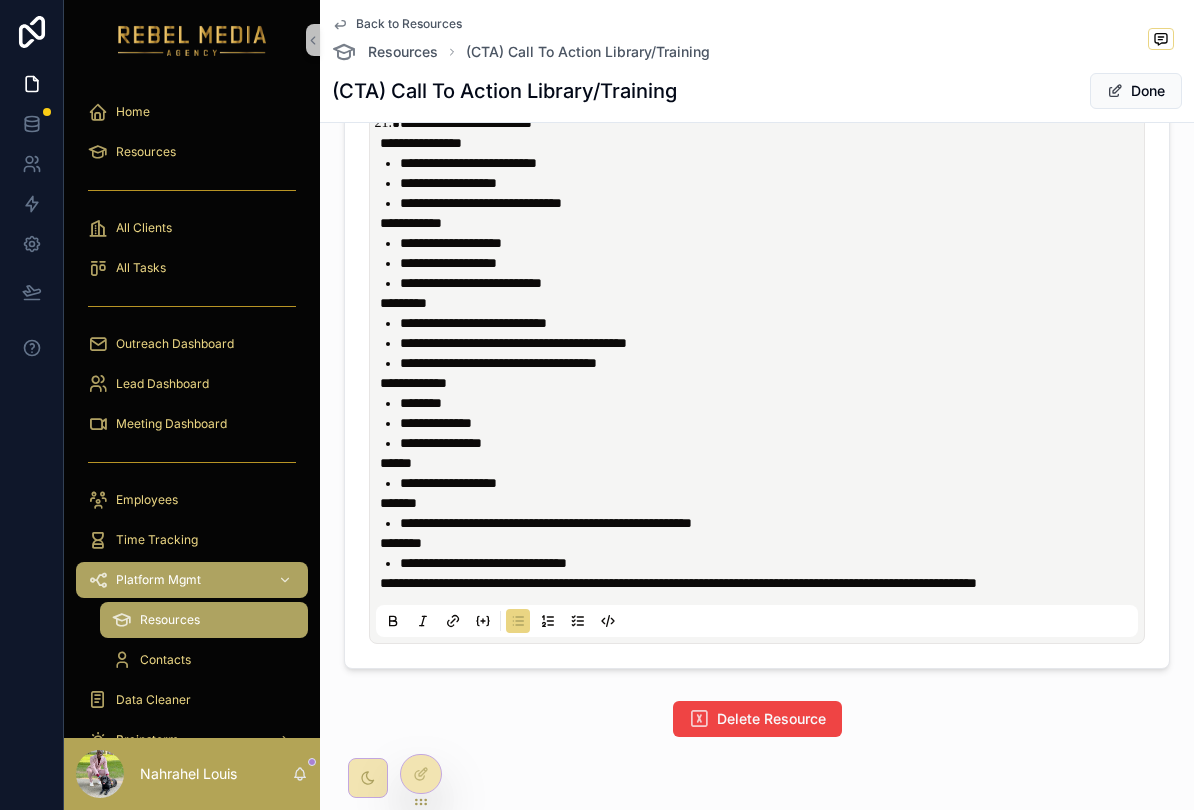 click on "**********" at bounding box center (771, 523) 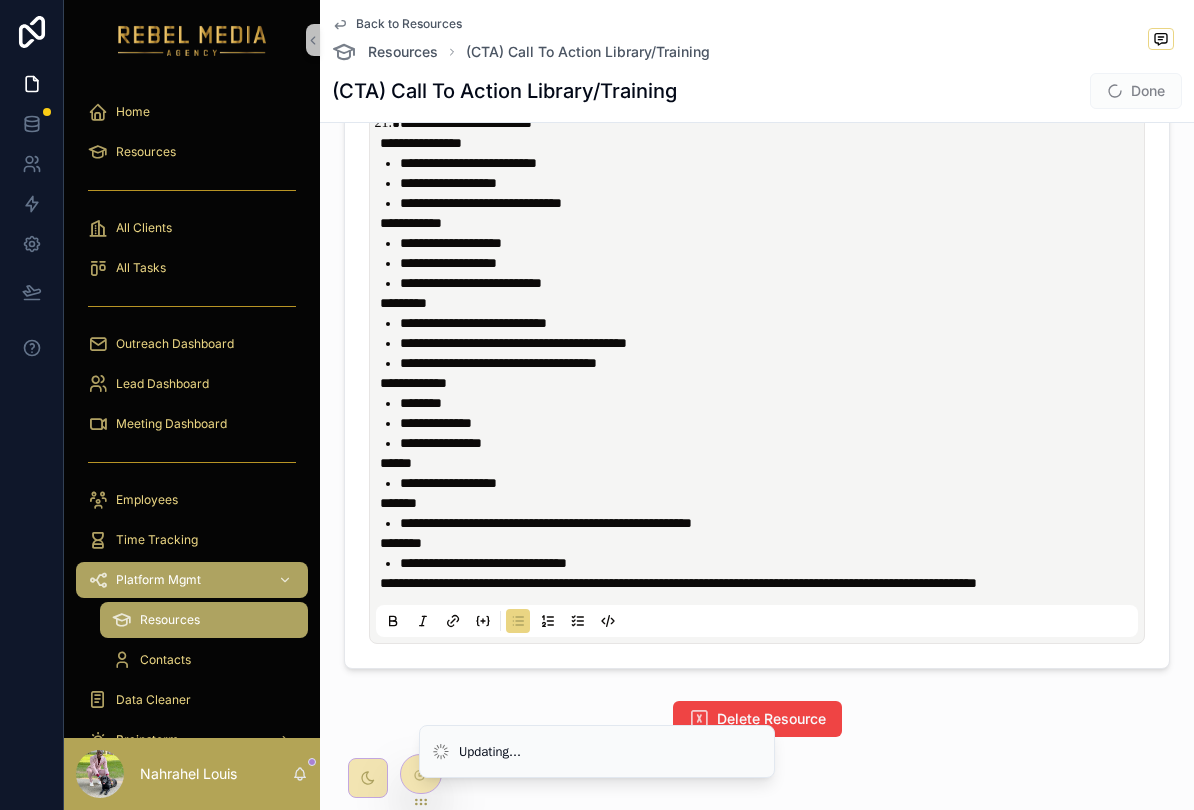 click on "**********" at bounding box center [546, 523] 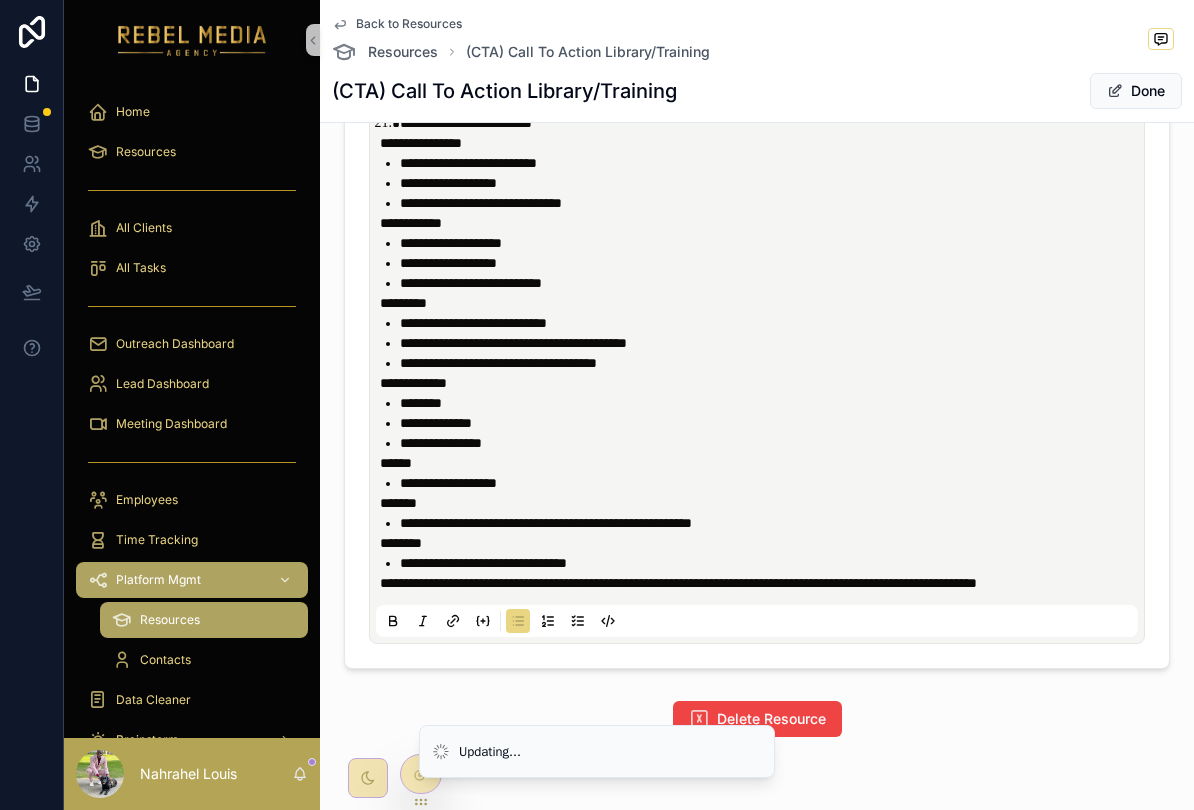 click on "**********" at bounding box center (546, 523) 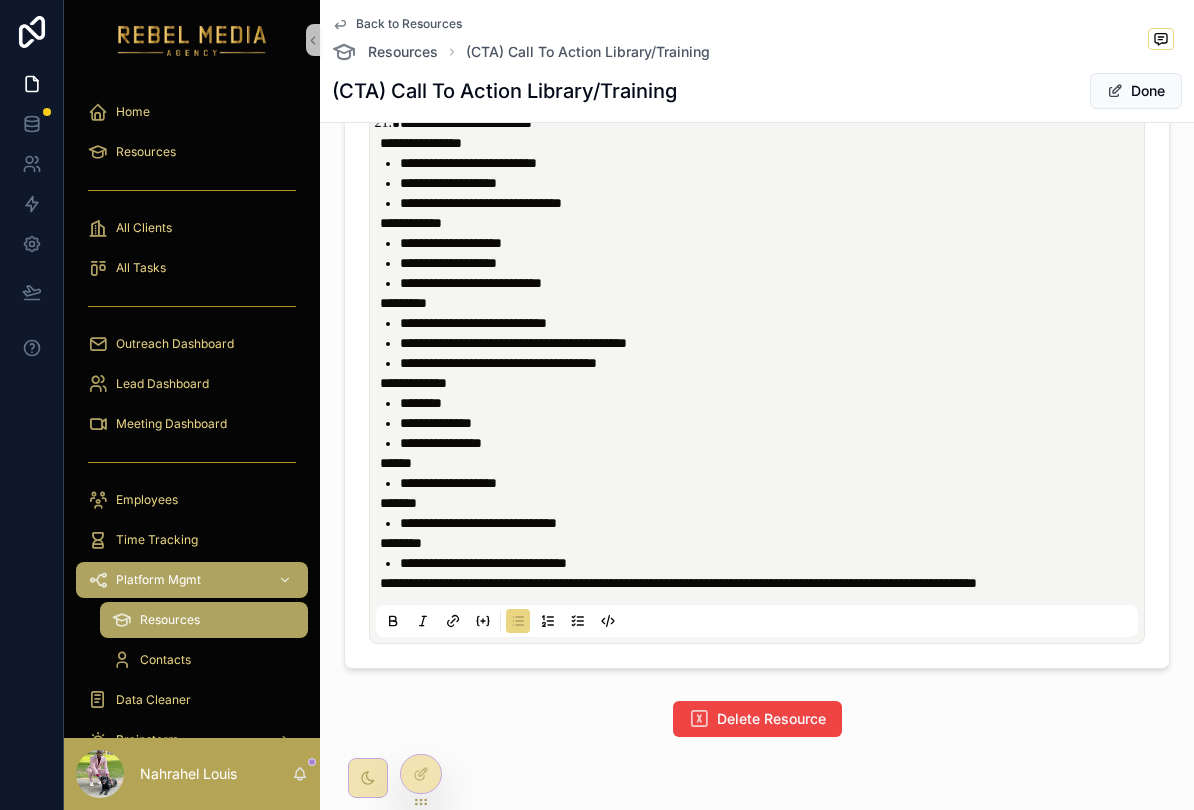 click on "**********" at bounding box center (678, 583) 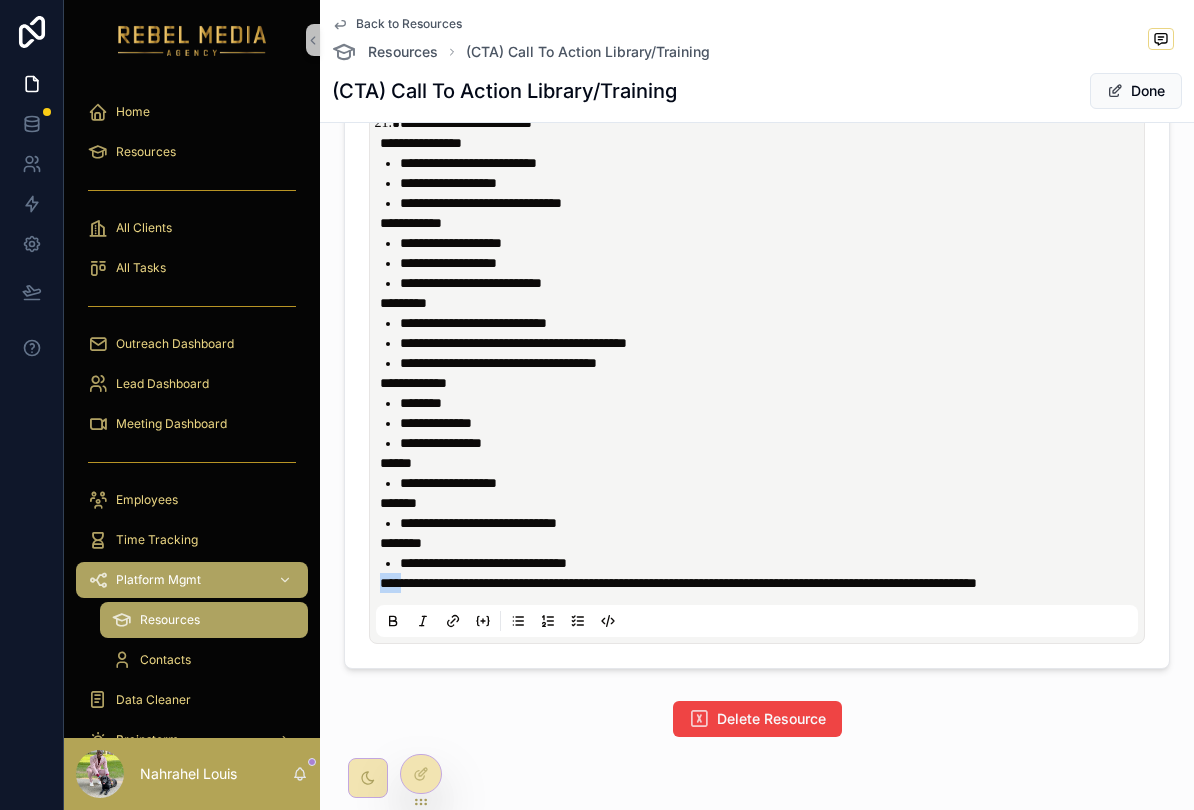 click on "**********" at bounding box center [678, 583] 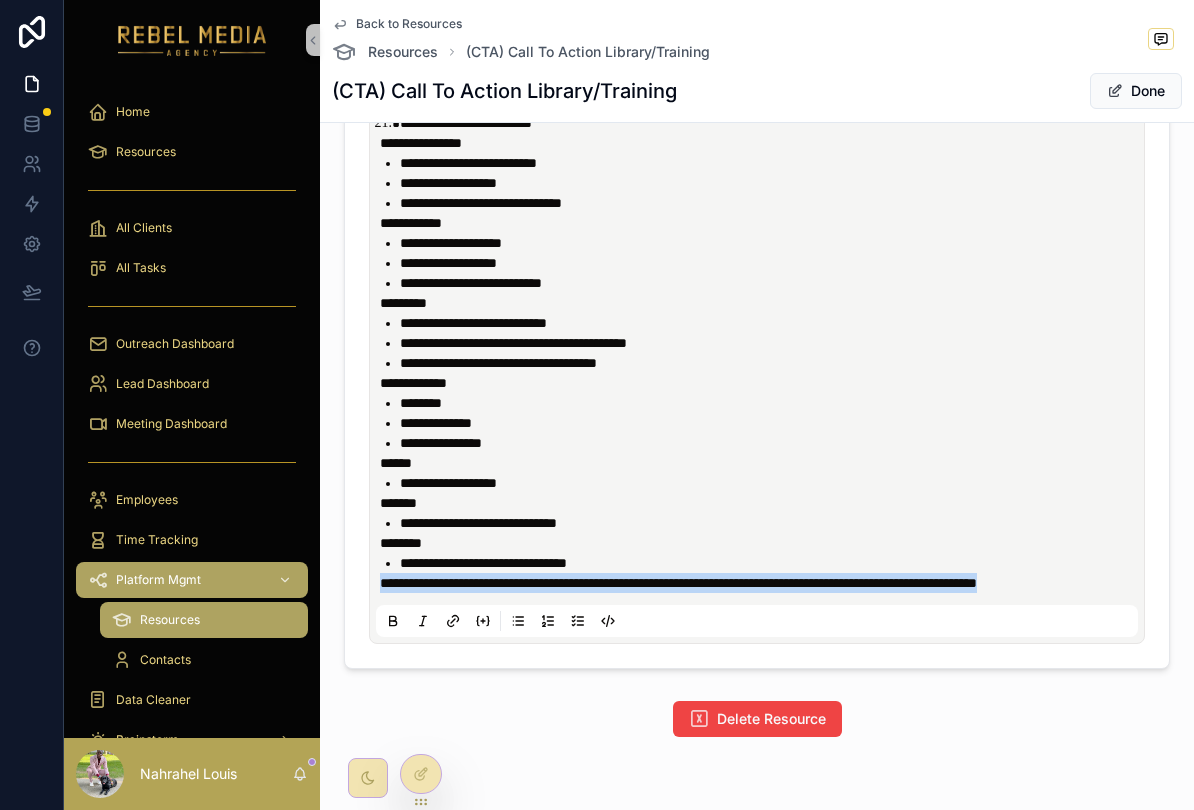 click on "**********" at bounding box center (761, 583) 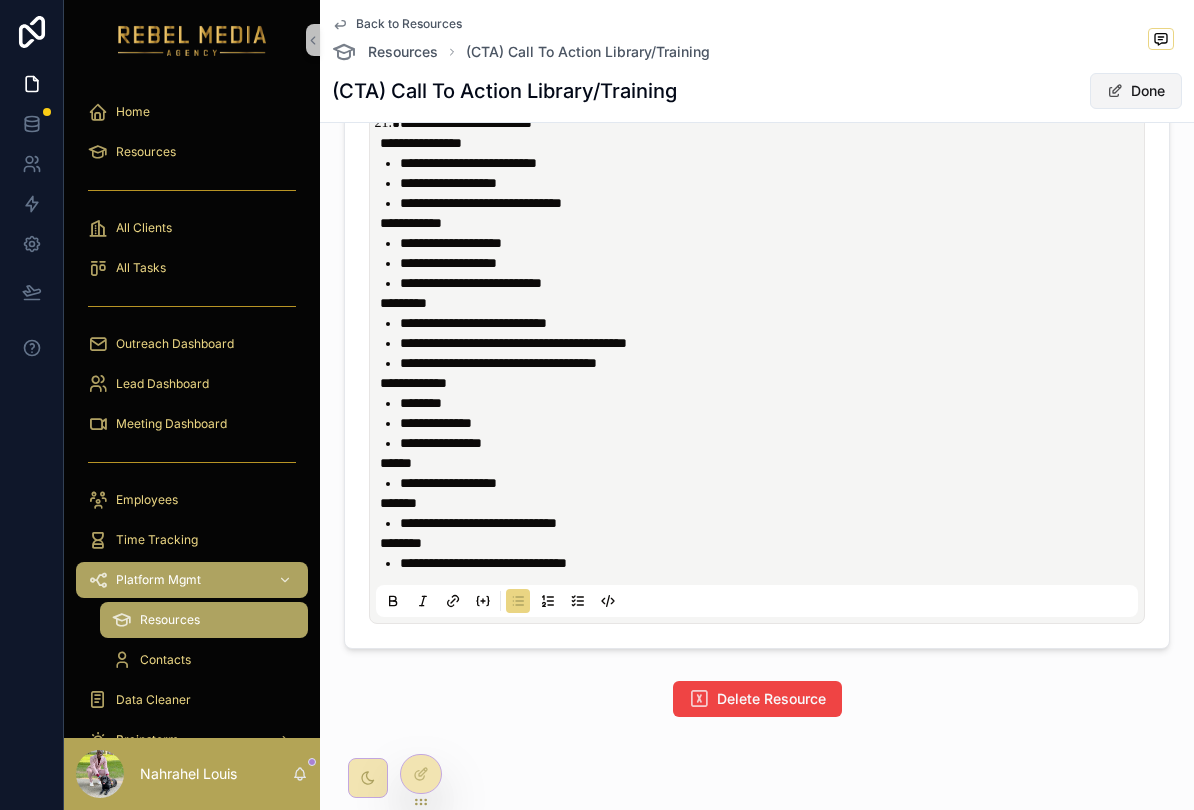 click on "Done" at bounding box center (1136, 91) 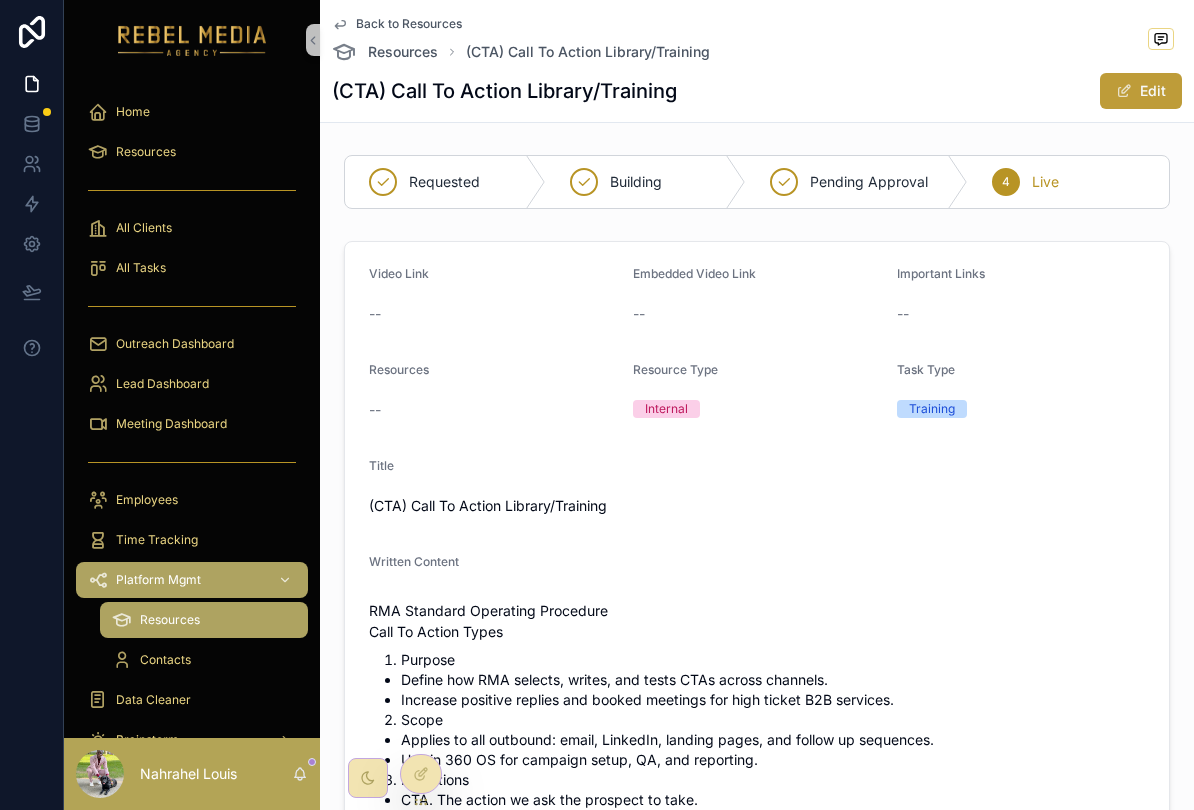 scroll, scrollTop: 0, scrollLeft: 0, axis: both 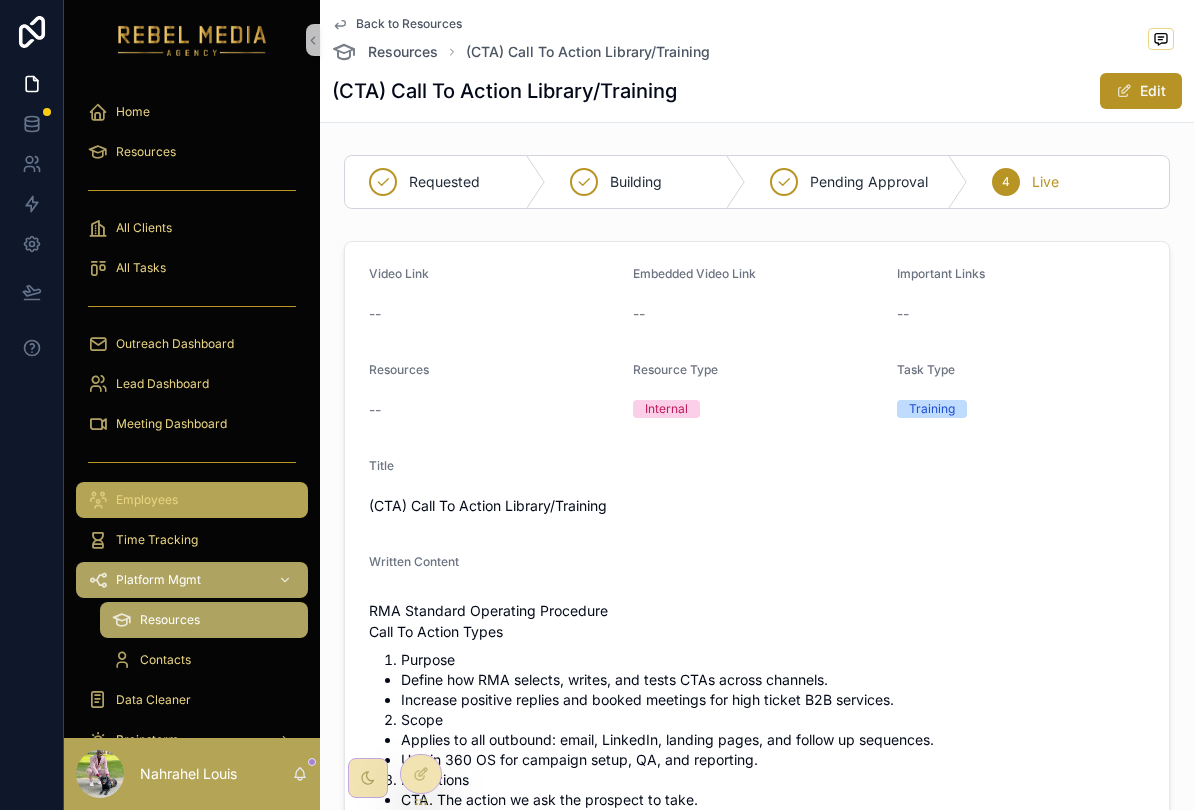 click on "Employees" at bounding box center [147, 500] 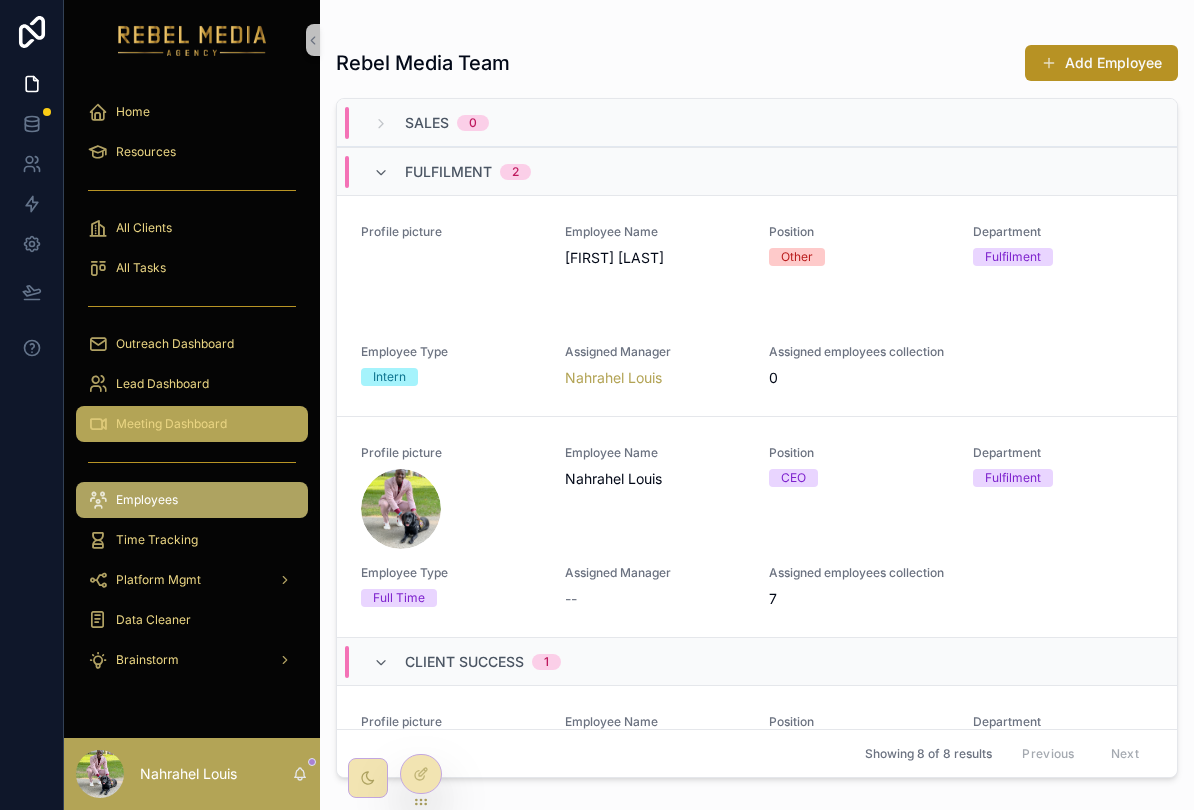click on "Meeting Dashboard" at bounding box center (192, 424) 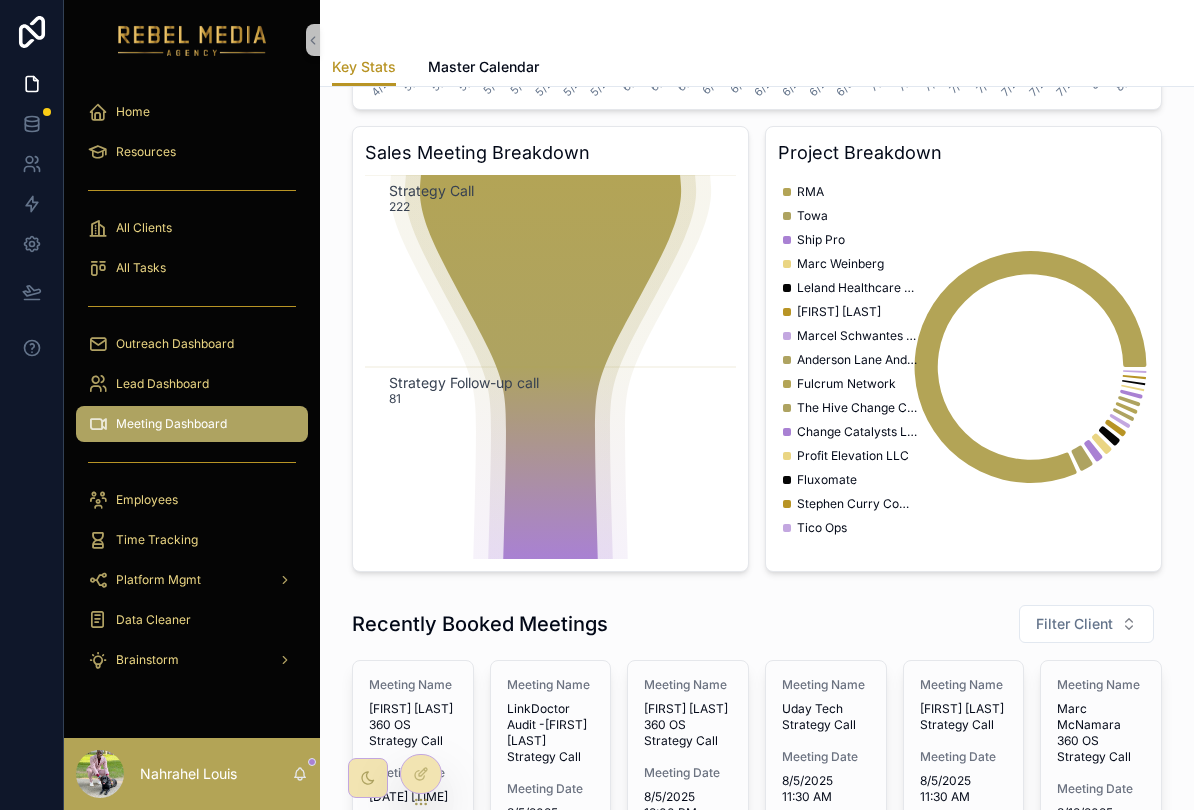 scroll, scrollTop: 670, scrollLeft: 0, axis: vertical 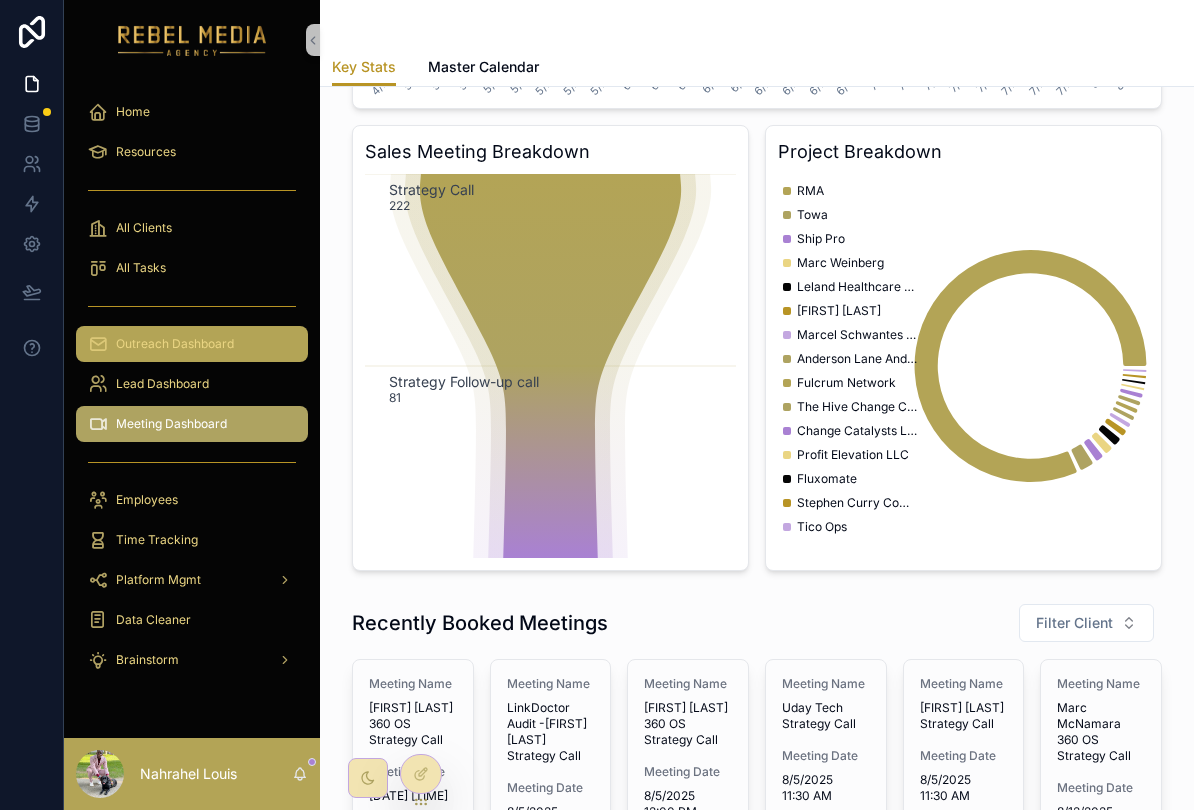 click at bounding box center [98, 344] 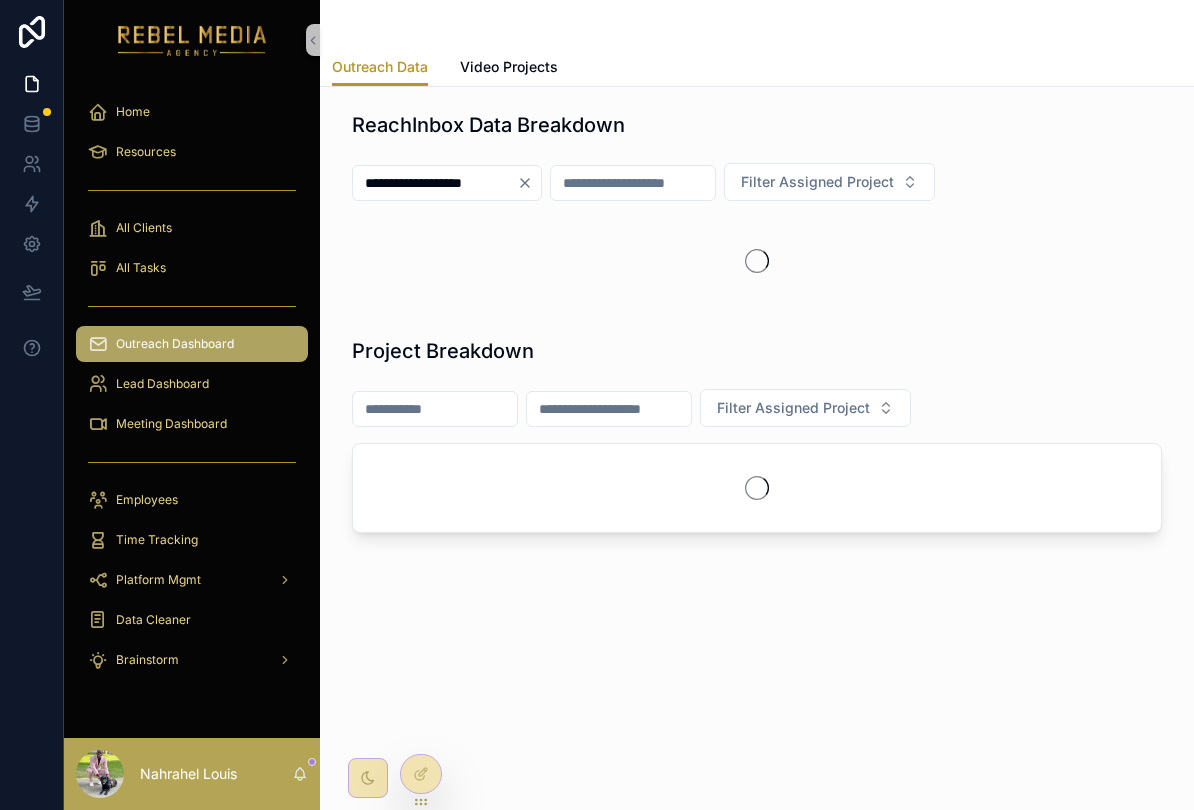 scroll, scrollTop: 0, scrollLeft: 0, axis: both 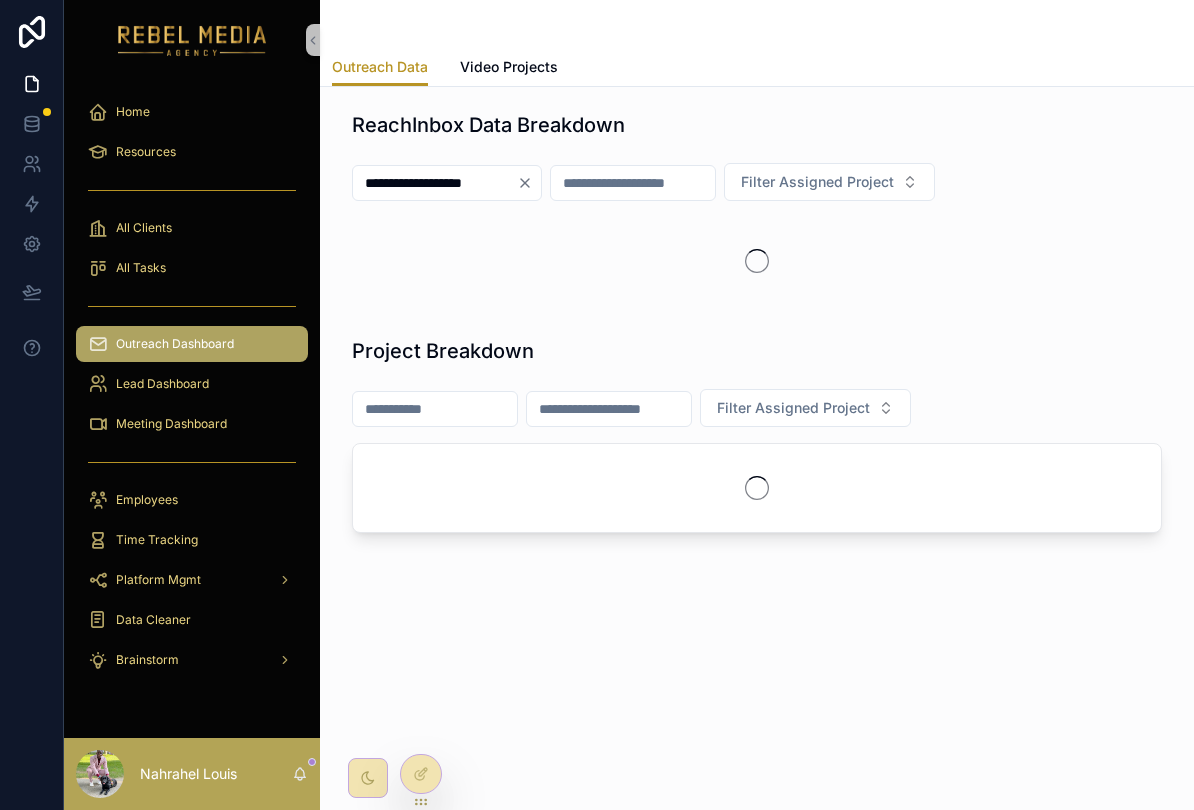click at bounding box center (192, 190) 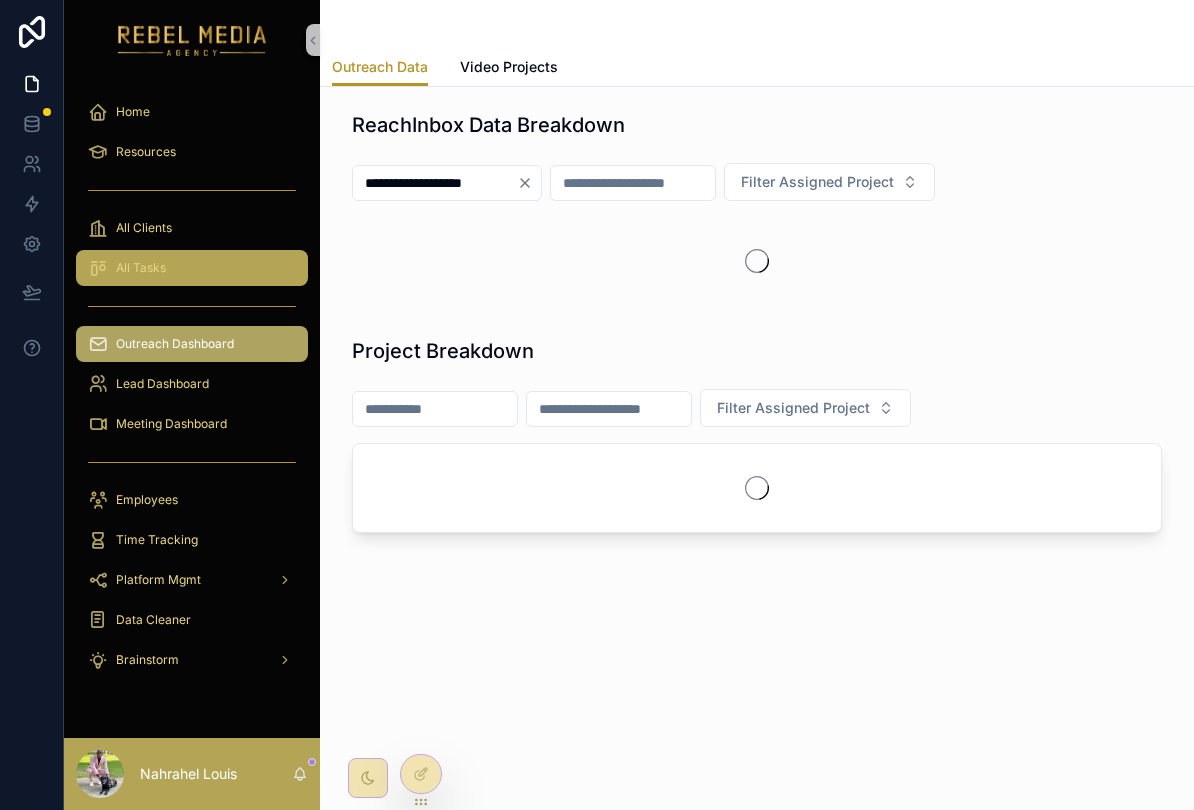 click on "All Tasks" at bounding box center [141, 268] 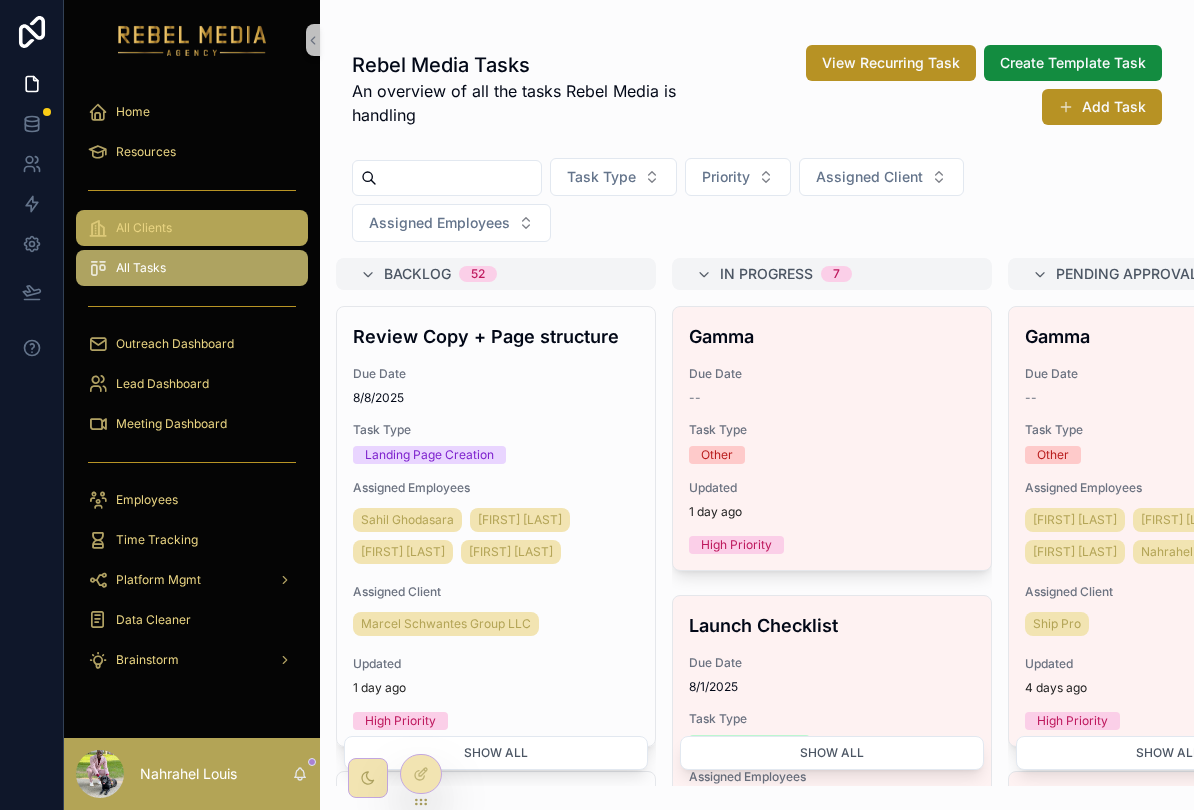 click on "All Clients" at bounding box center (192, 228) 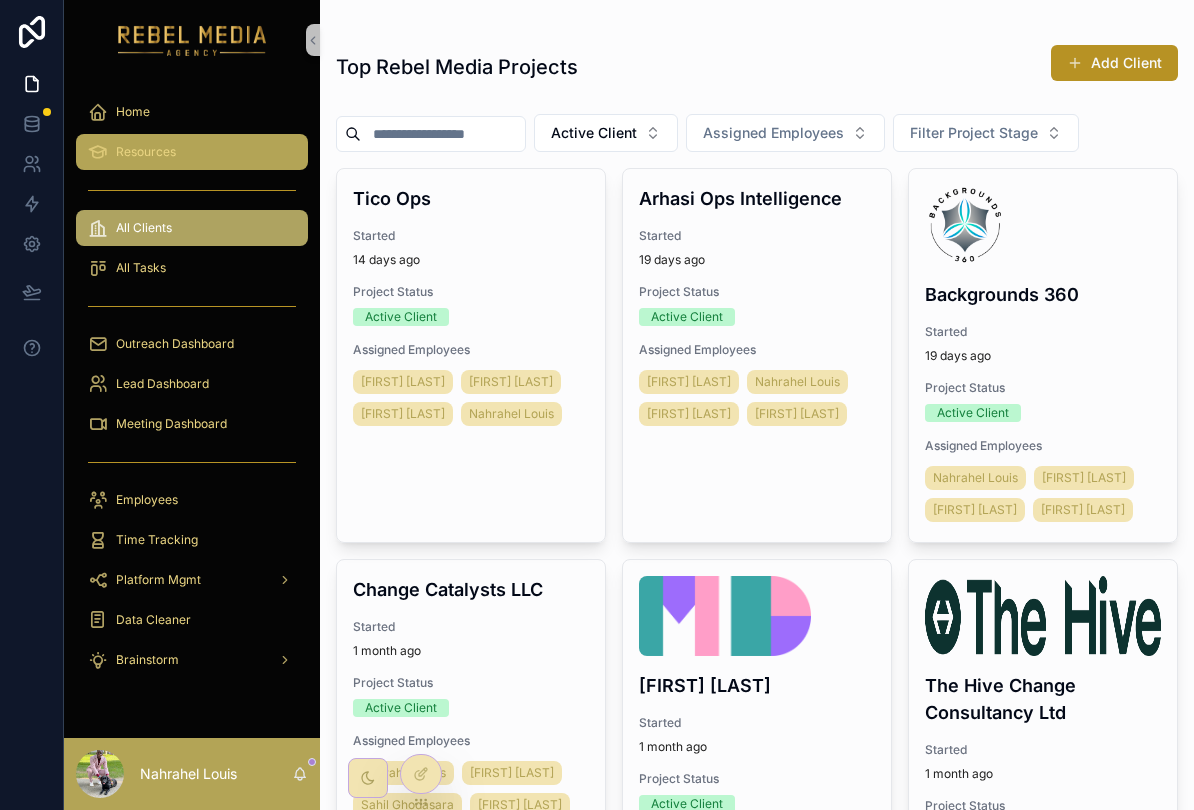 click at bounding box center [97, 152] 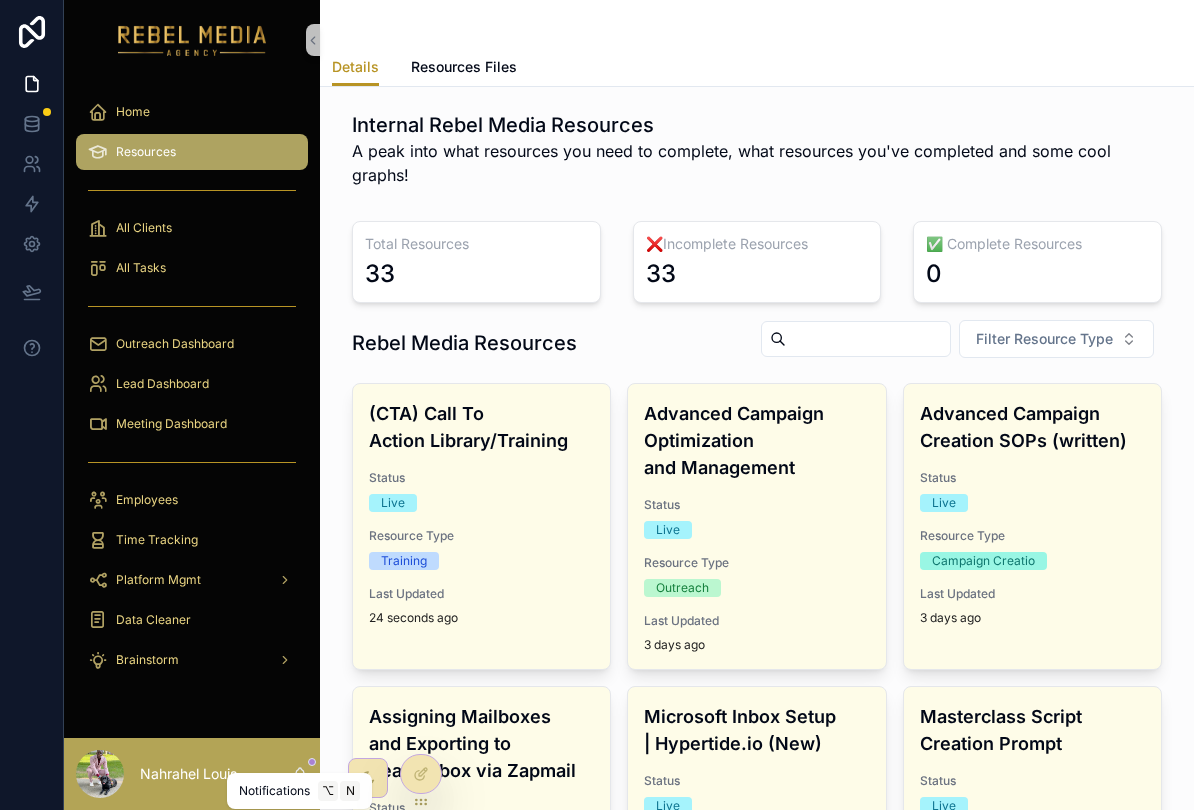 click on "Notifications" at bounding box center [274, 791] 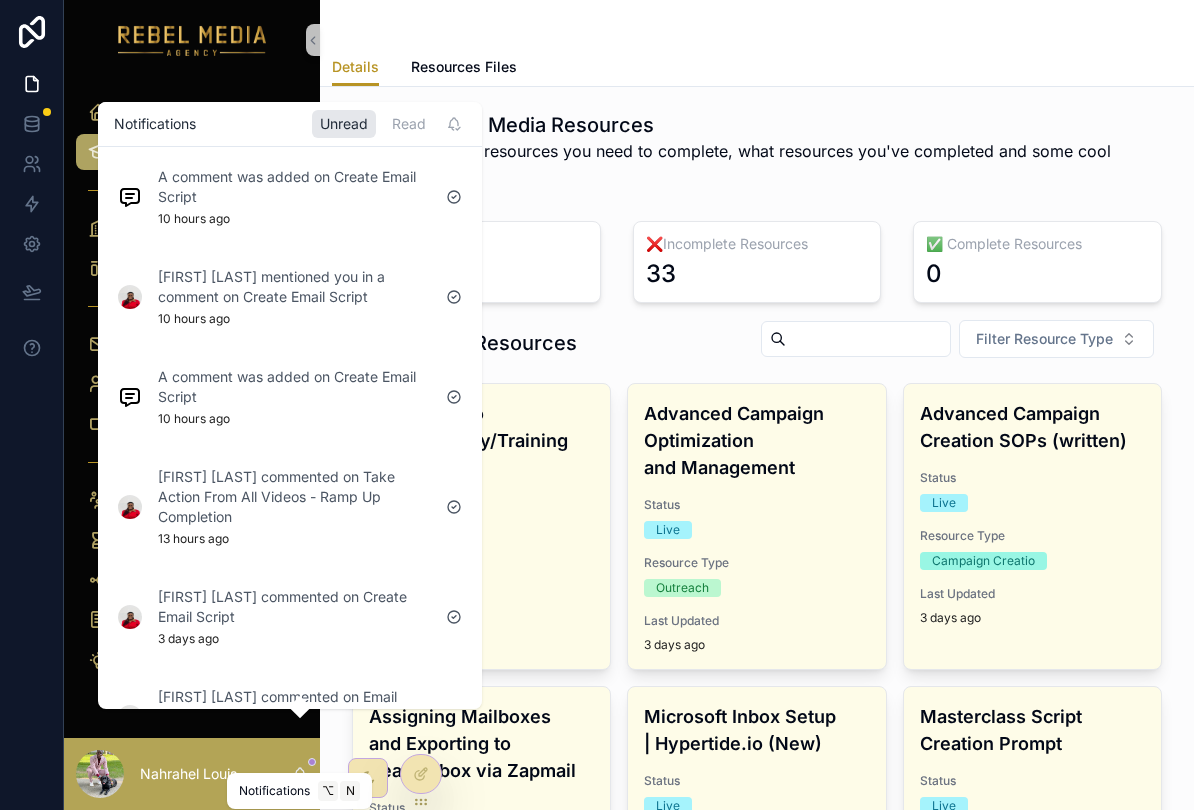 click on "Nahrahel Louis" at bounding box center (192, 774) 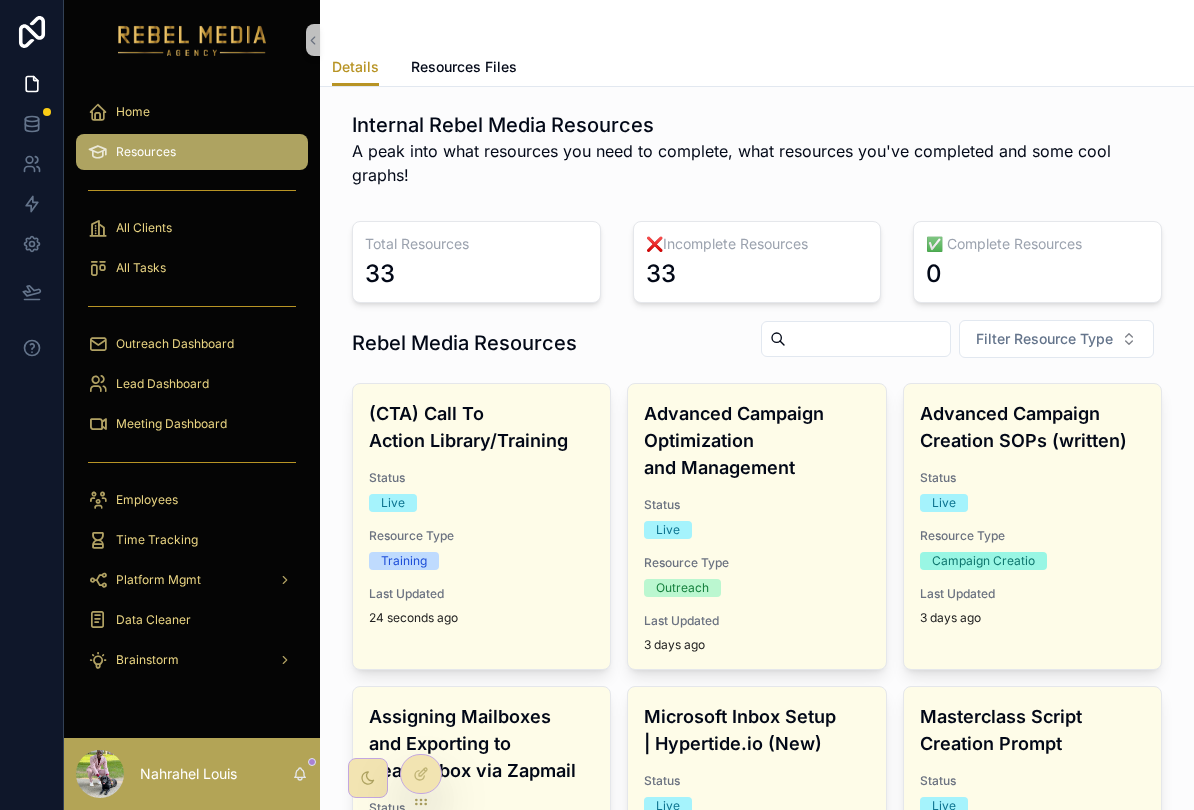 click on "Nahrahel Louis" at bounding box center [192, 774] 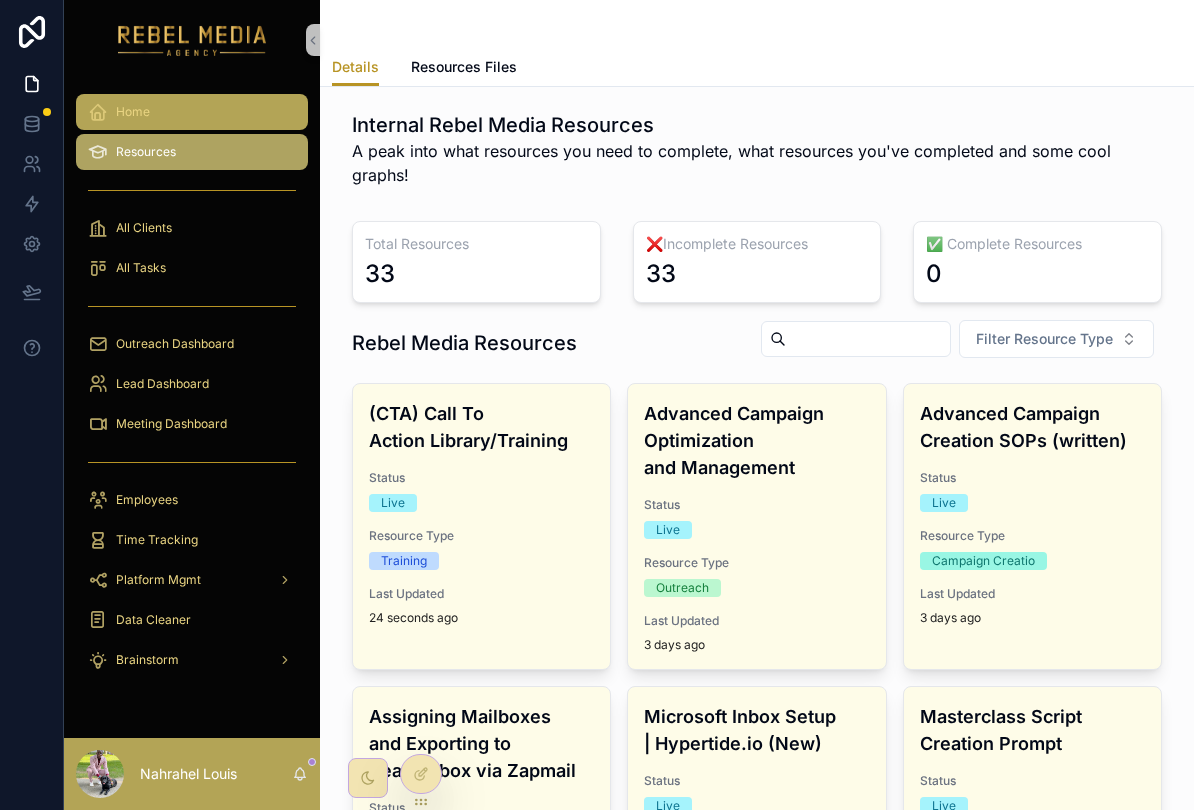 click at bounding box center [98, 112] 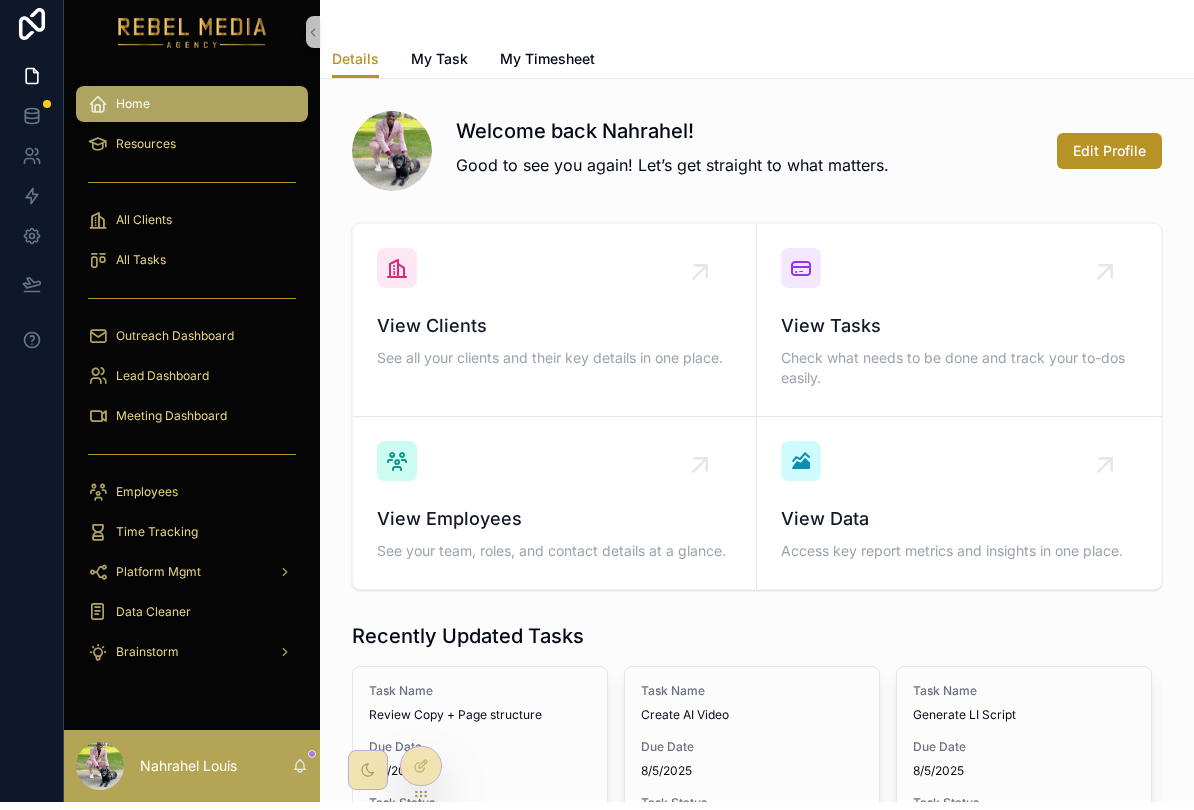 scroll, scrollTop: 0, scrollLeft: 0, axis: both 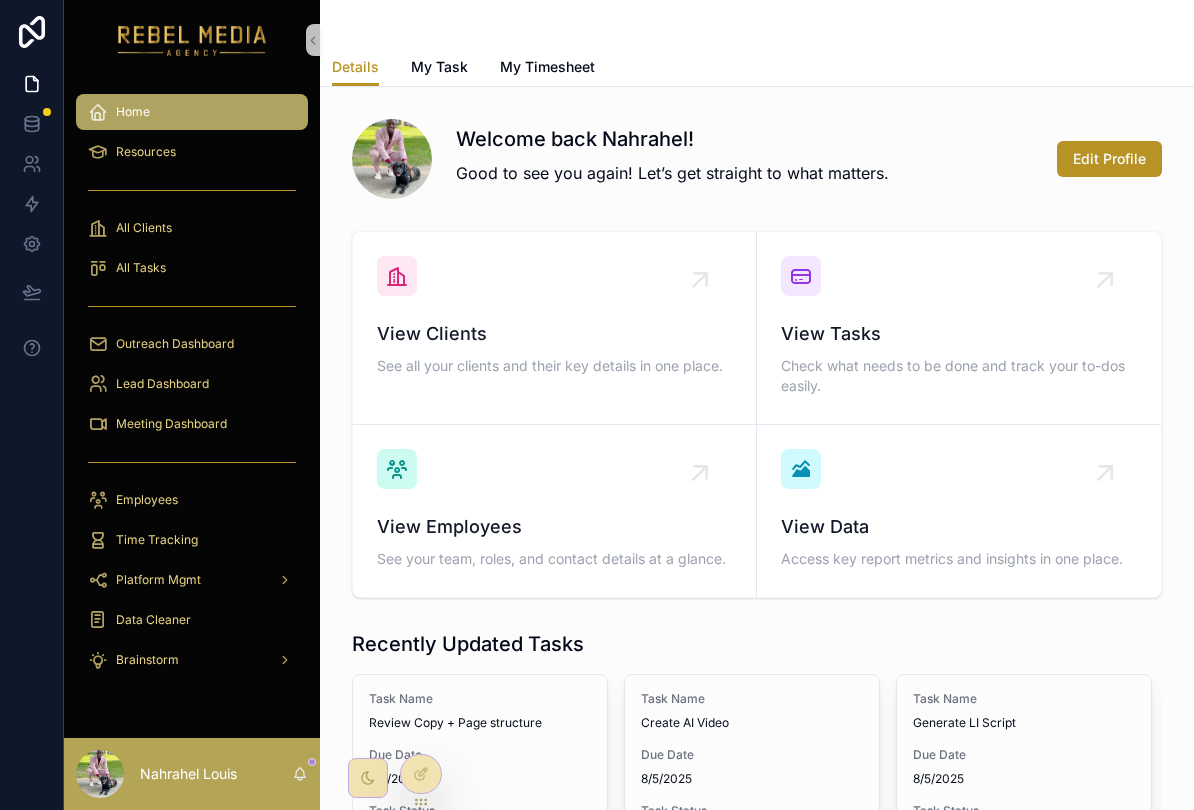 click on "Welcome back [FIRST]! Good to see you again! Let’s get straight to what matters. Edit Profile" at bounding box center [757, 159] 